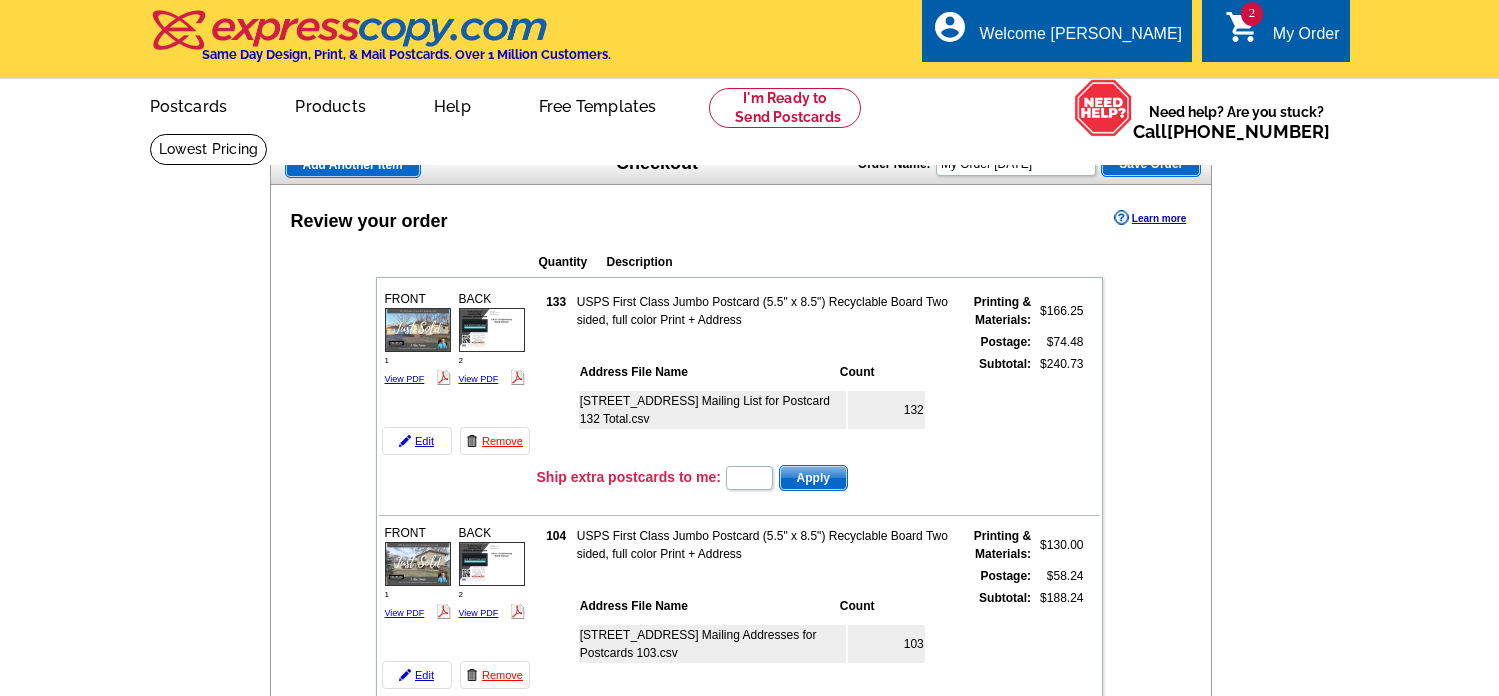 scroll, scrollTop: 202, scrollLeft: 0, axis: vertical 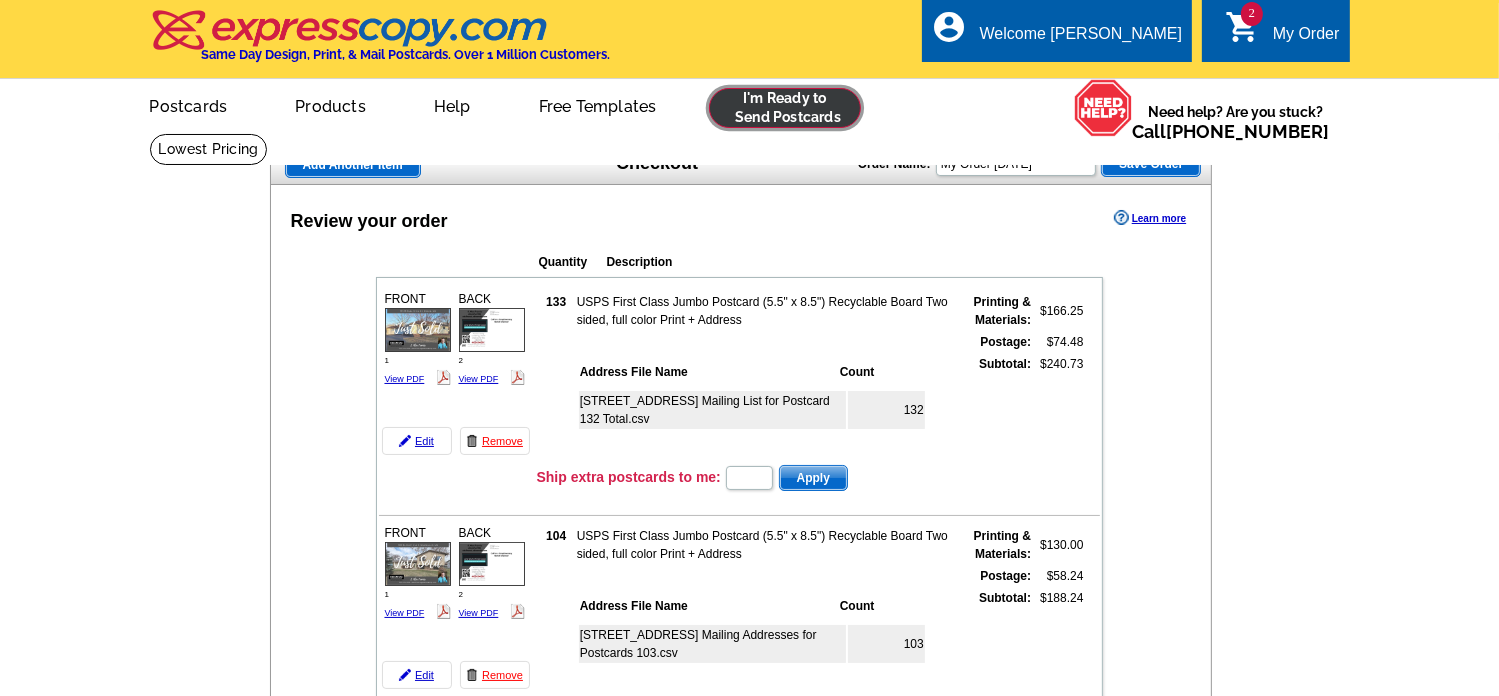 click at bounding box center [785, 108] 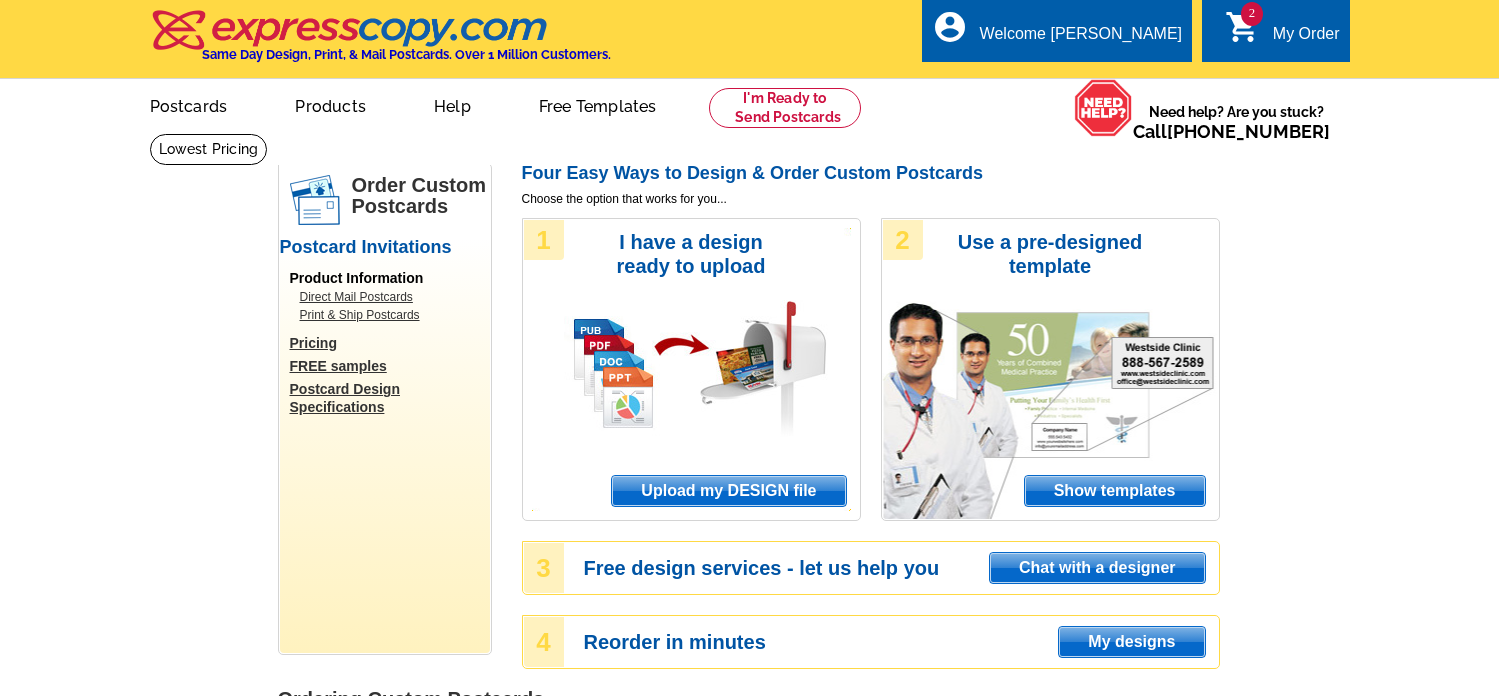 scroll, scrollTop: 0, scrollLeft: 0, axis: both 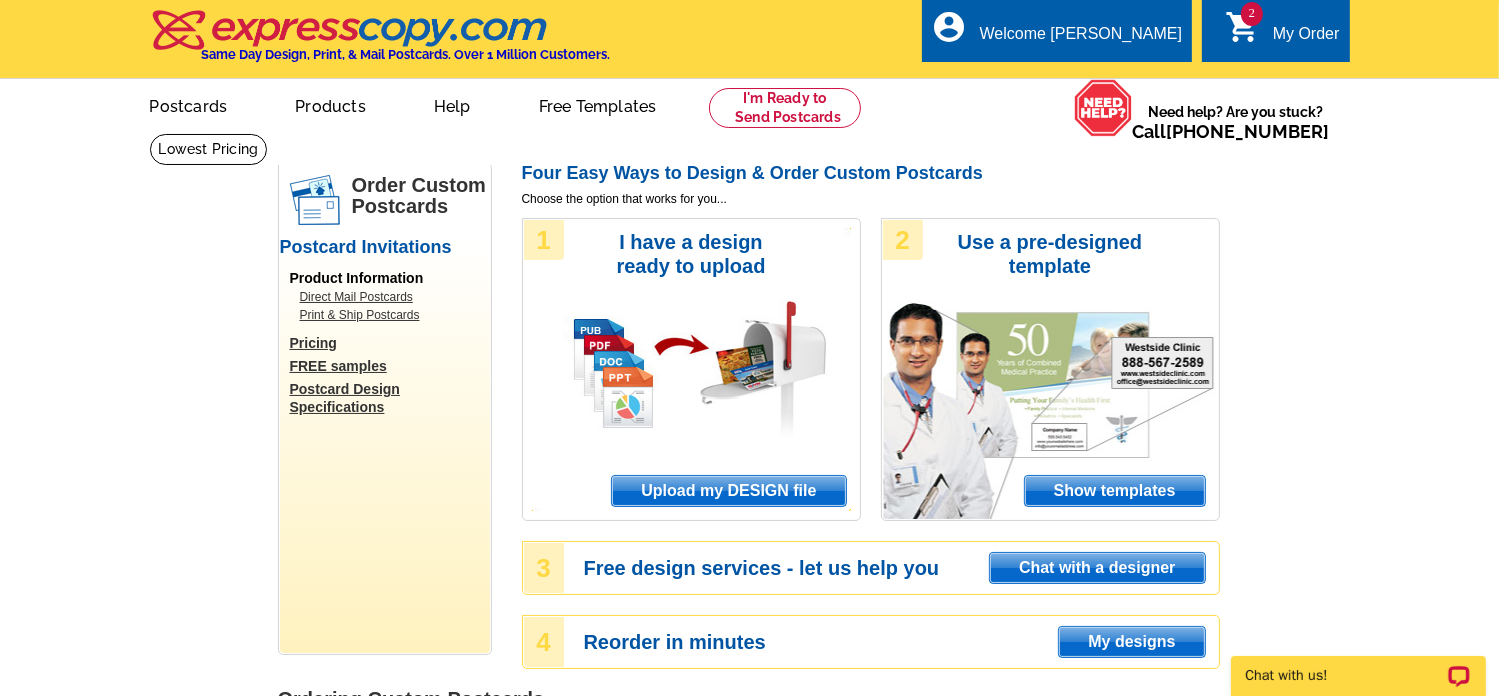 click on "Upload my DESIGN file" at bounding box center [728, 491] 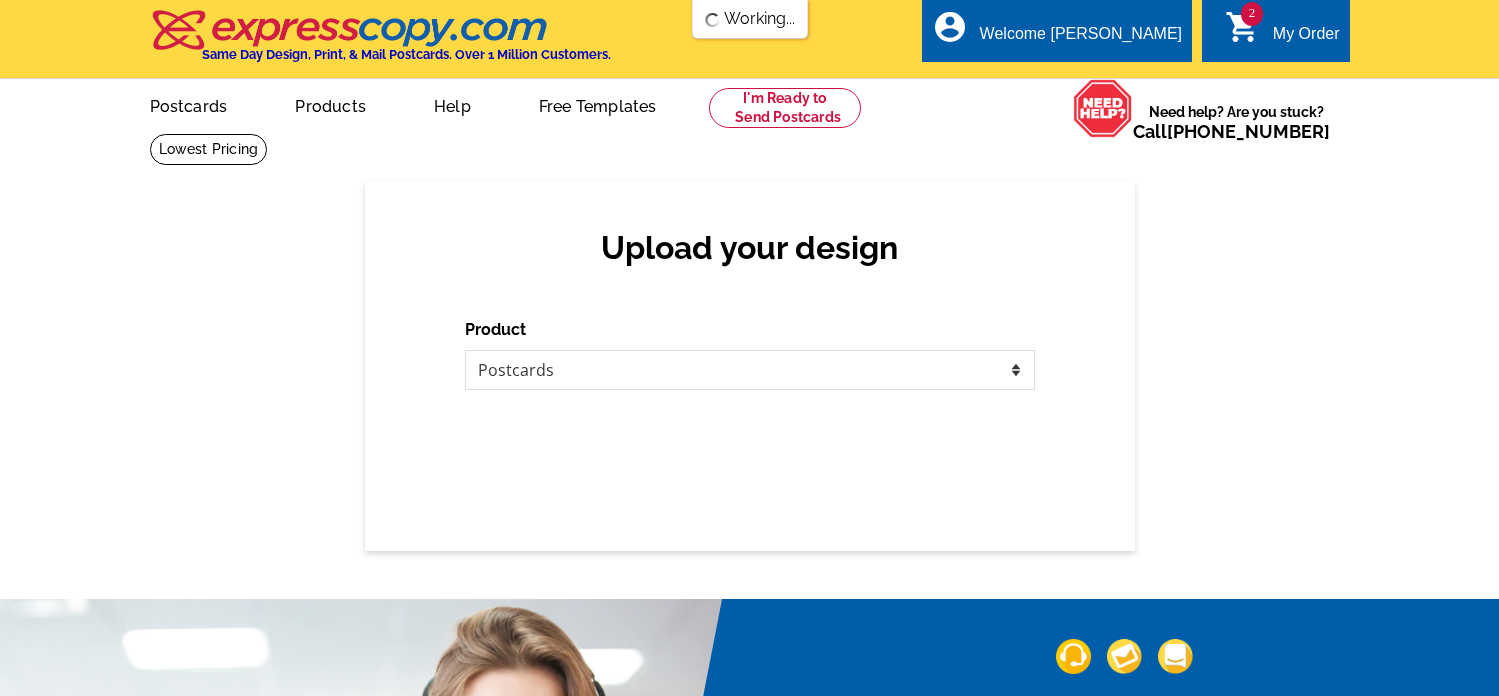 scroll, scrollTop: 0, scrollLeft: 0, axis: both 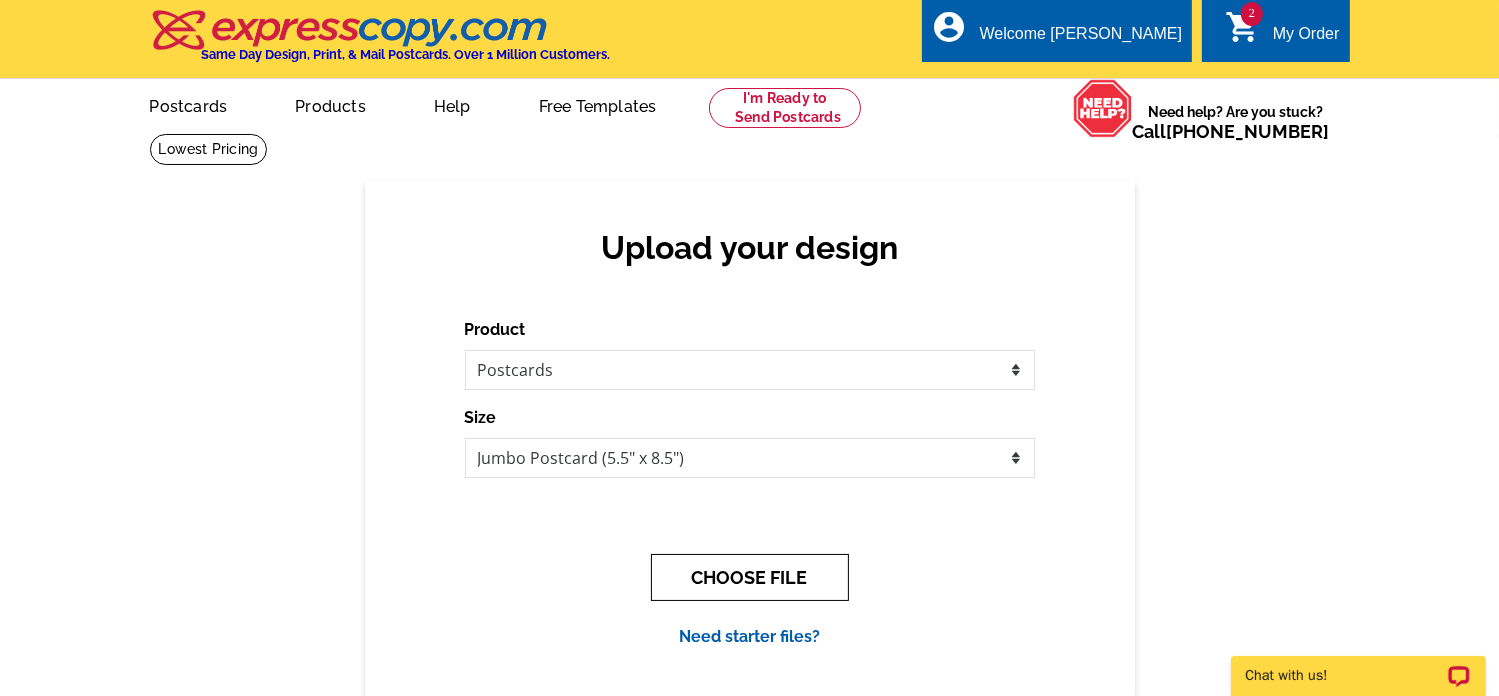click on "CHOOSE FILE" at bounding box center (750, 577) 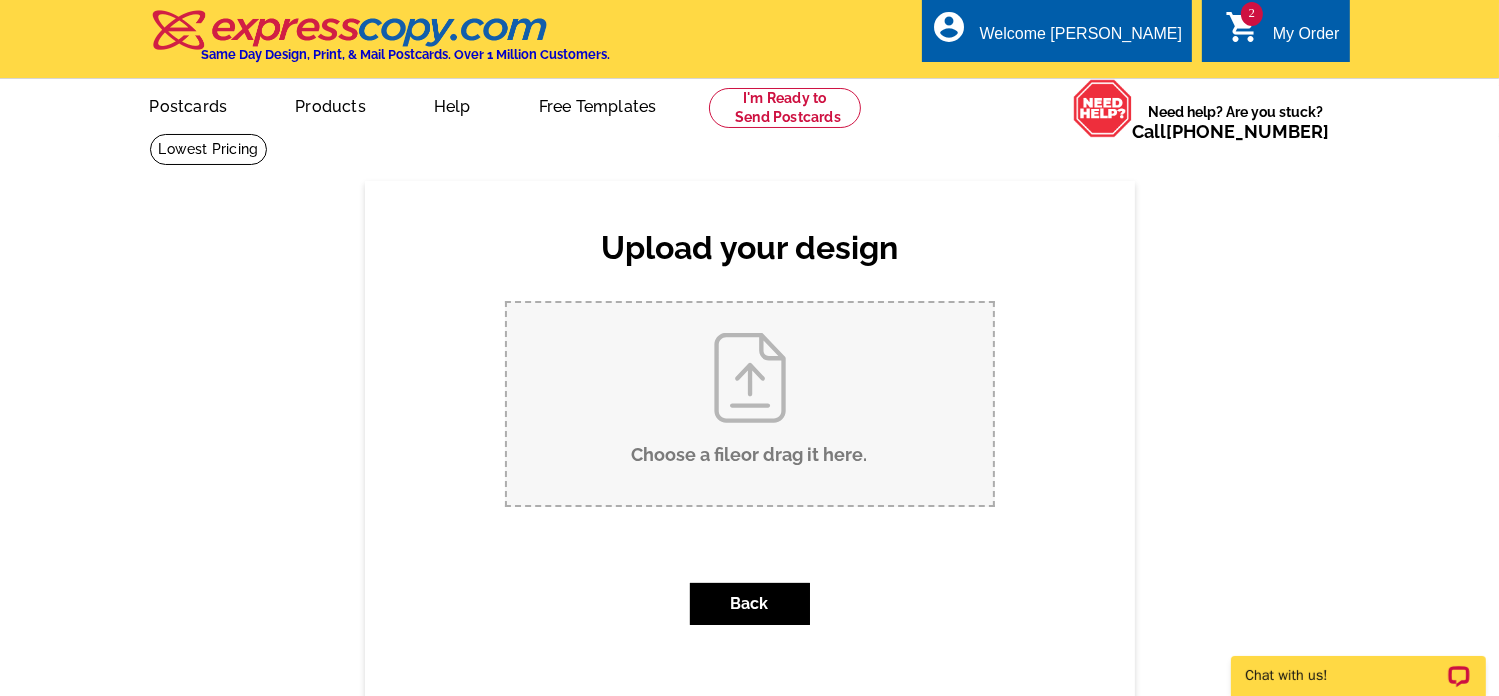 click on "Choose a file  or drag it here ." at bounding box center [750, 404] 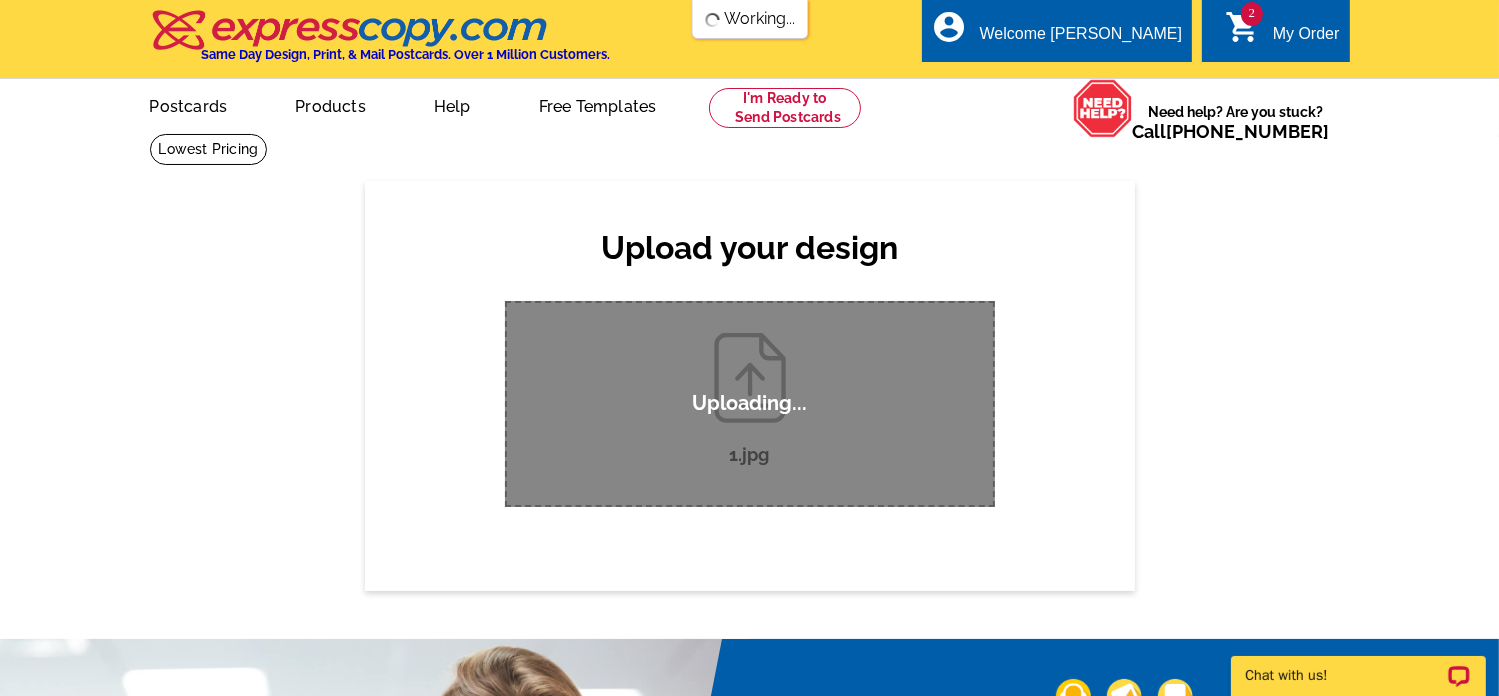 scroll, scrollTop: 0, scrollLeft: 0, axis: both 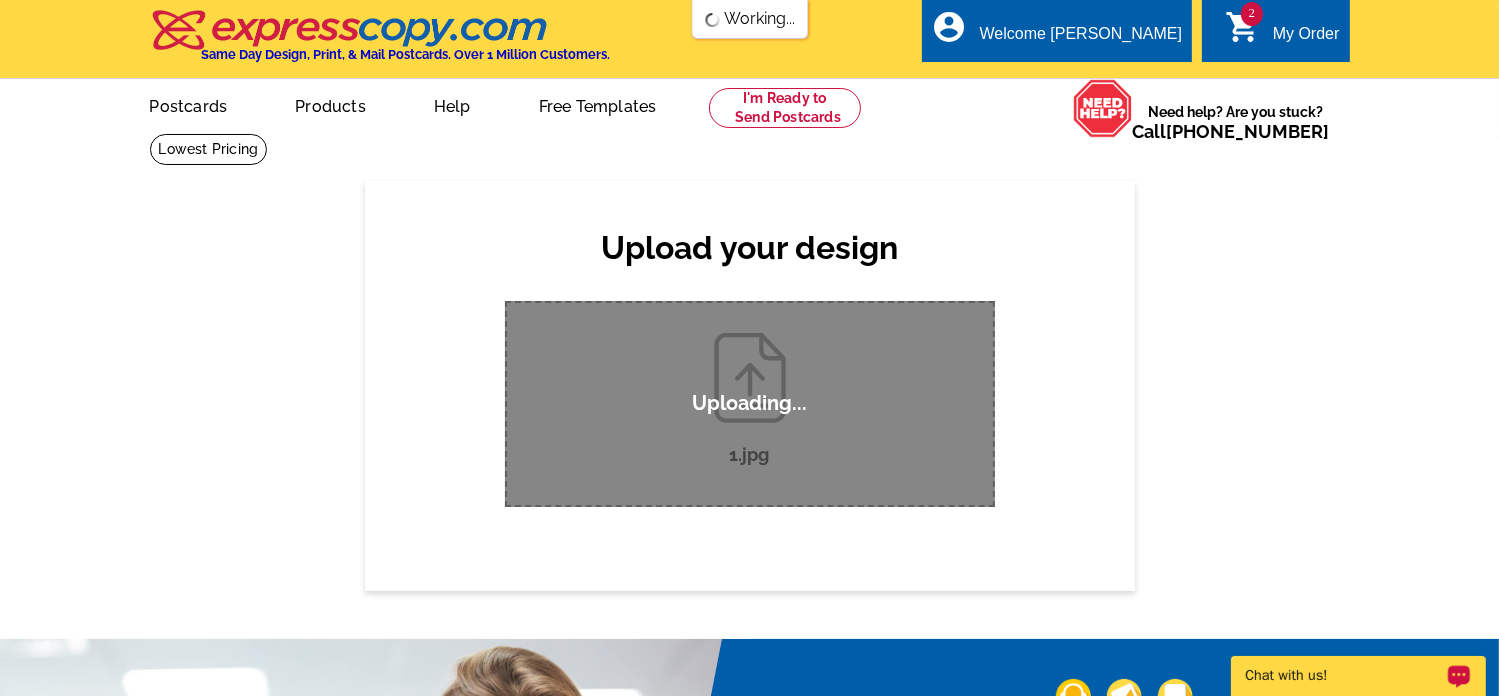 type 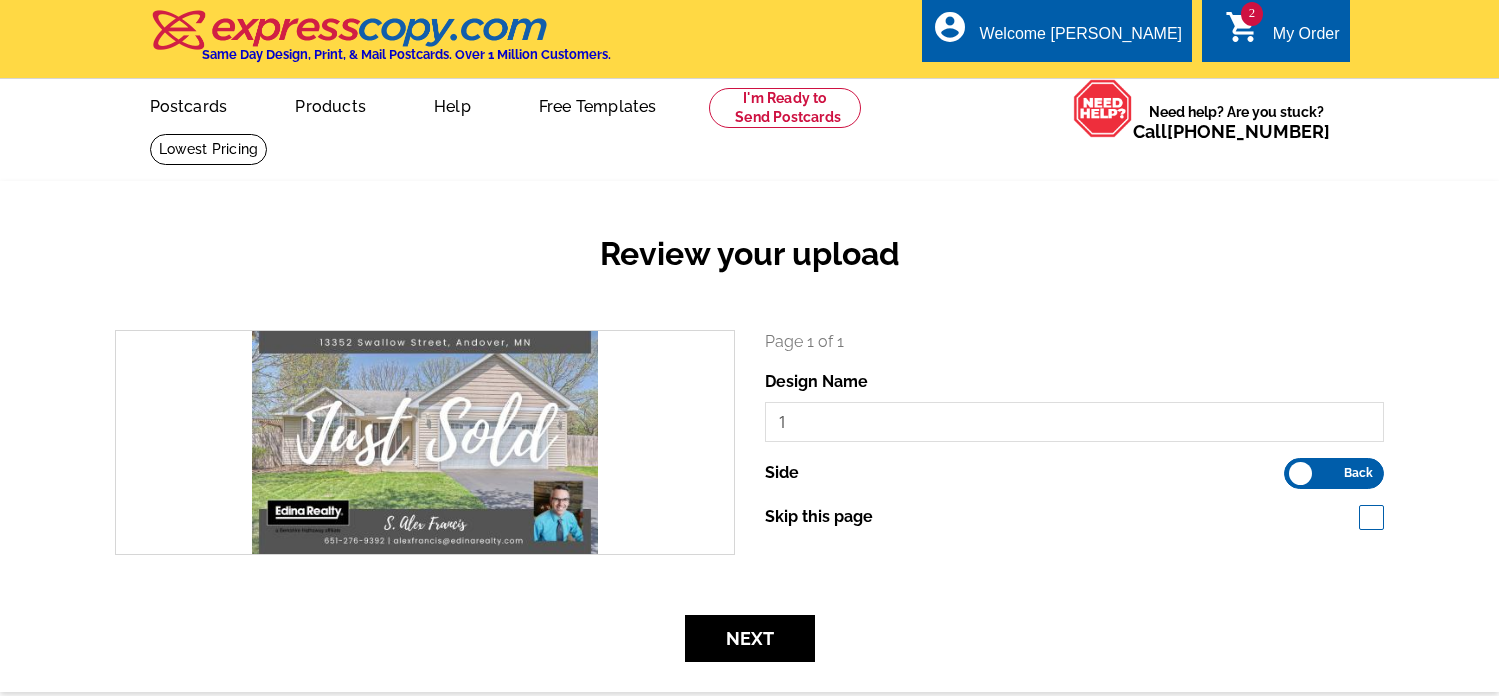 scroll, scrollTop: 0, scrollLeft: 0, axis: both 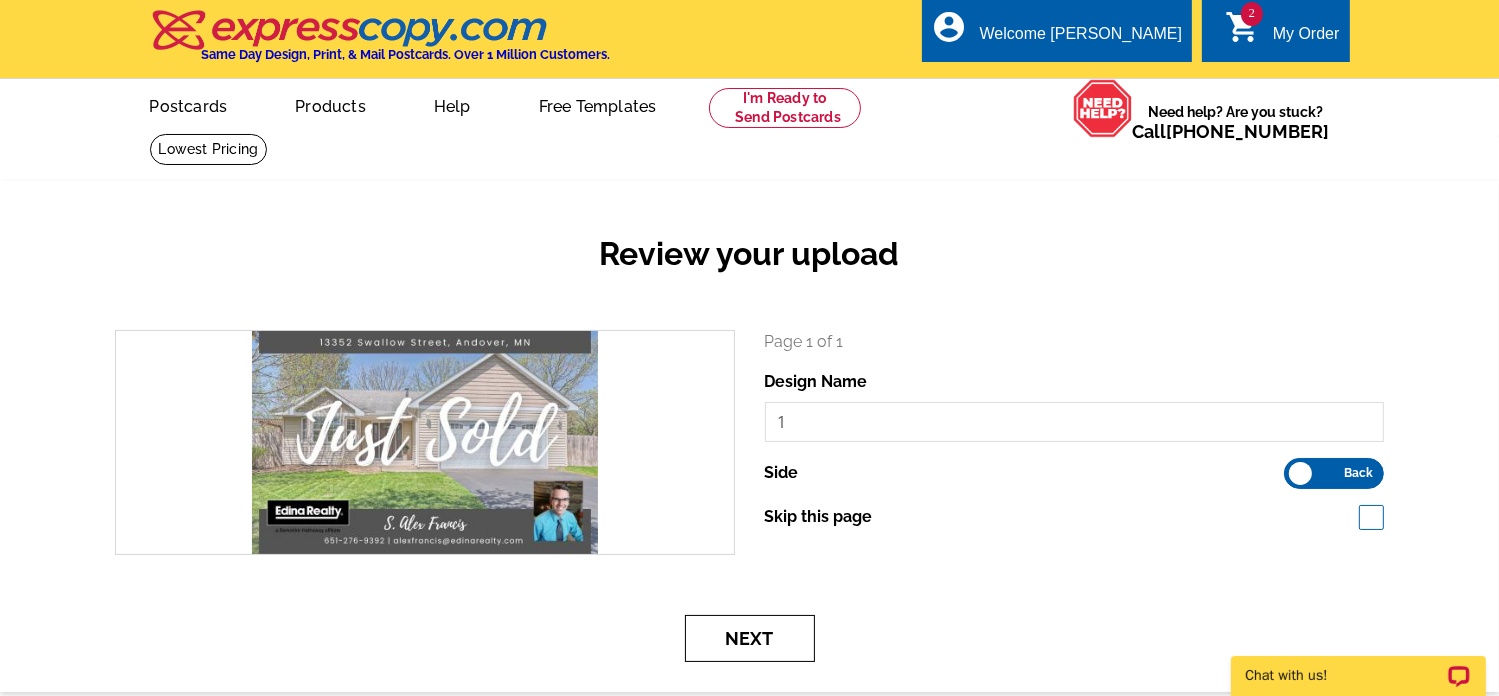 click on "Next" at bounding box center (750, 638) 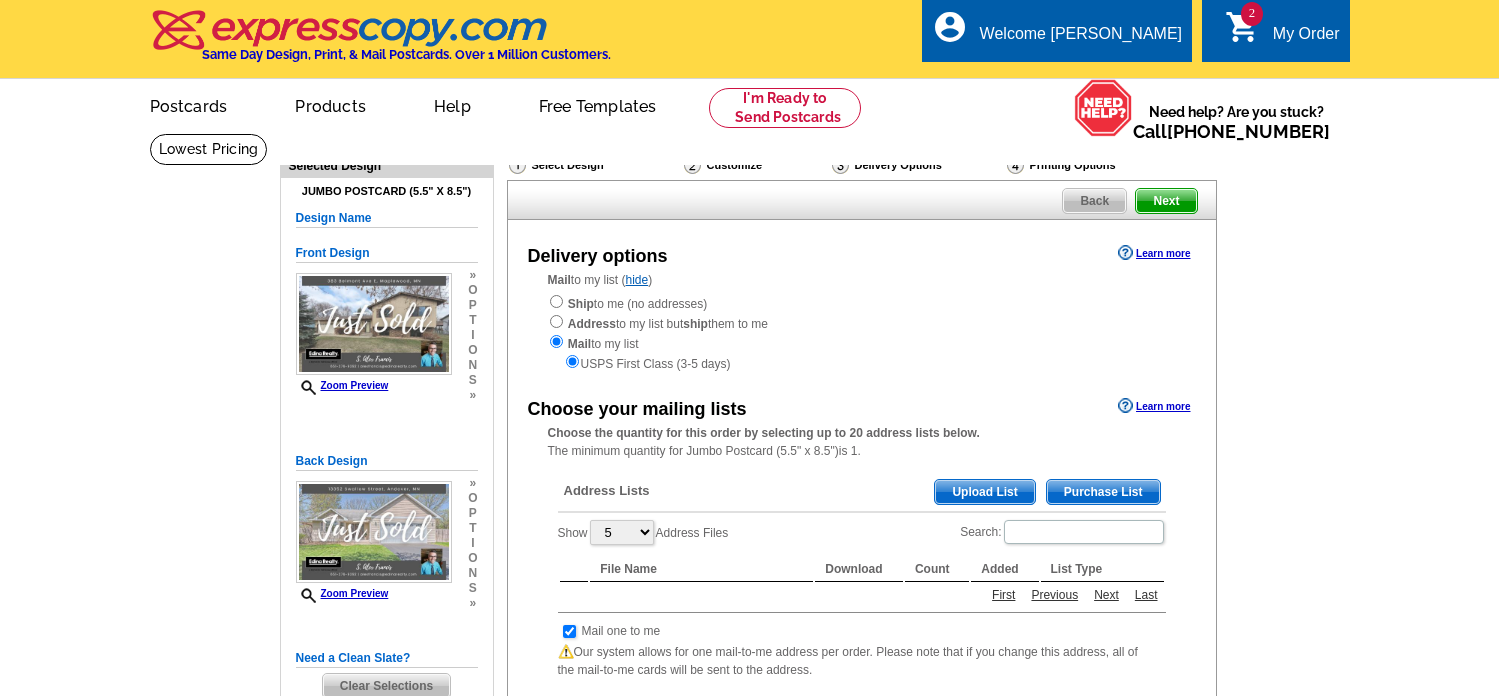 scroll, scrollTop: 0, scrollLeft: 0, axis: both 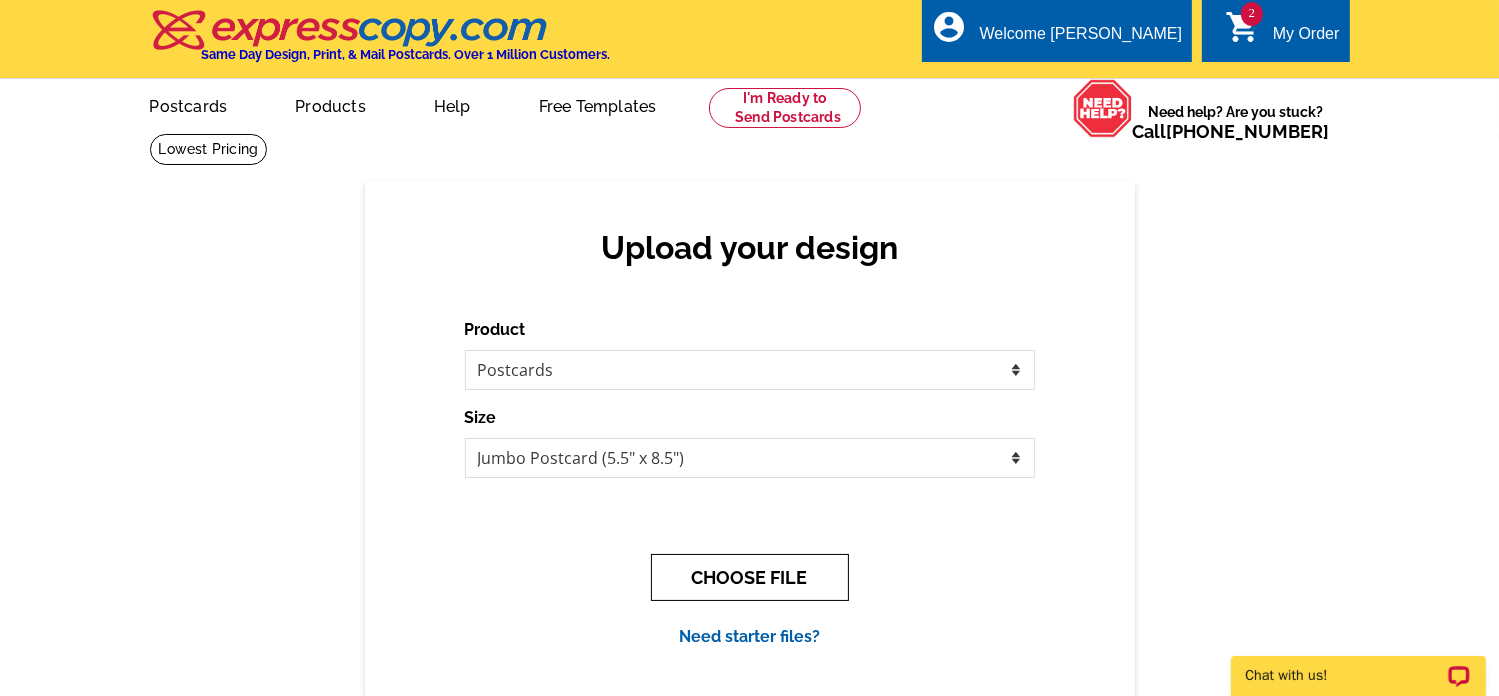 click on "CHOOSE FILE" at bounding box center [750, 577] 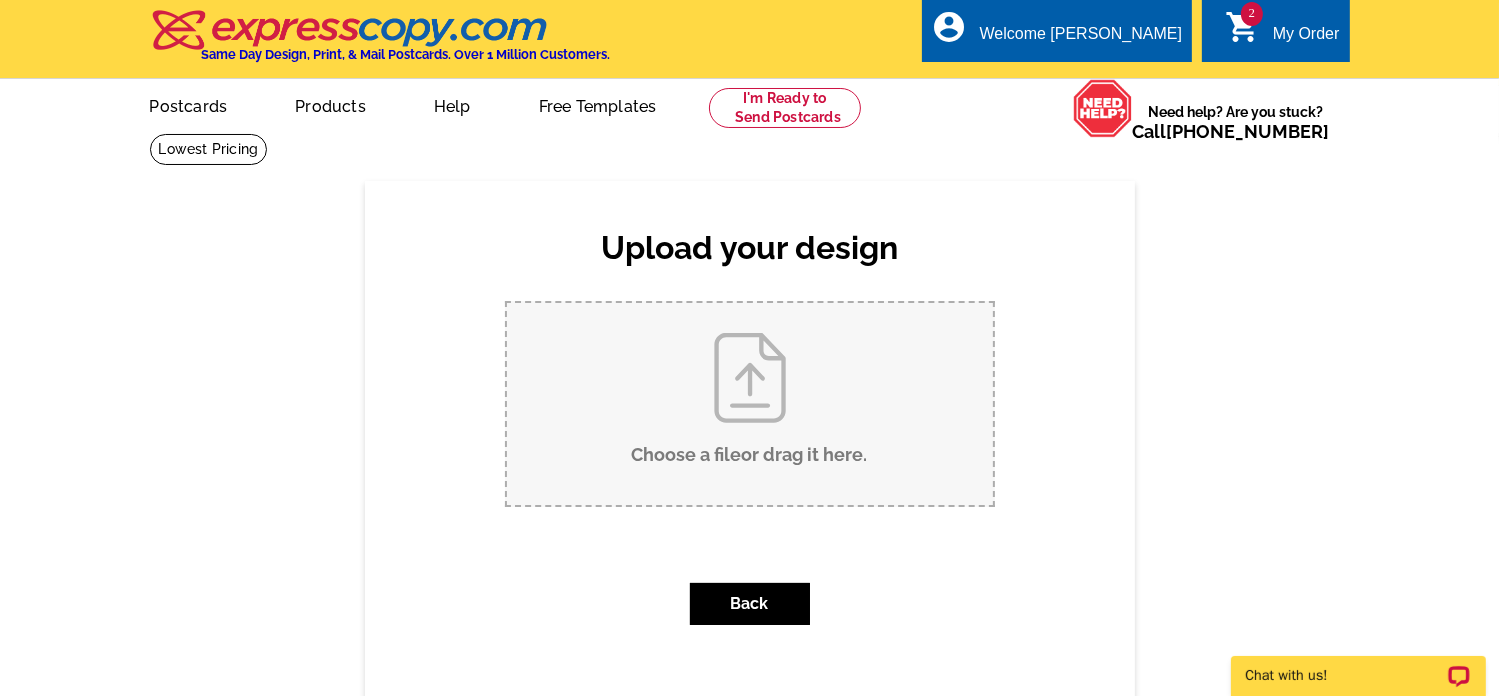 click on "Choose a file  or drag it here ." at bounding box center [750, 404] 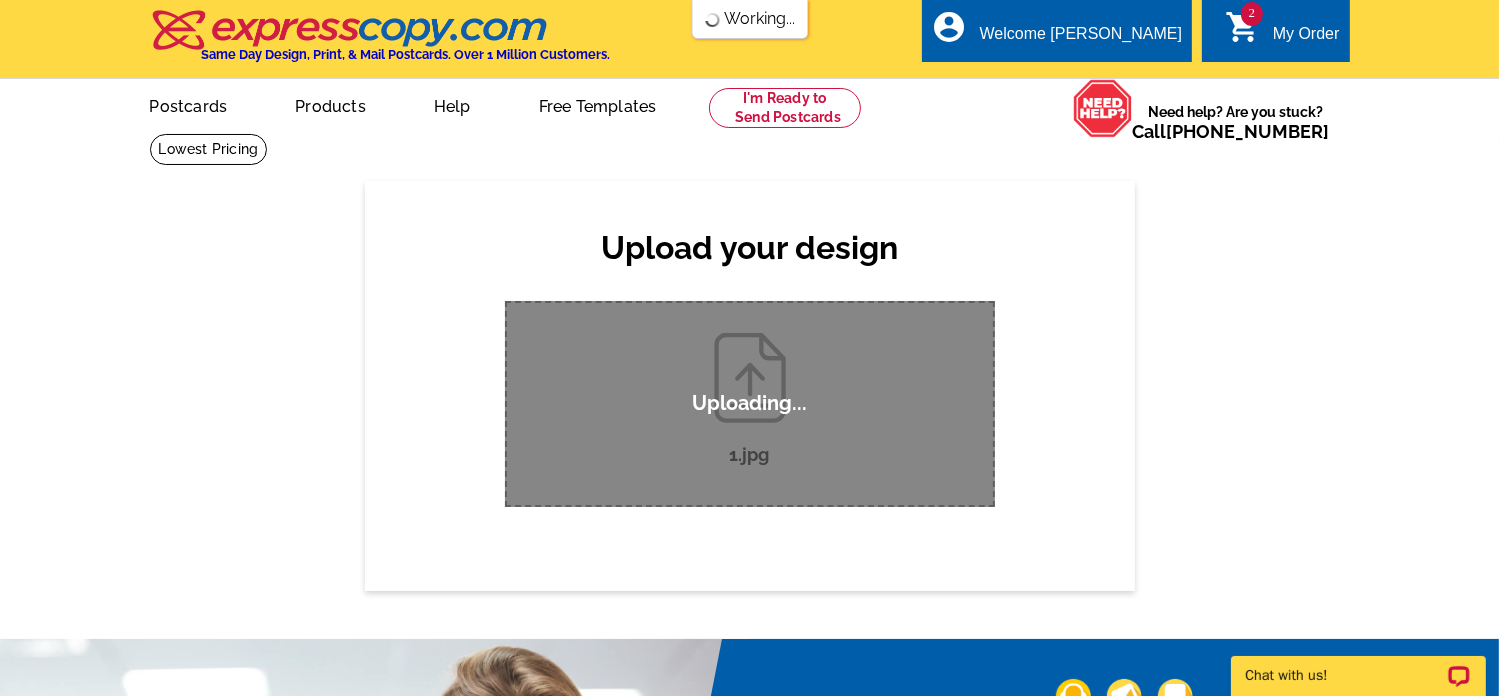scroll, scrollTop: 0, scrollLeft: 0, axis: both 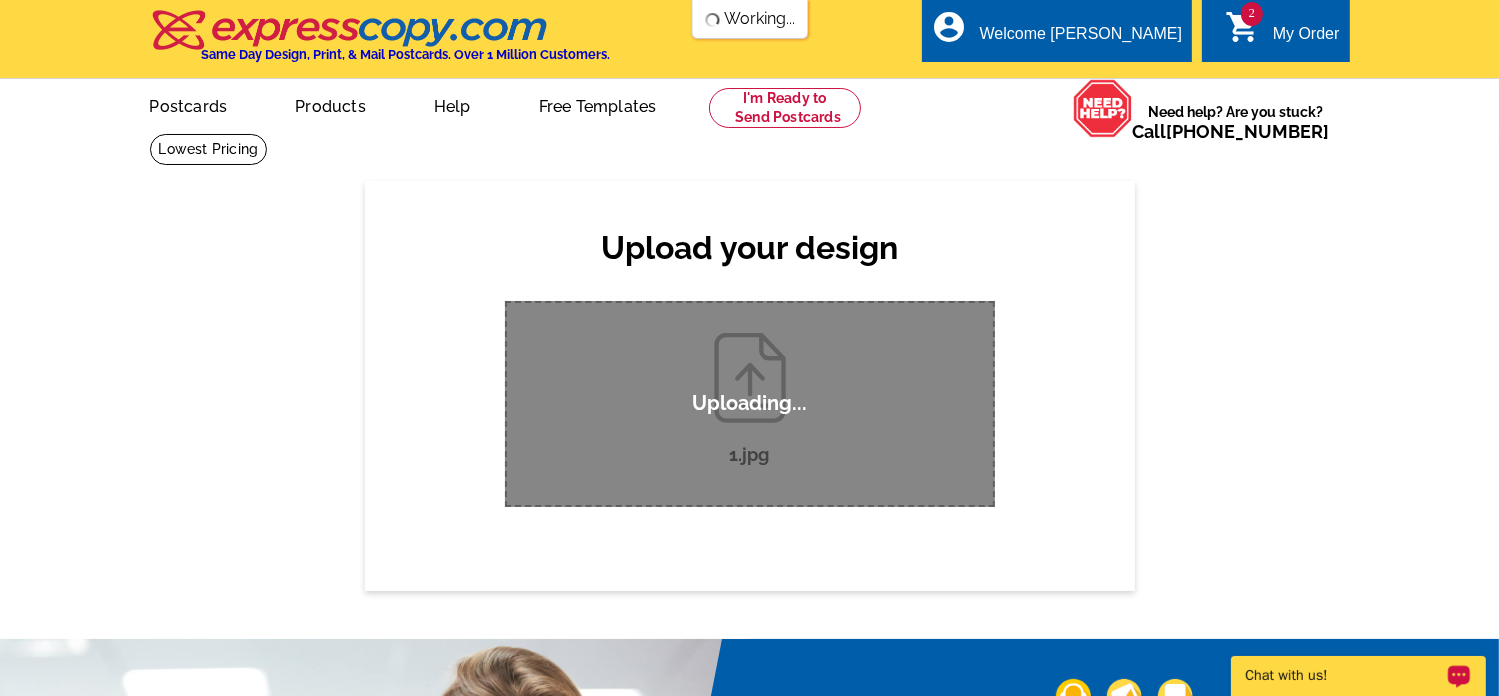 type 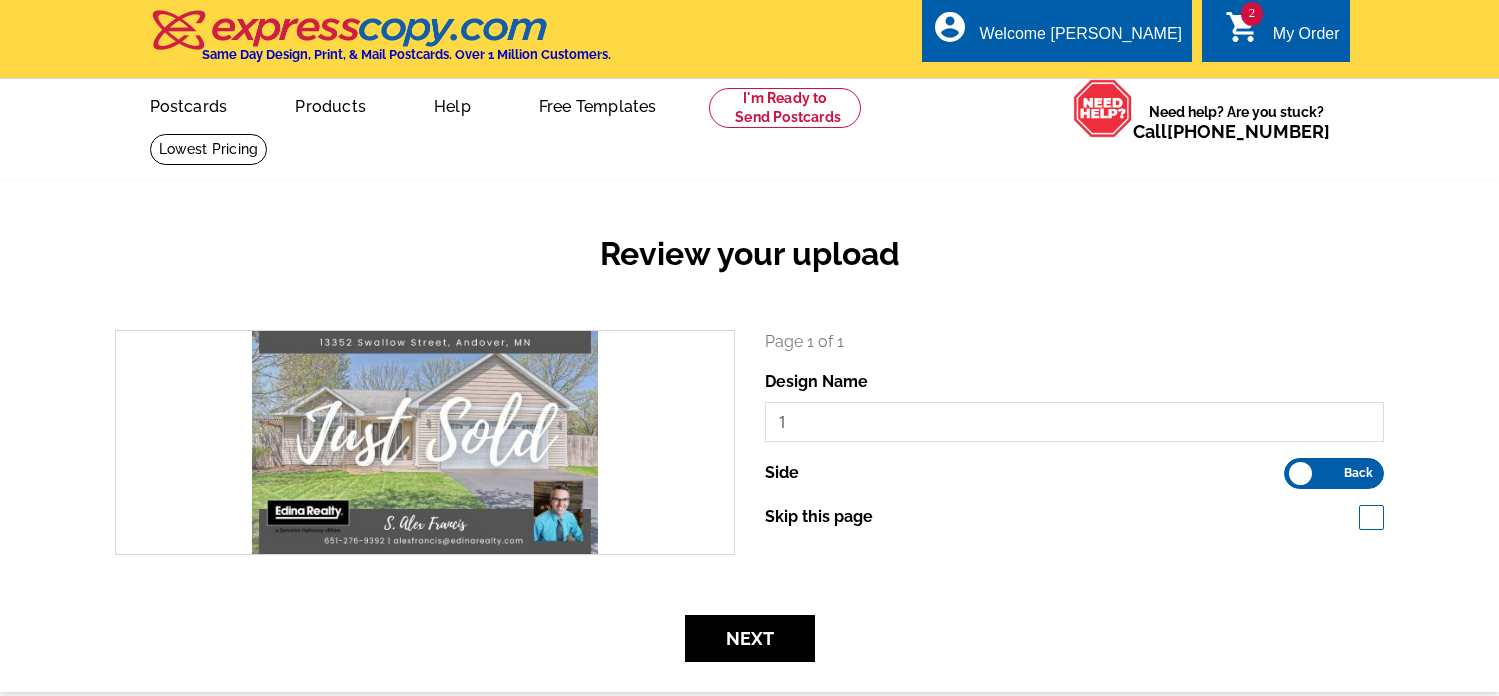 scroll, scrollTop: 0, scrollLeft: 0, axis: both 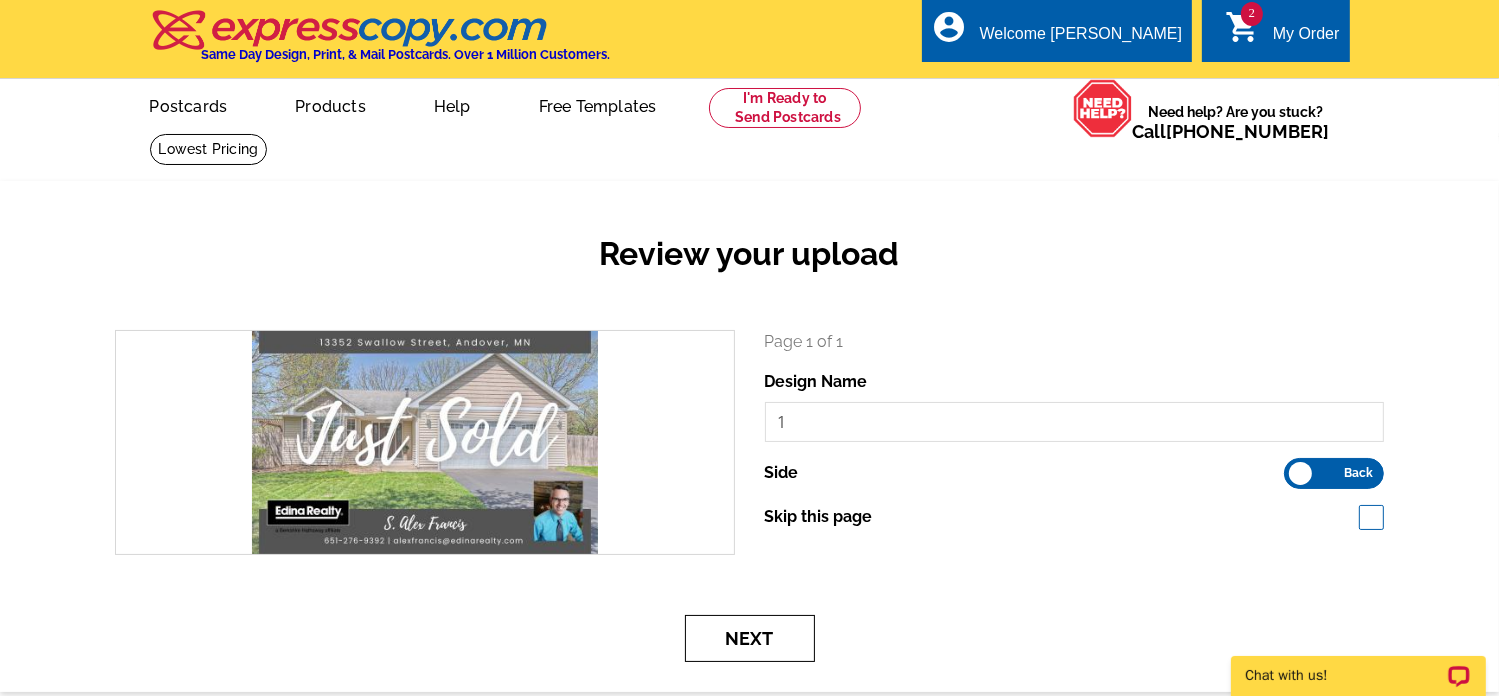 click on "Next" at bounding box center [750, 638] 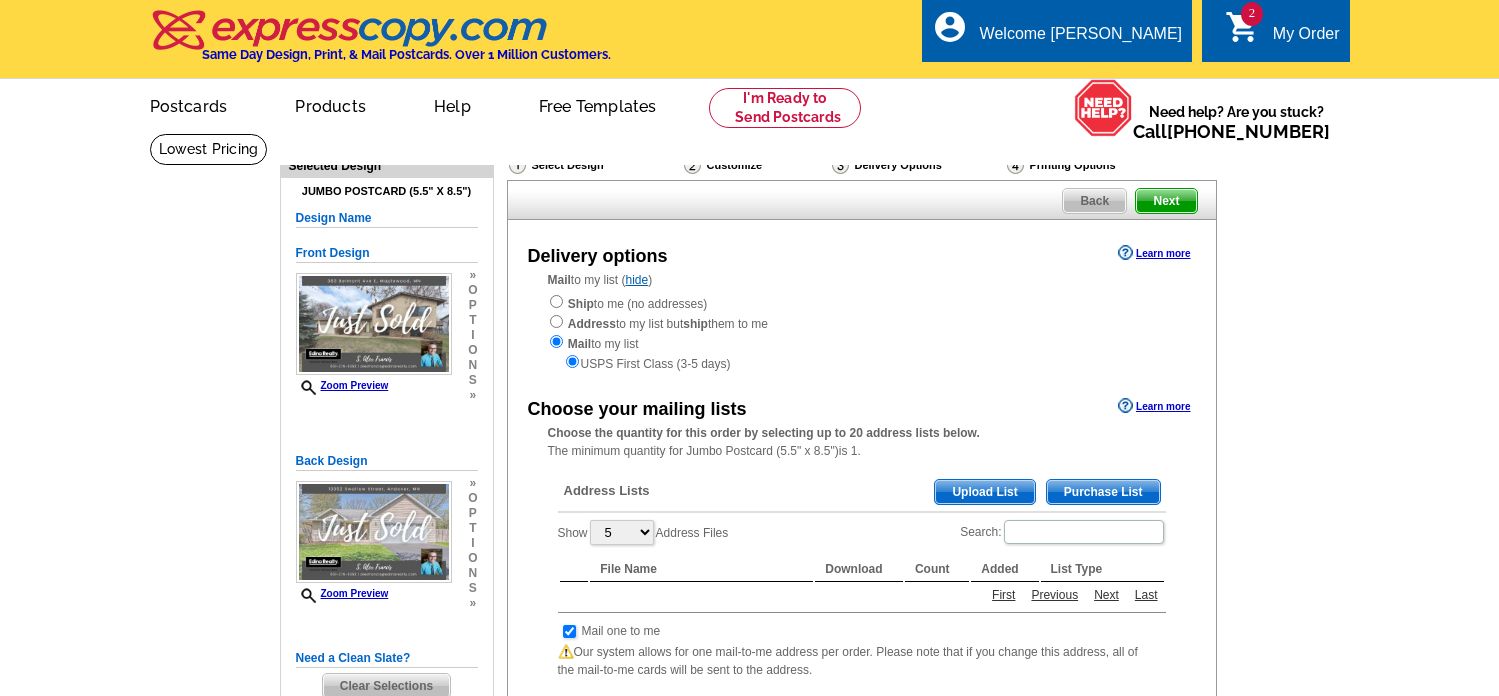 scroll, scrollTop: 0, scrollLeft: 0, axis: both 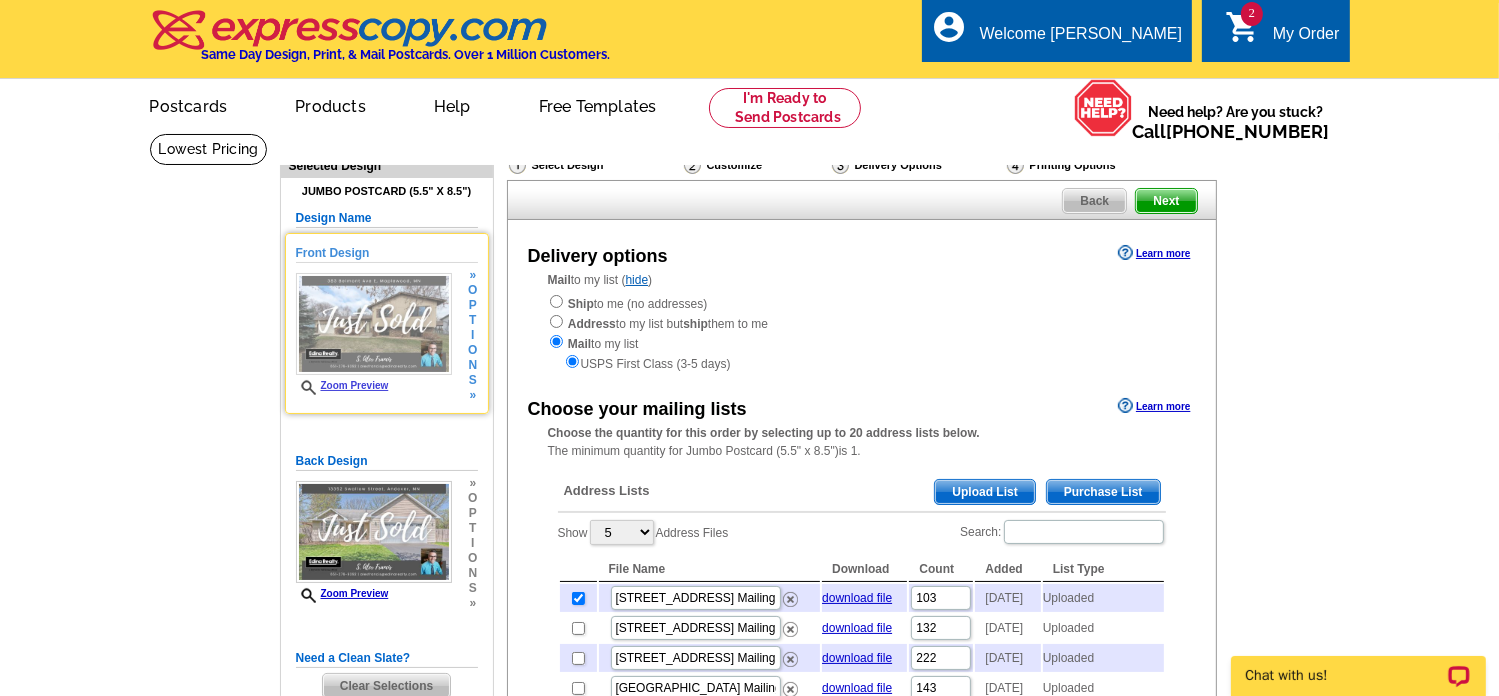 click at bounding box center (374, 324) 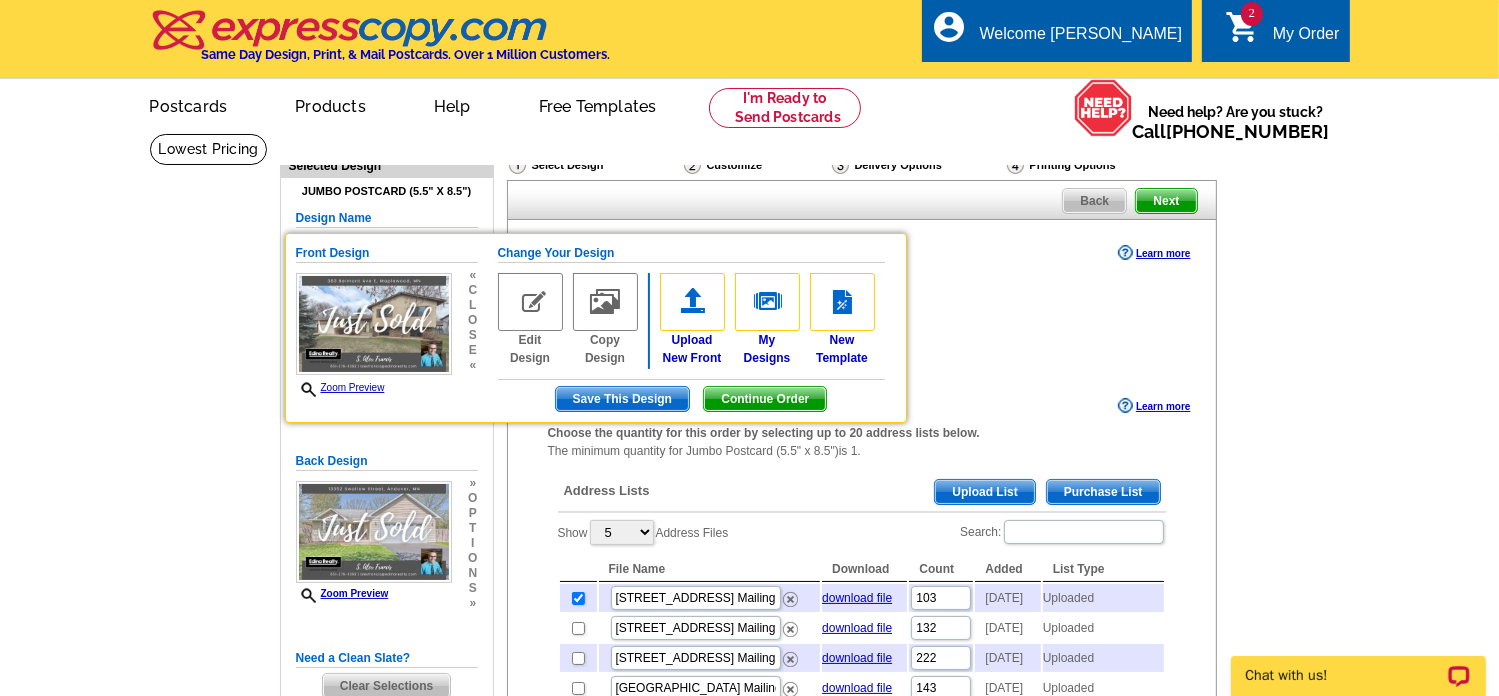 click on "Need Help? call 800-260-5887,  chat  with support, or have our designers make something custom just for you!
Got it, no need for the selection guide next time.
Show Results
Selected Design
Jumbo Postcard (5.5" x 8.5")
Design Name
Front Design
Zoom Preview
« c l o s e «
Change Your Design
Edit Design
»" at bounding box center (749, 867) 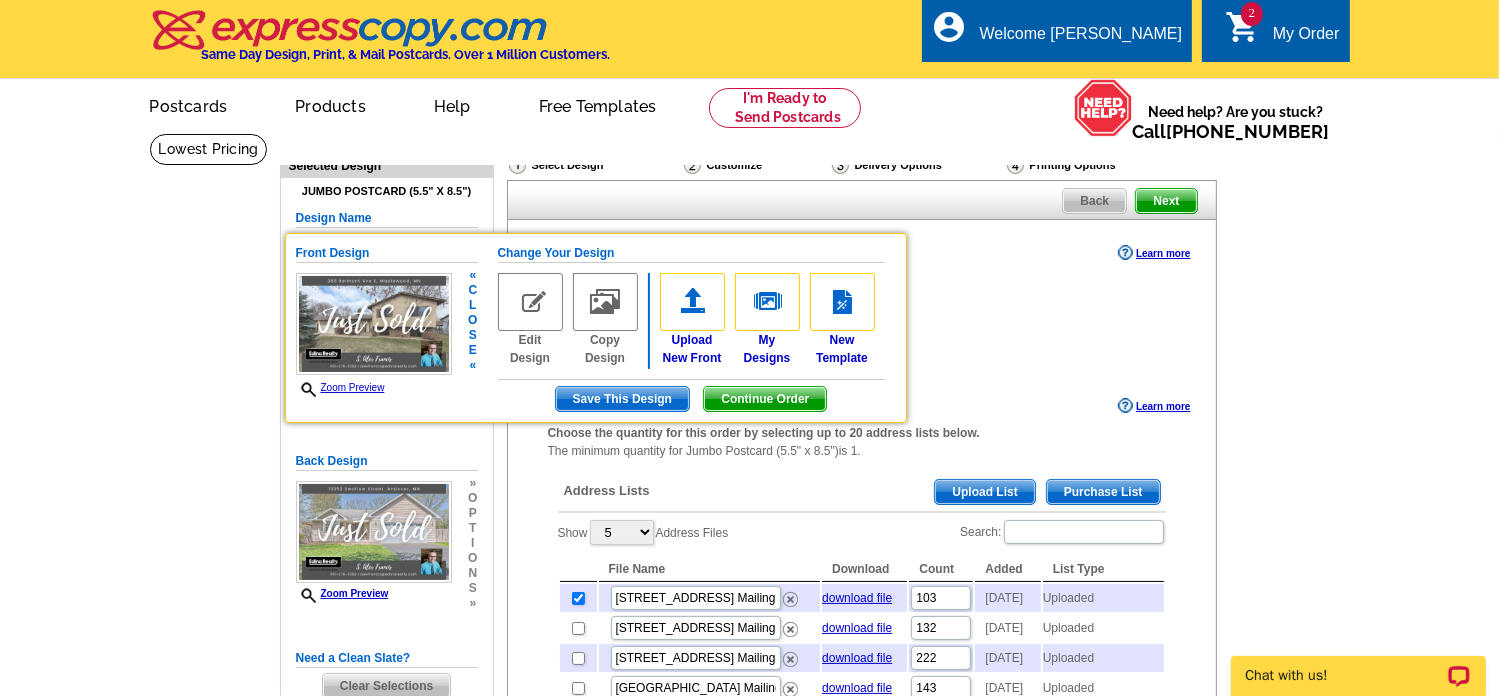 click at bounding box center (530, 302) 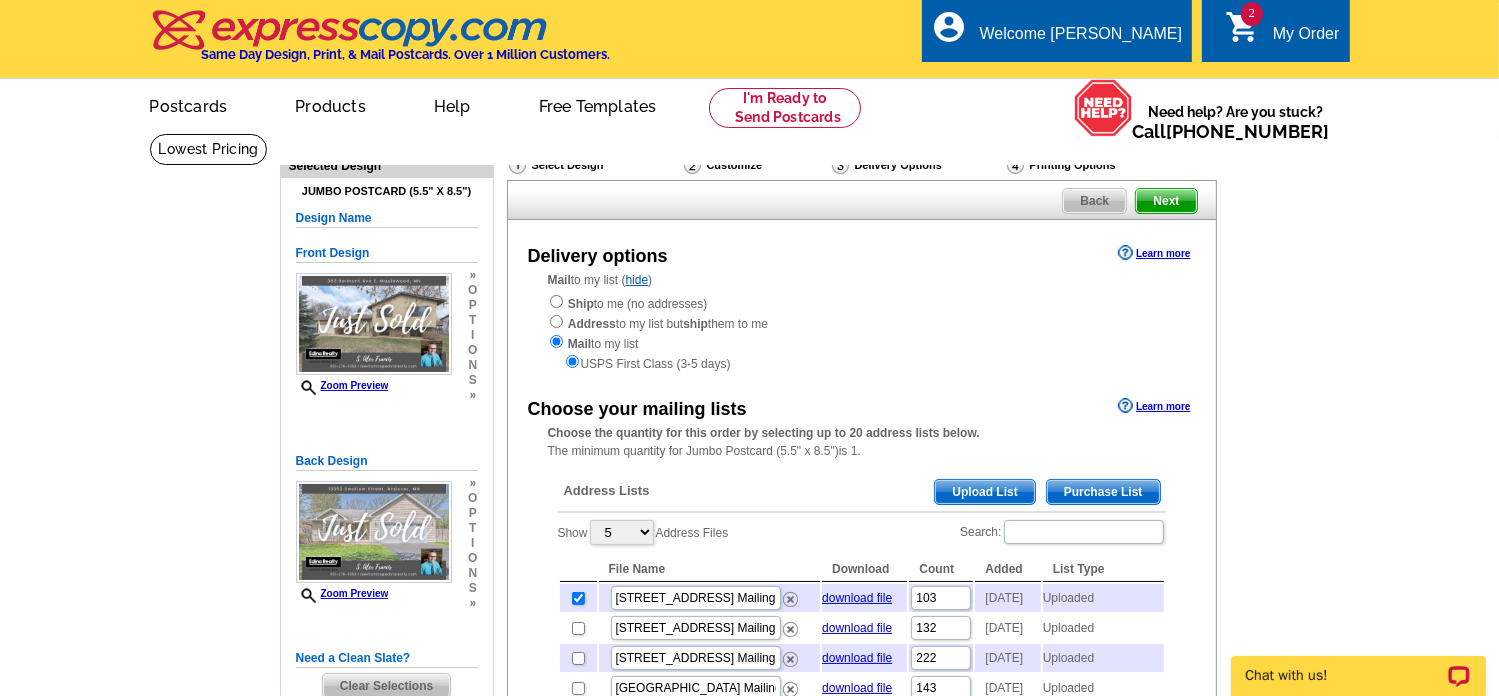 click on "My Order" at bounding box center (1306, 39) 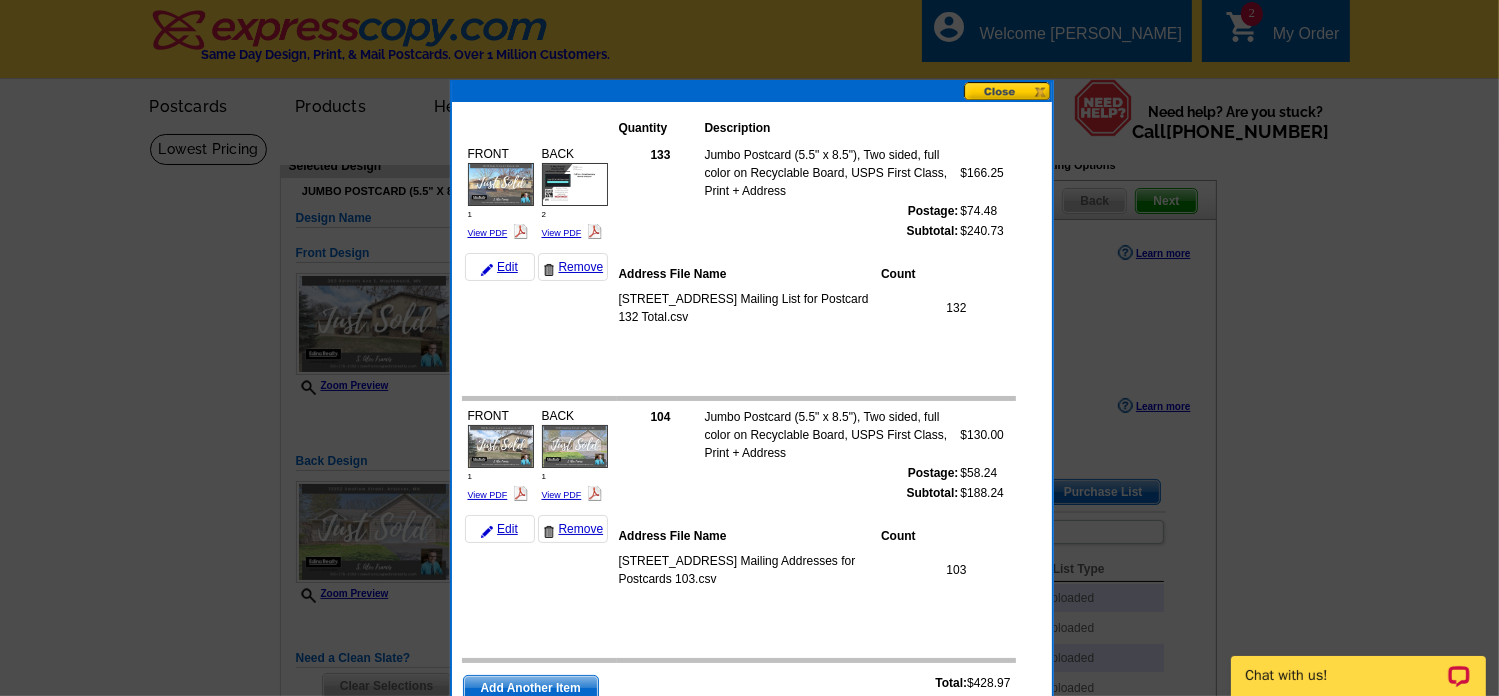 click at bounding box center (1008, 91) 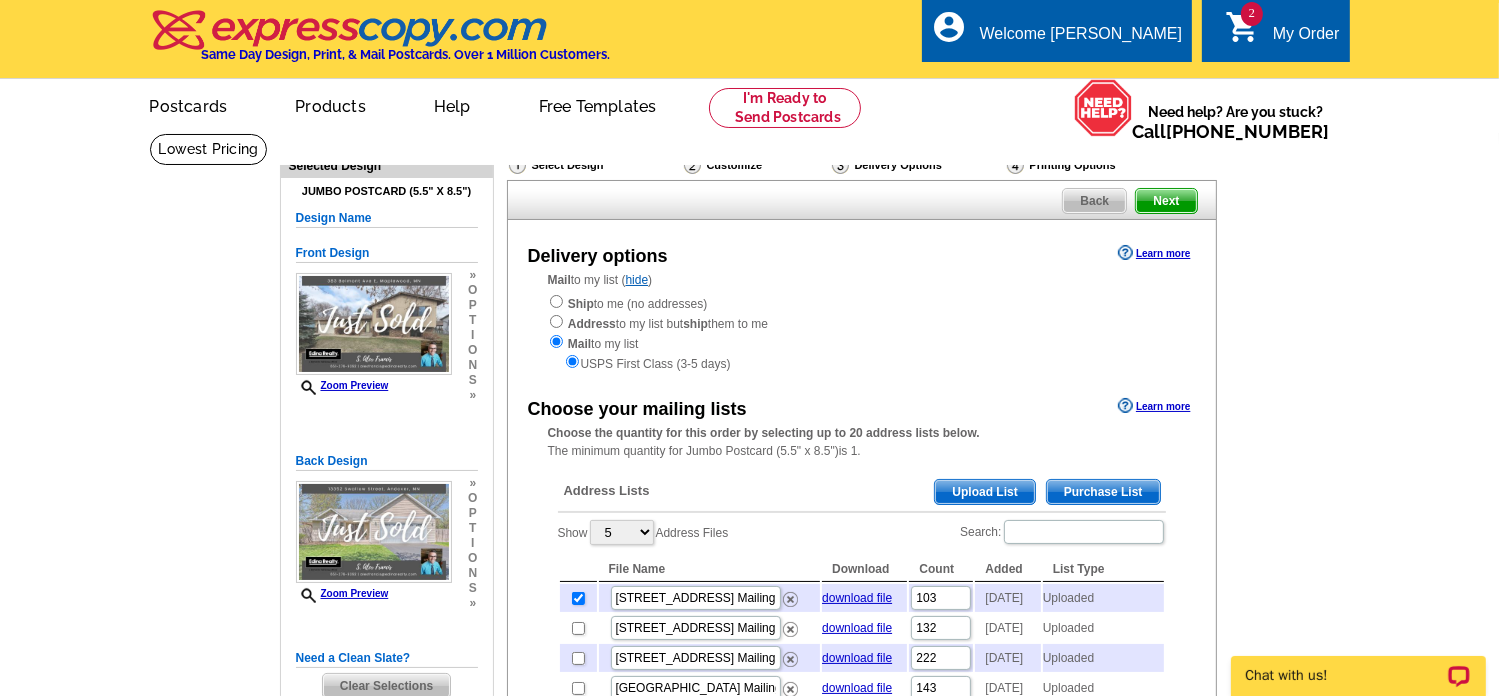 click on "My Order" at bounding box center [1306, 39] 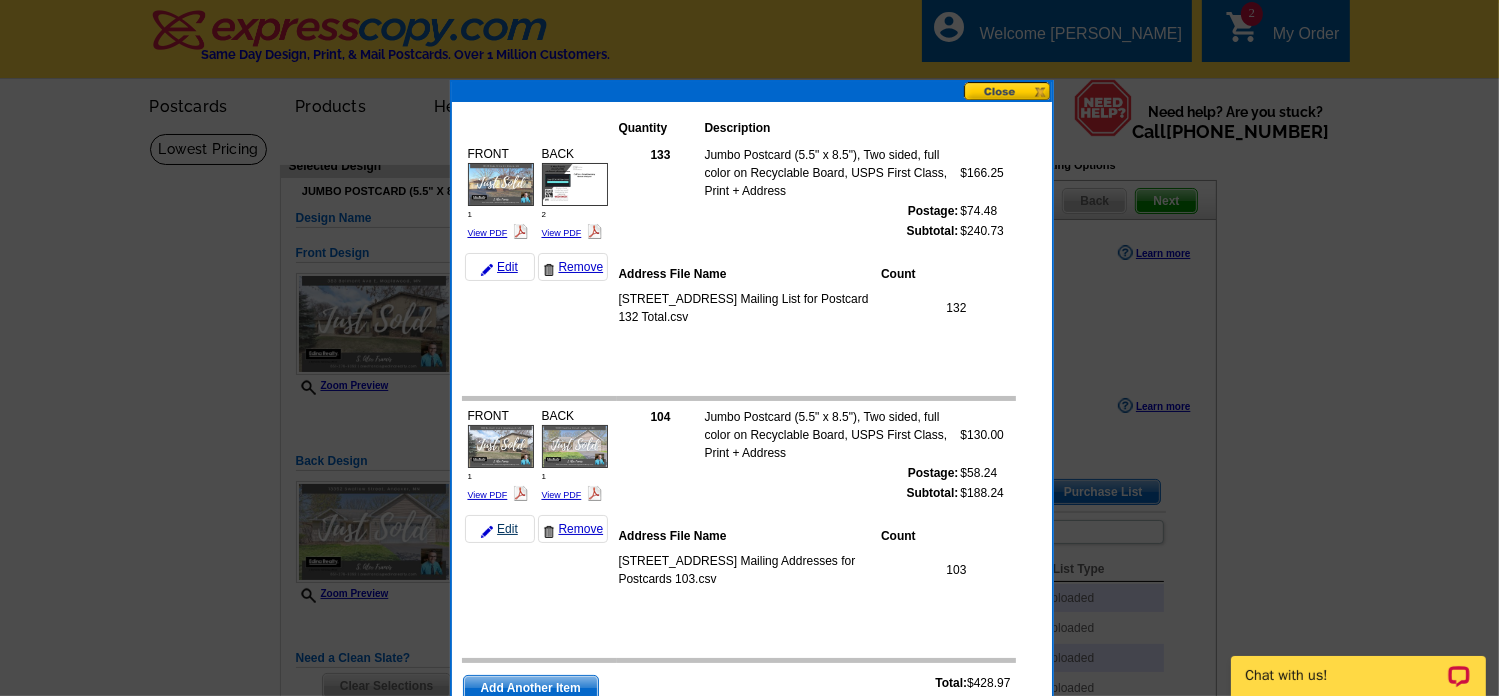 click on "Edit" at bounding box center (500, 529) 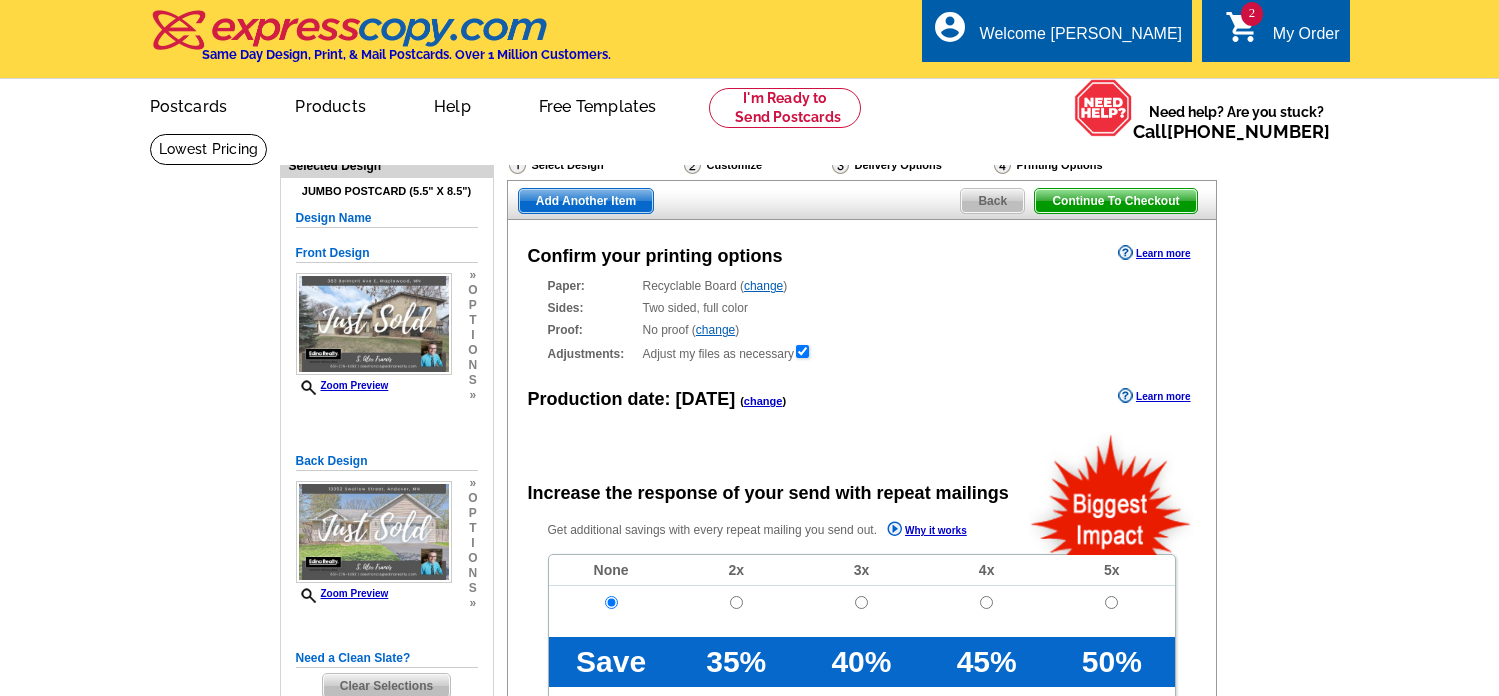 scroll, scrollTop: 0, scrollLeft: 0, axis: both 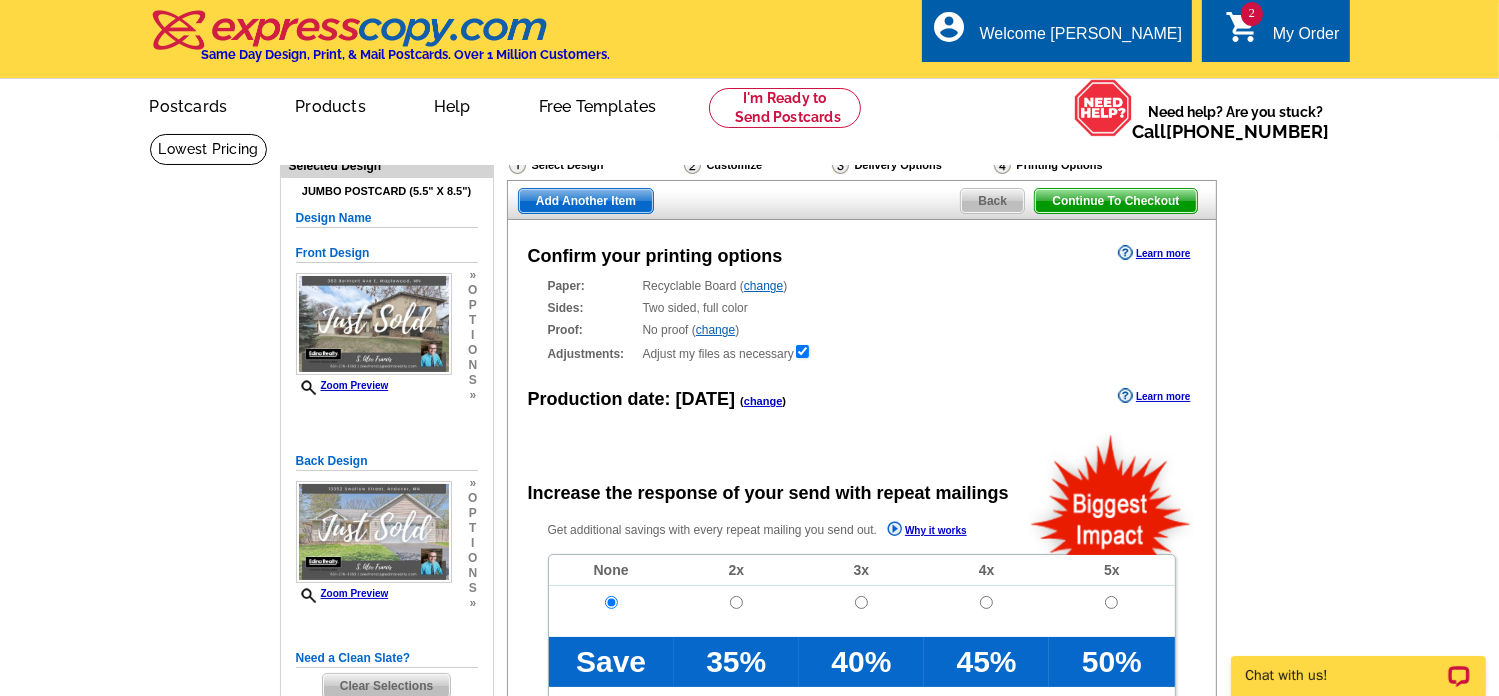 radio on "false" 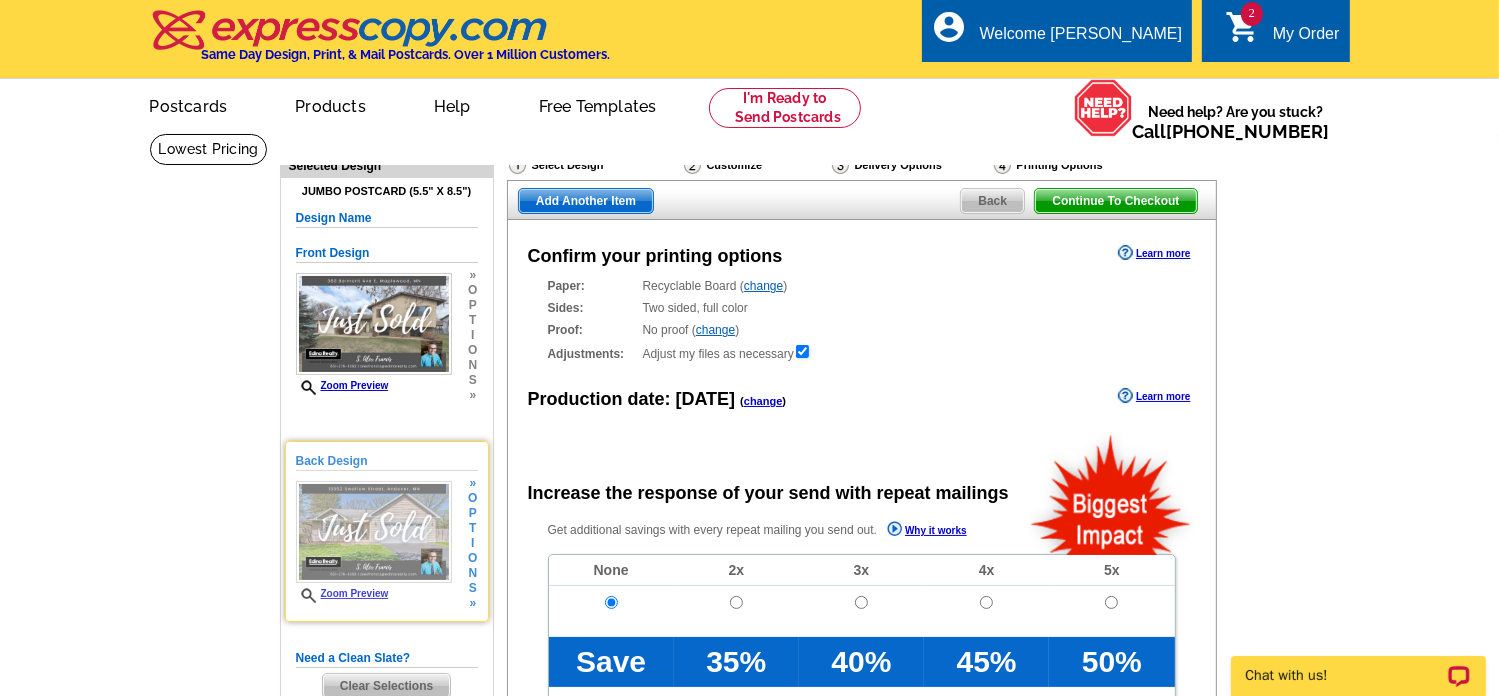 click at bounding box center [374, 532] 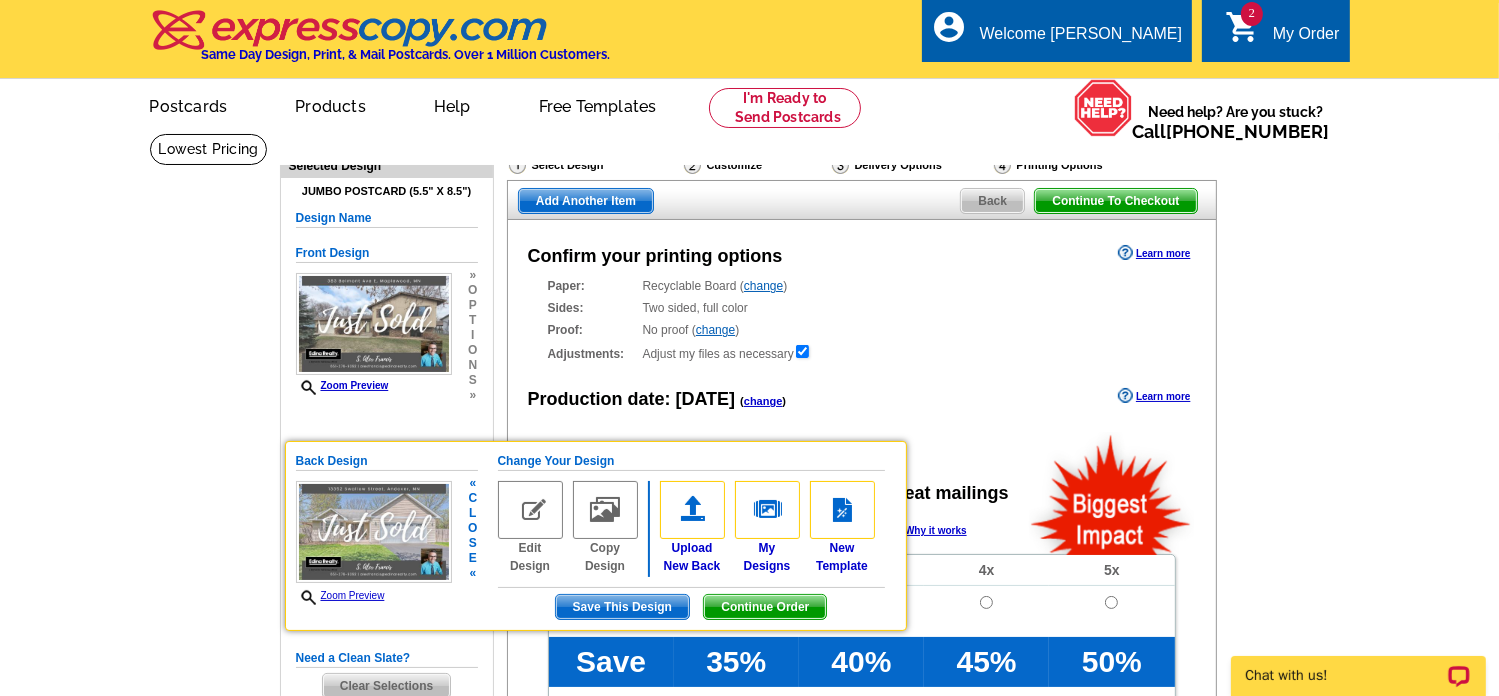 click at bounding box center [530, 510] 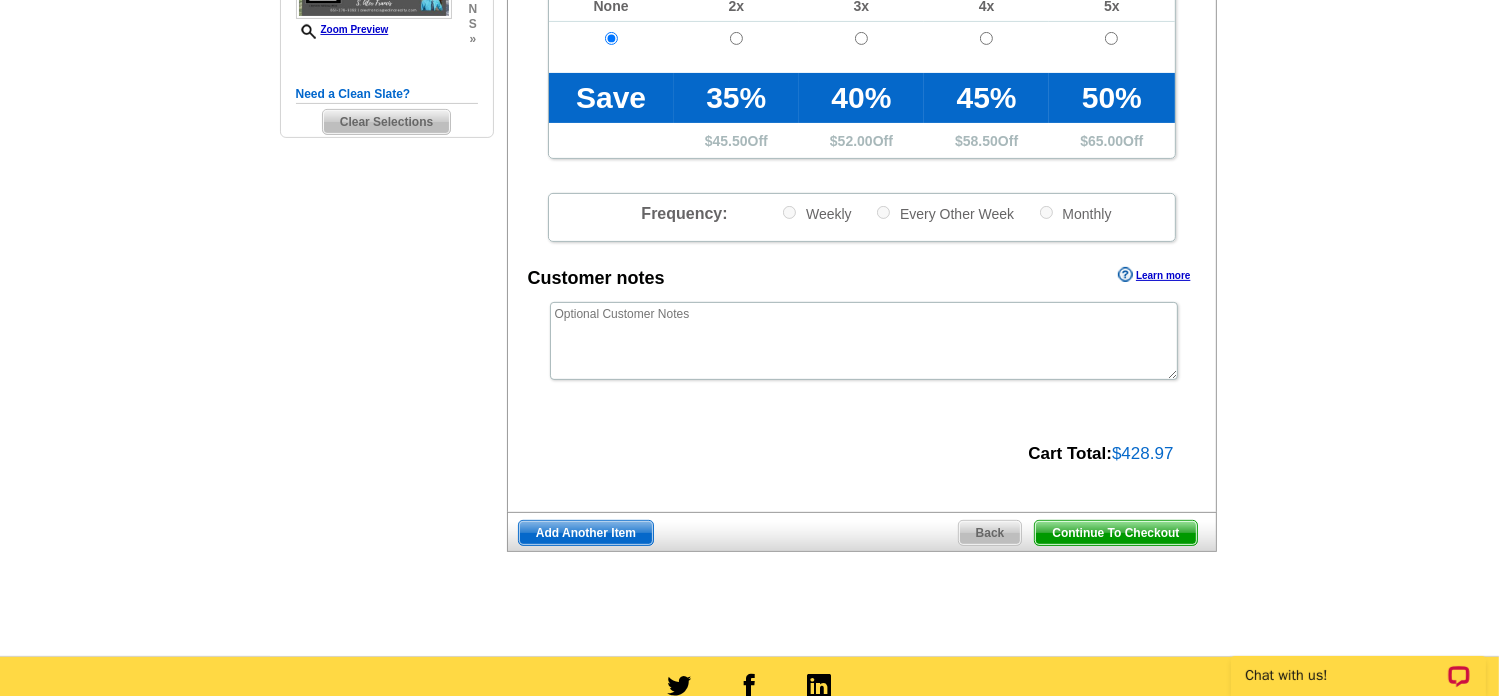 scroll, scrollTop: 570, scrollLeft: 0, axis: vertical 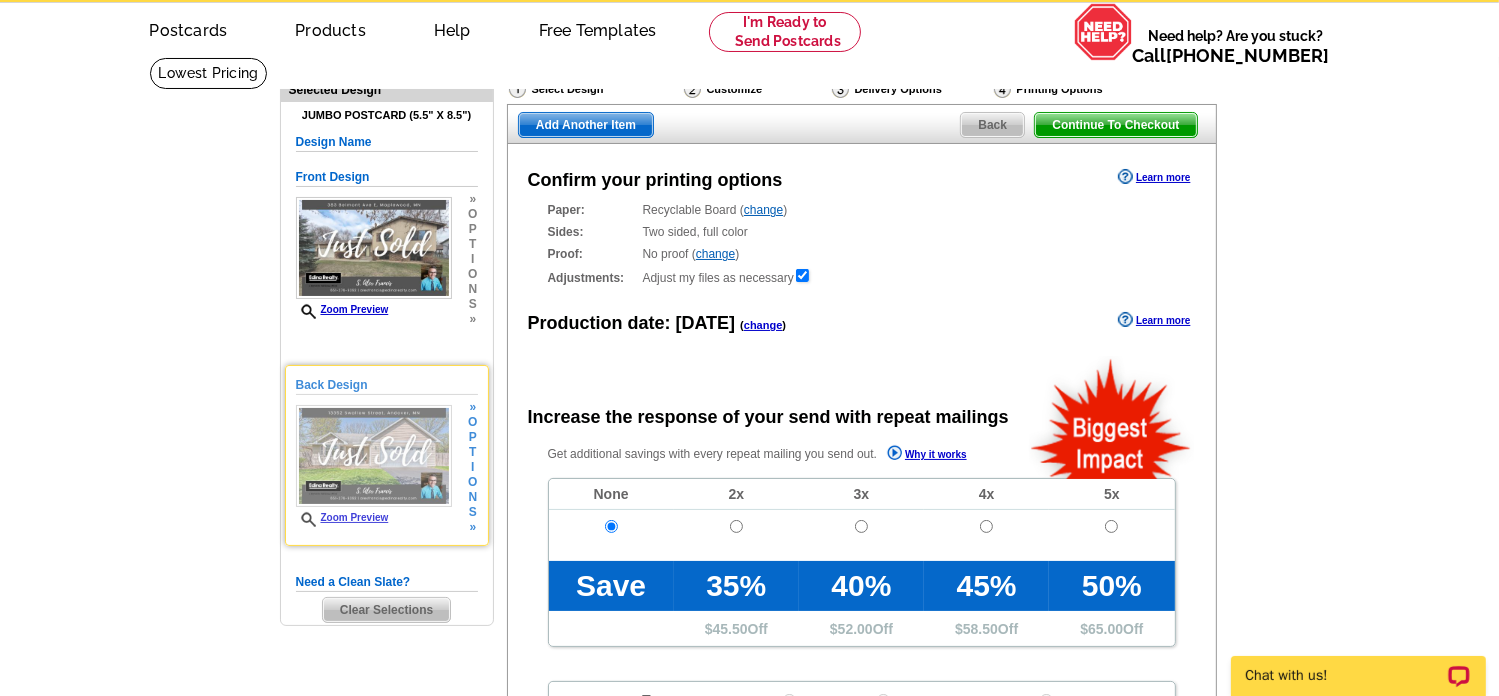 click at bounding box center [374, 456] 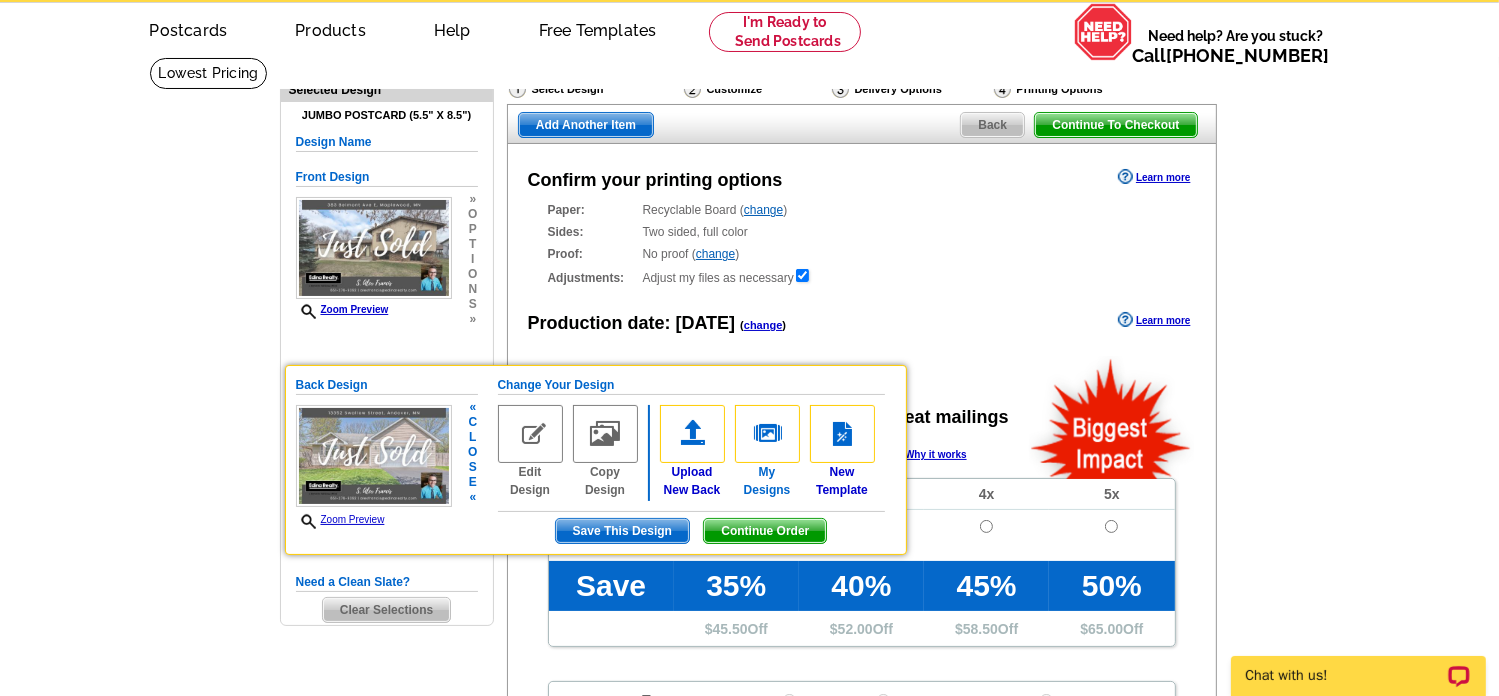 click at bounding box center (767, 434) 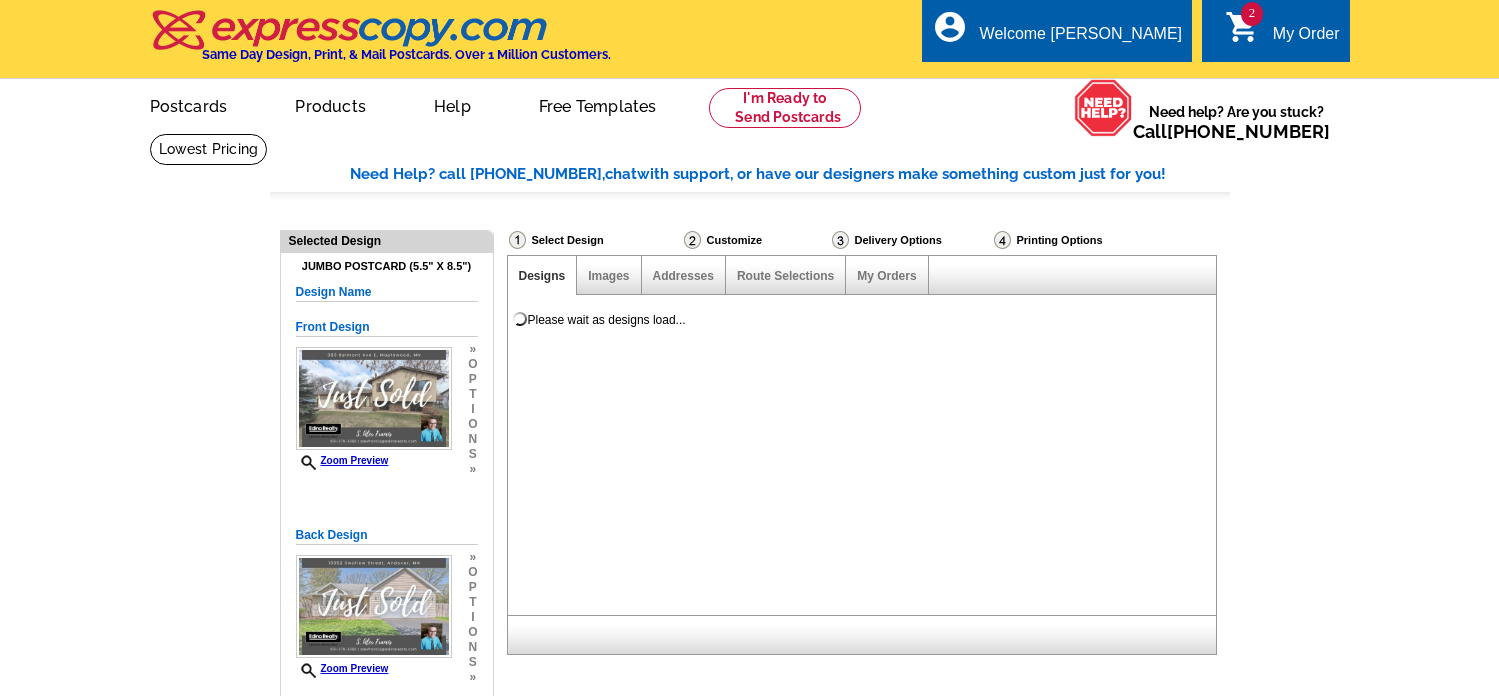 select on "back" 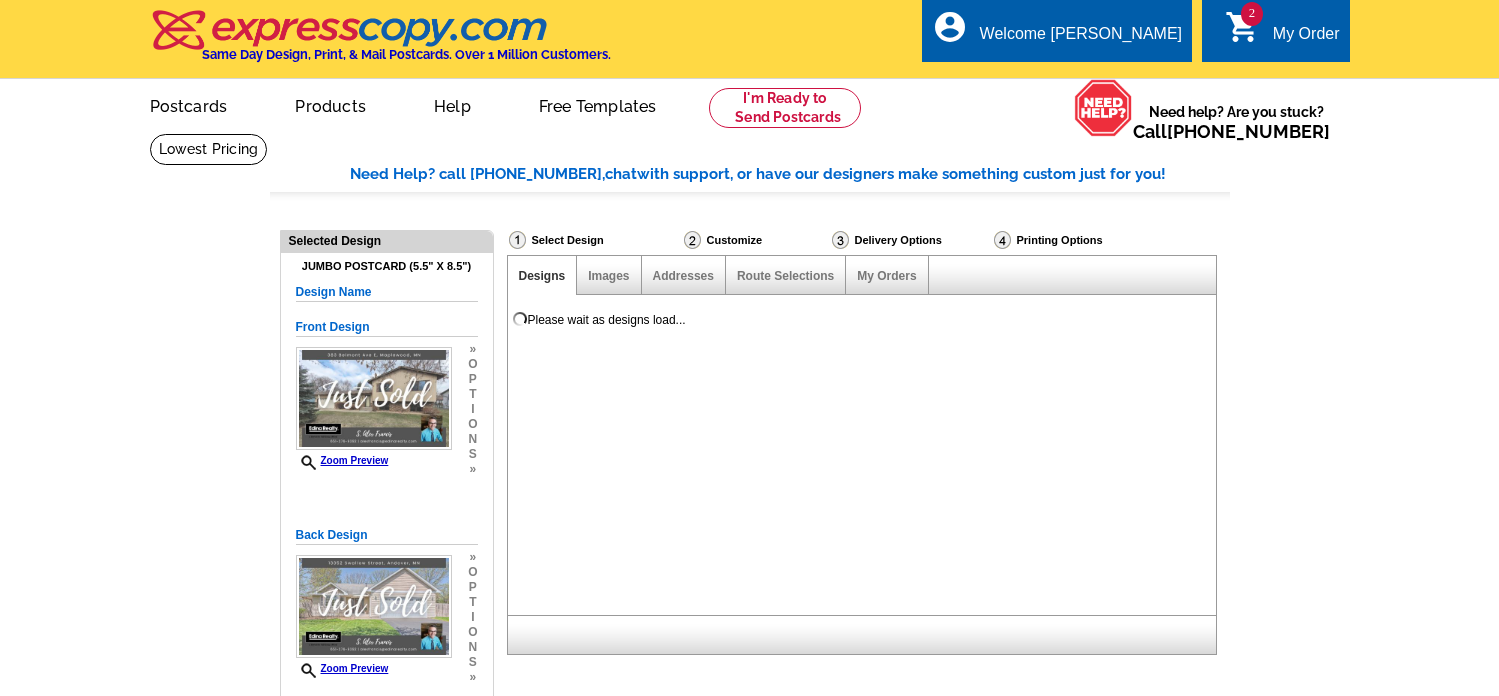 scroll, scrollTop: 0, scrollLeft: 0, axis: both 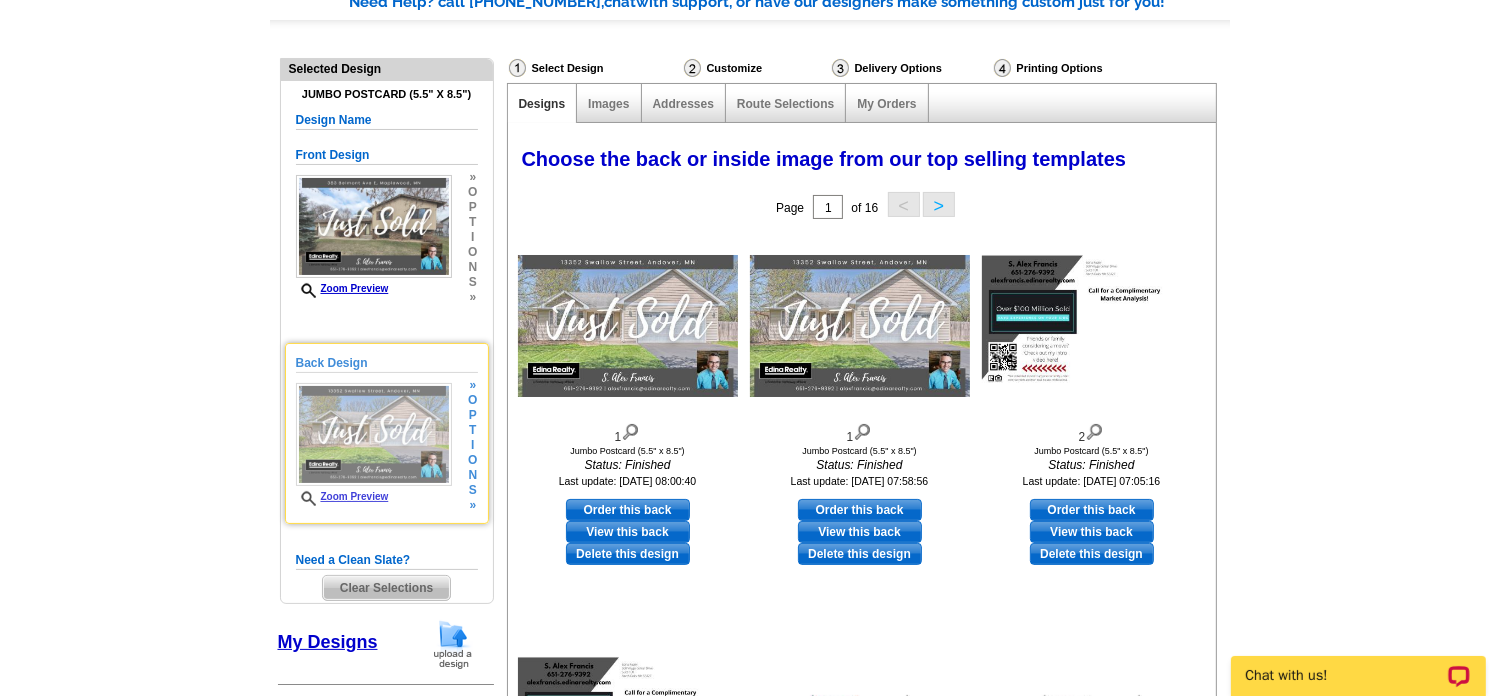 click at bounding box center (374, 434) 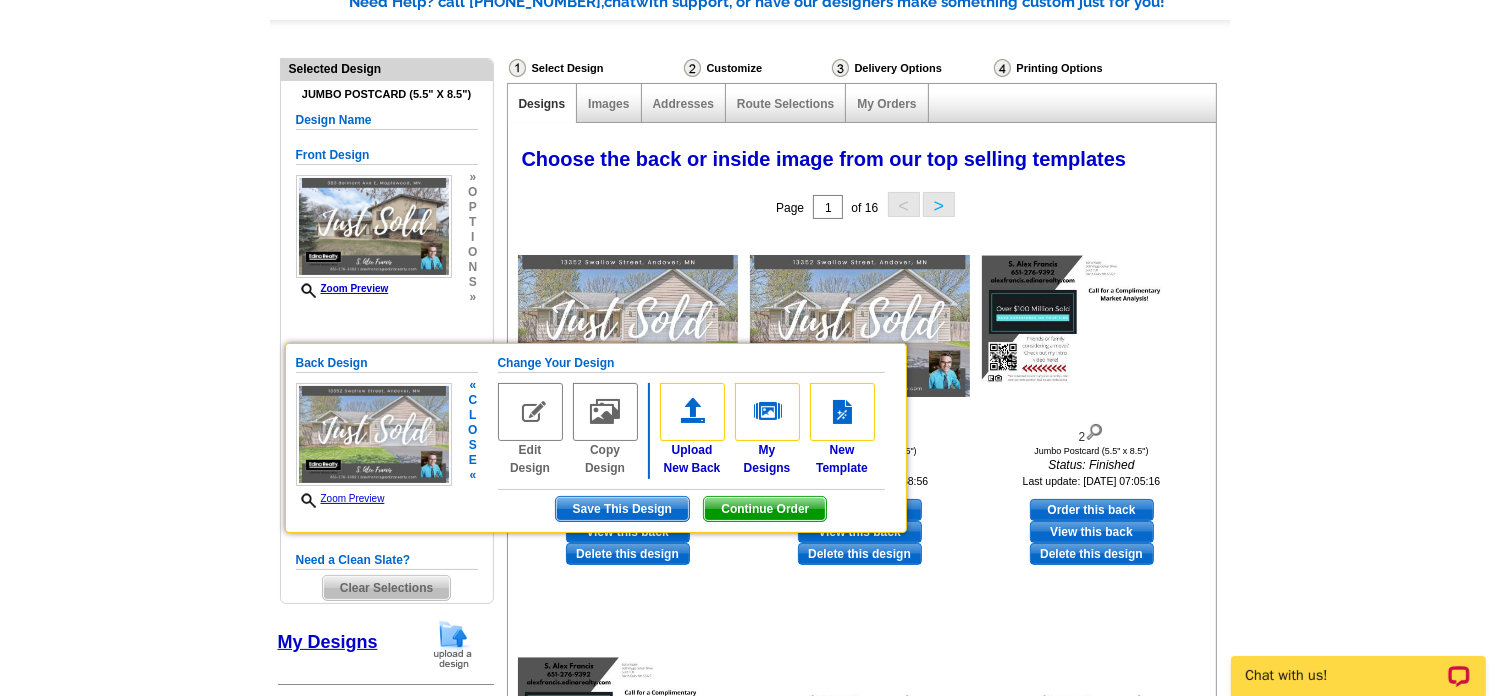 click at bounding box center (530, 412) 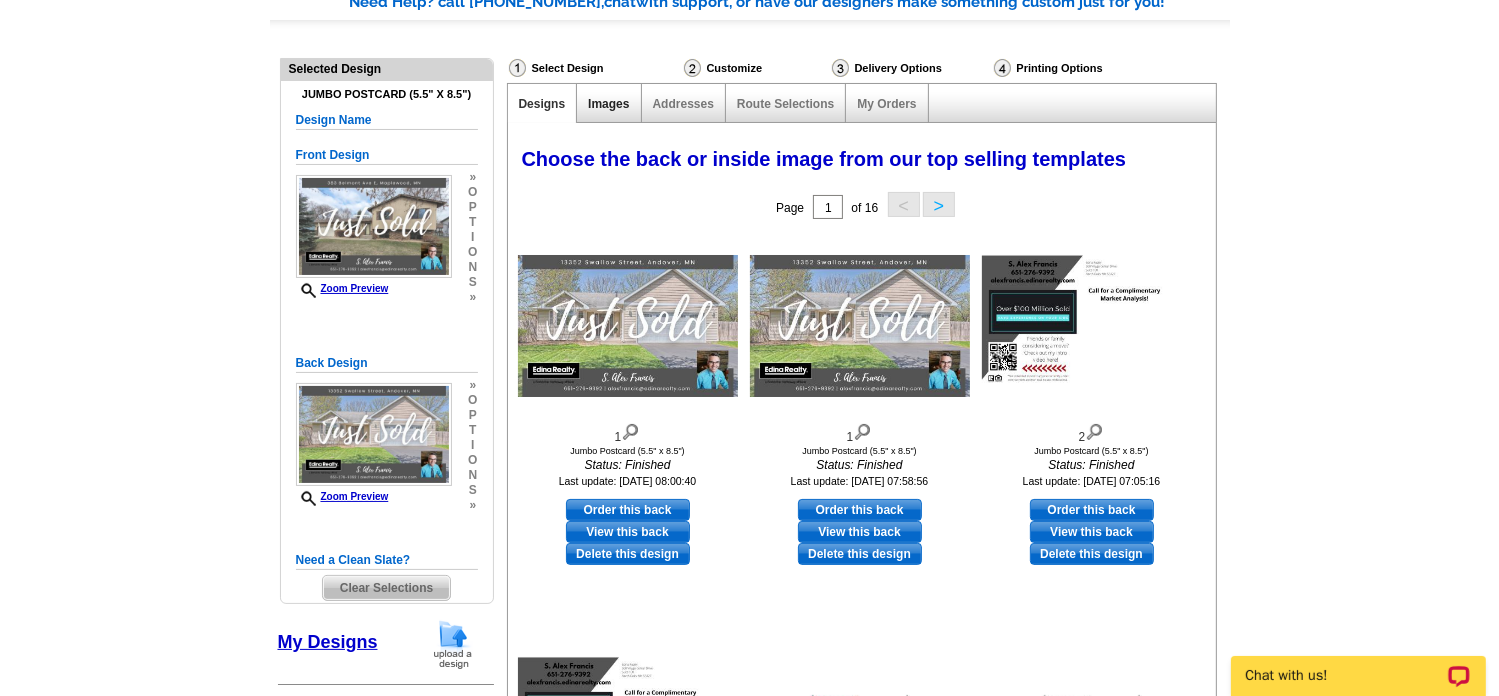 click on "Images" at bounding box center [608, 104] 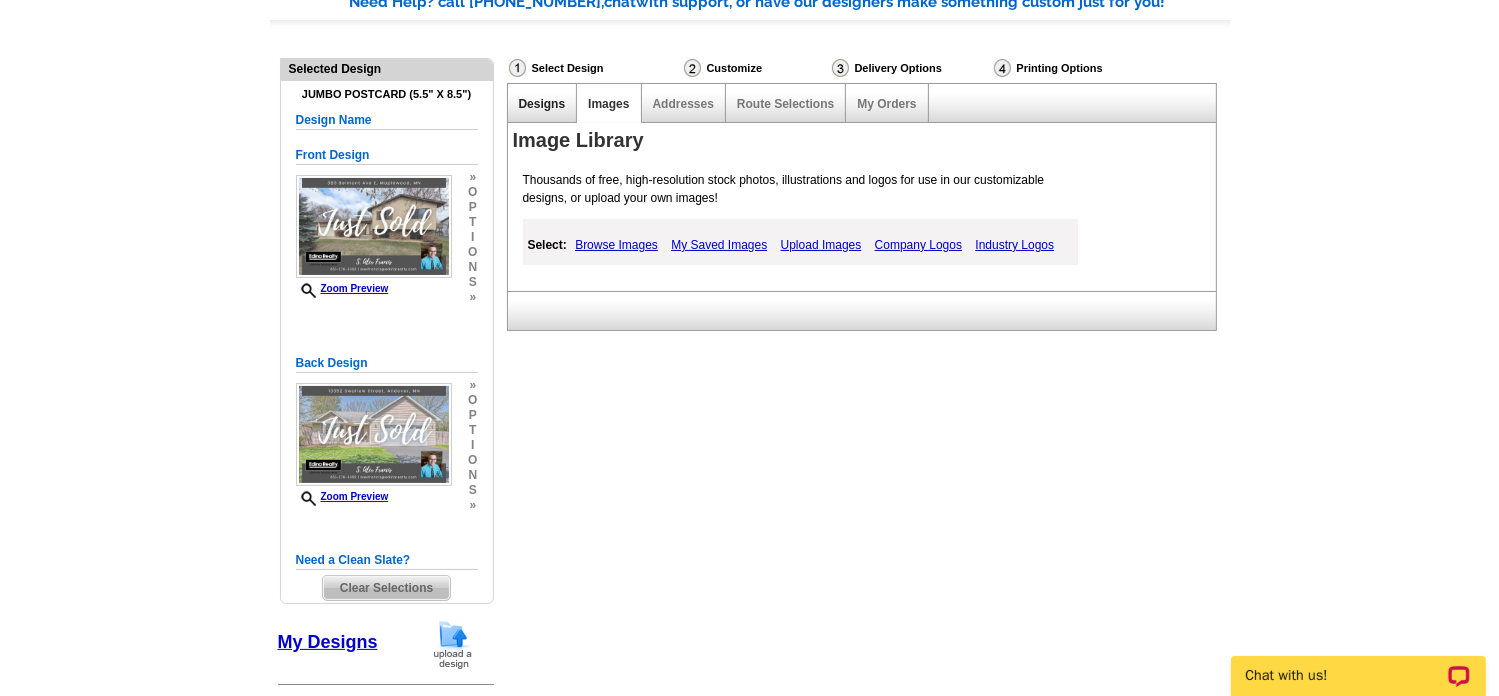 click on "Designs" at bounding box center (542, 104) 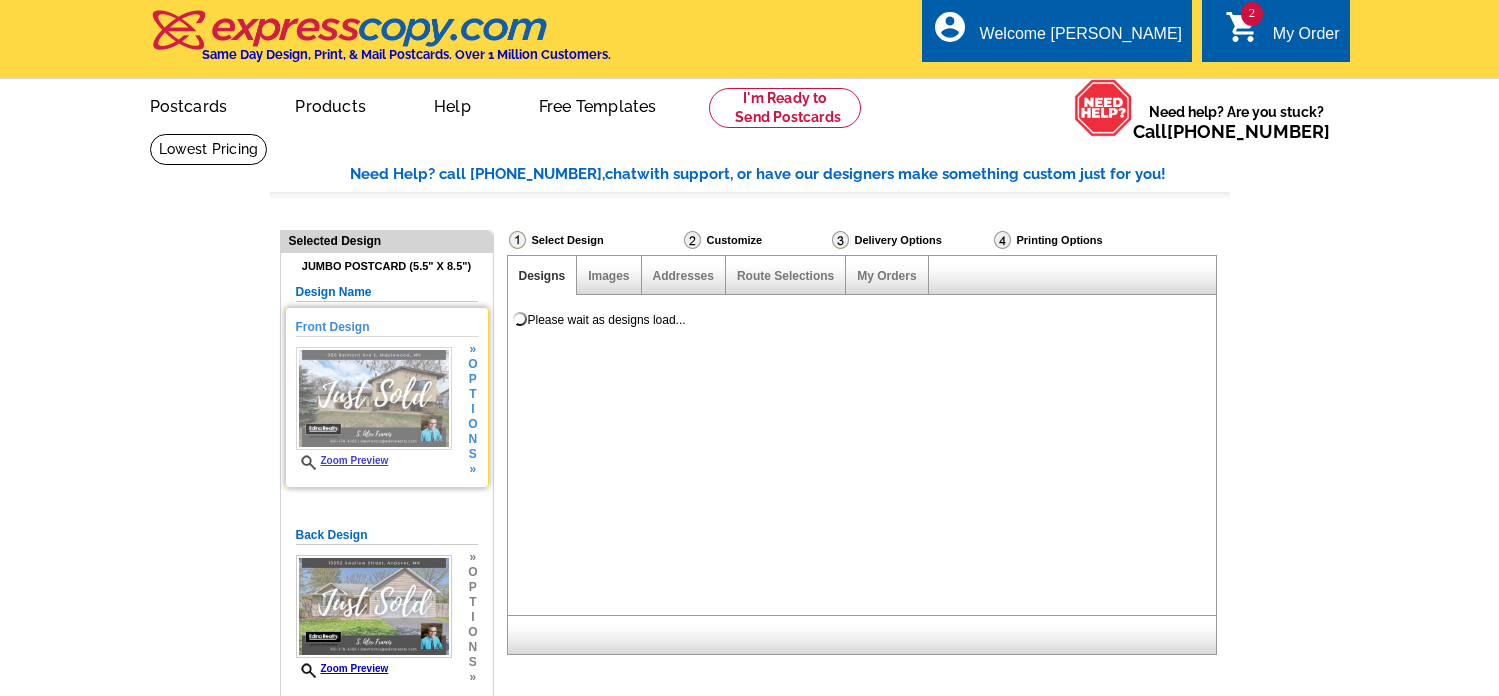 scroll, scrollTop: 0, scrollLeft: 0, axis: both 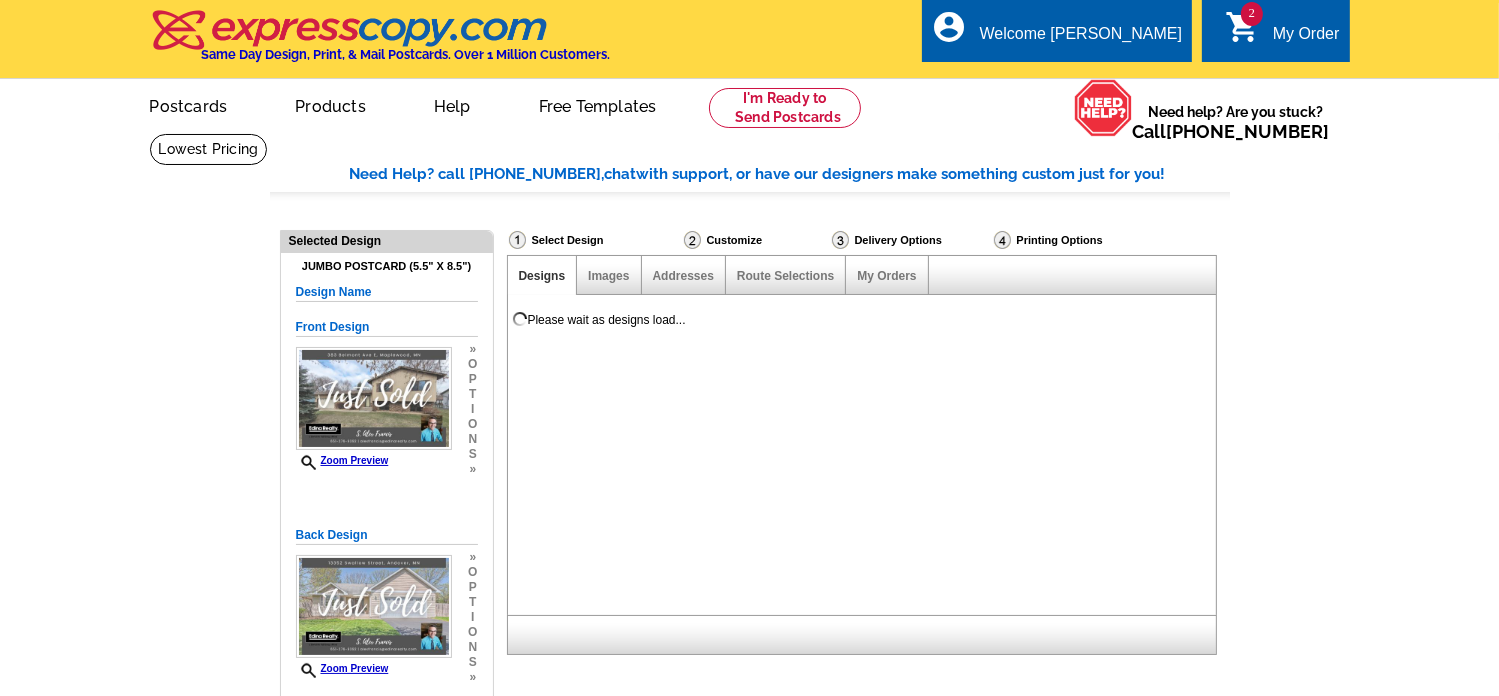 select on "785" 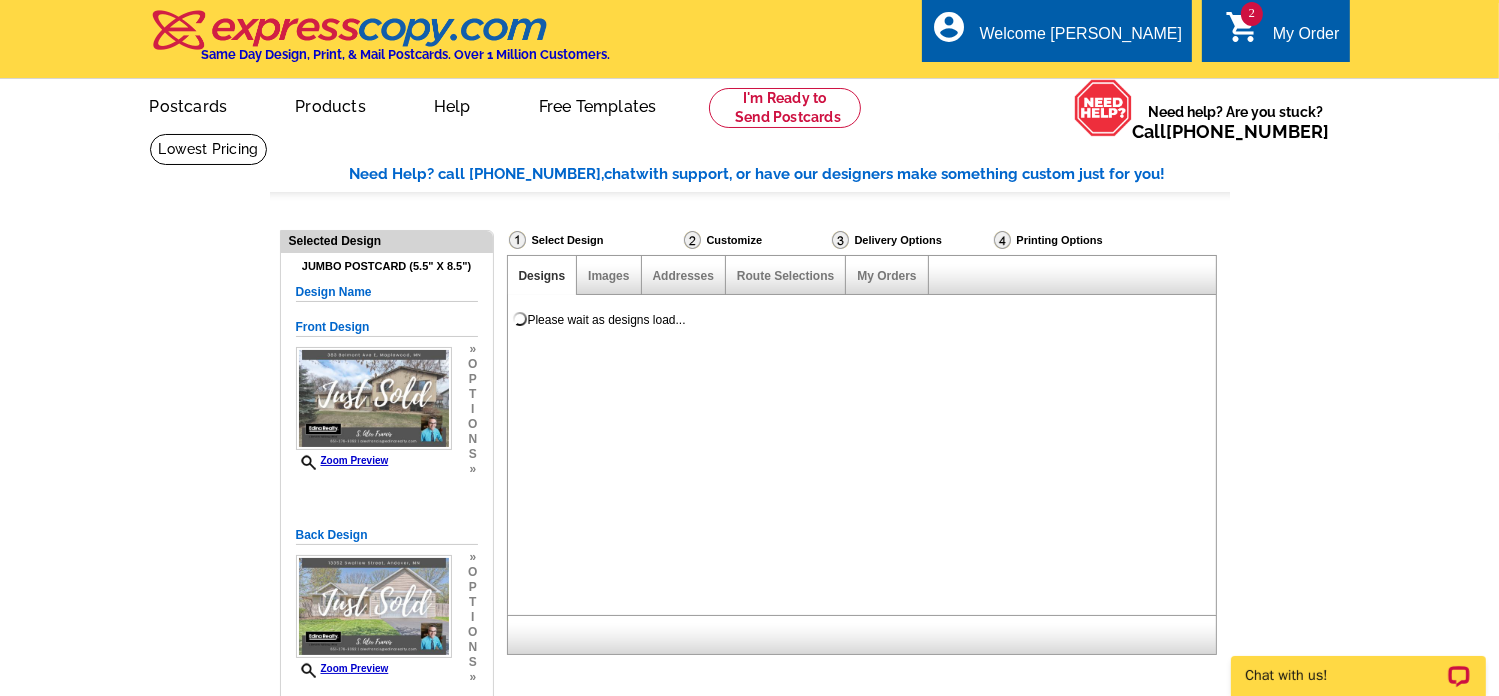 scroll, scrollTop: 0, scrollLeft: 0, axis: both 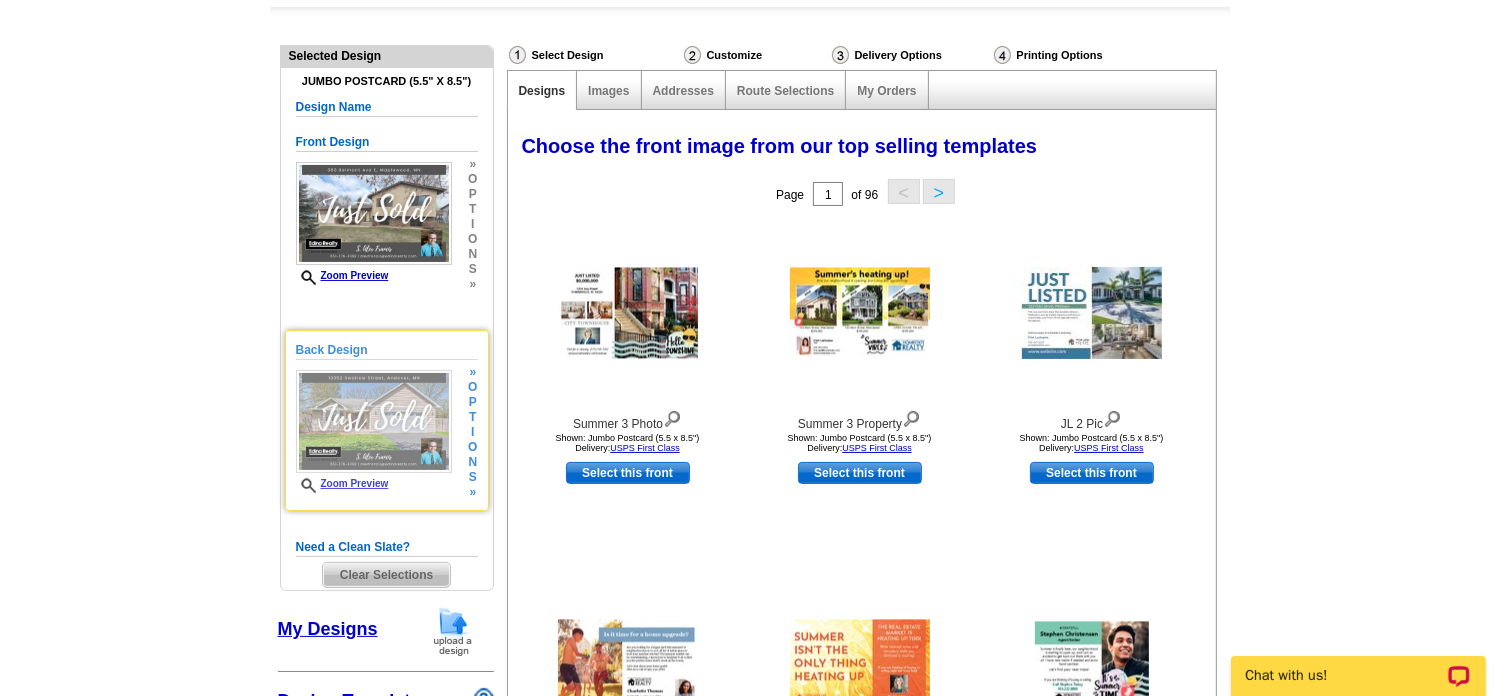 click at bounding box center (374, 421) 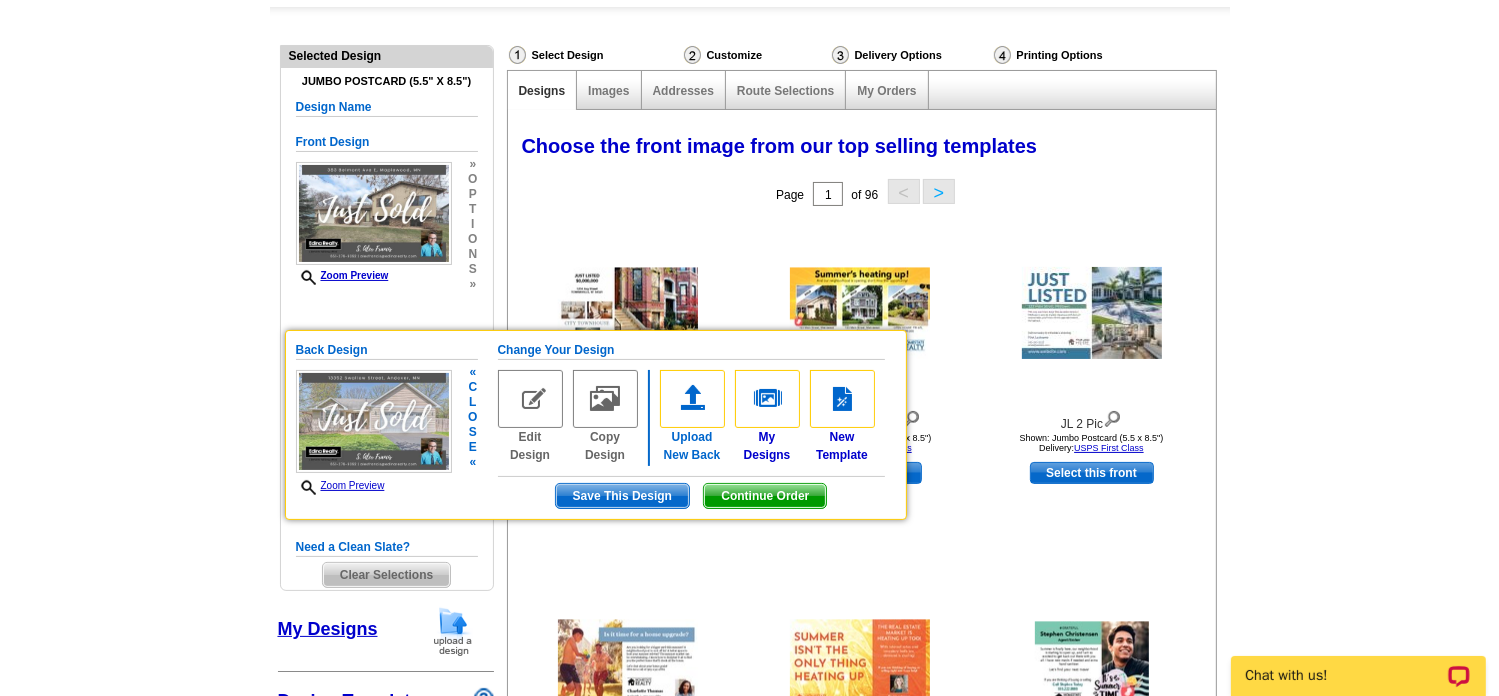 click at bounding box center (692, 399) 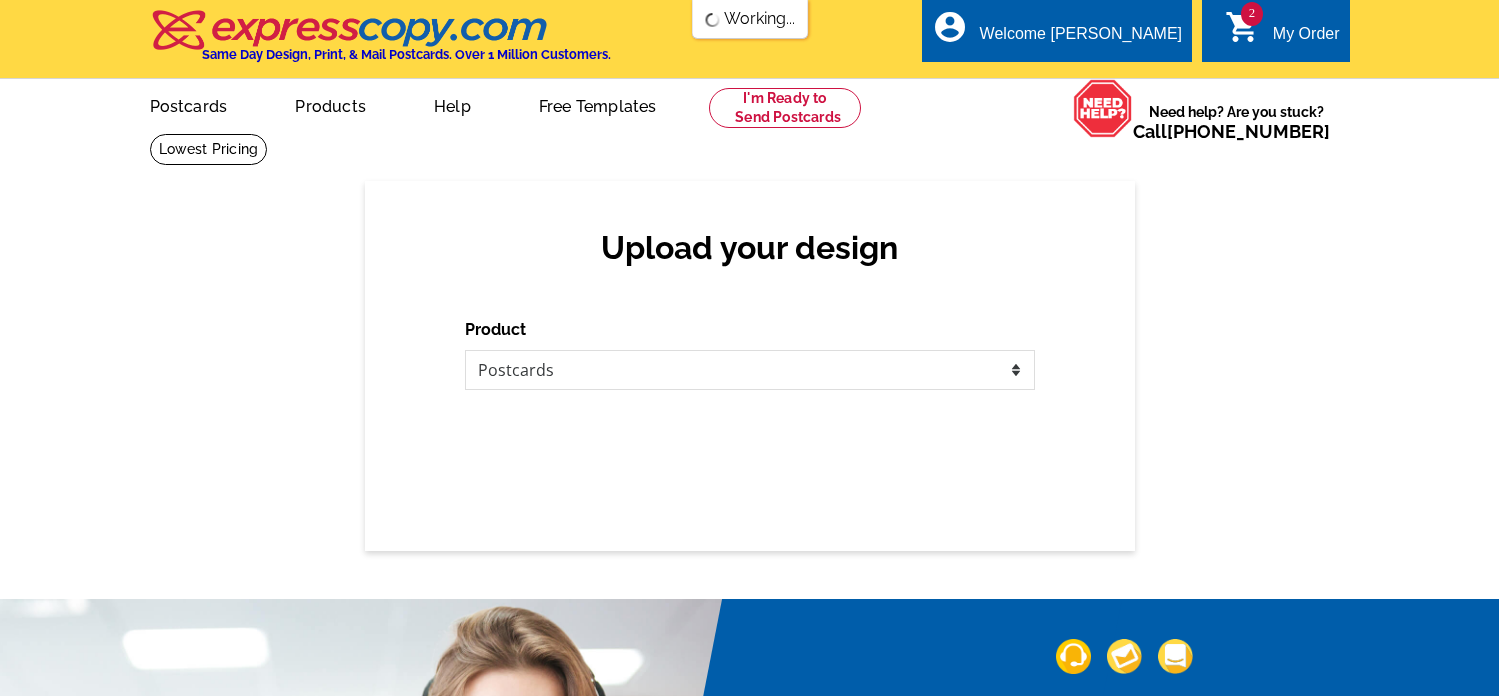 scroll, scrollTop: 0, scrollLeft: 0, axis: both 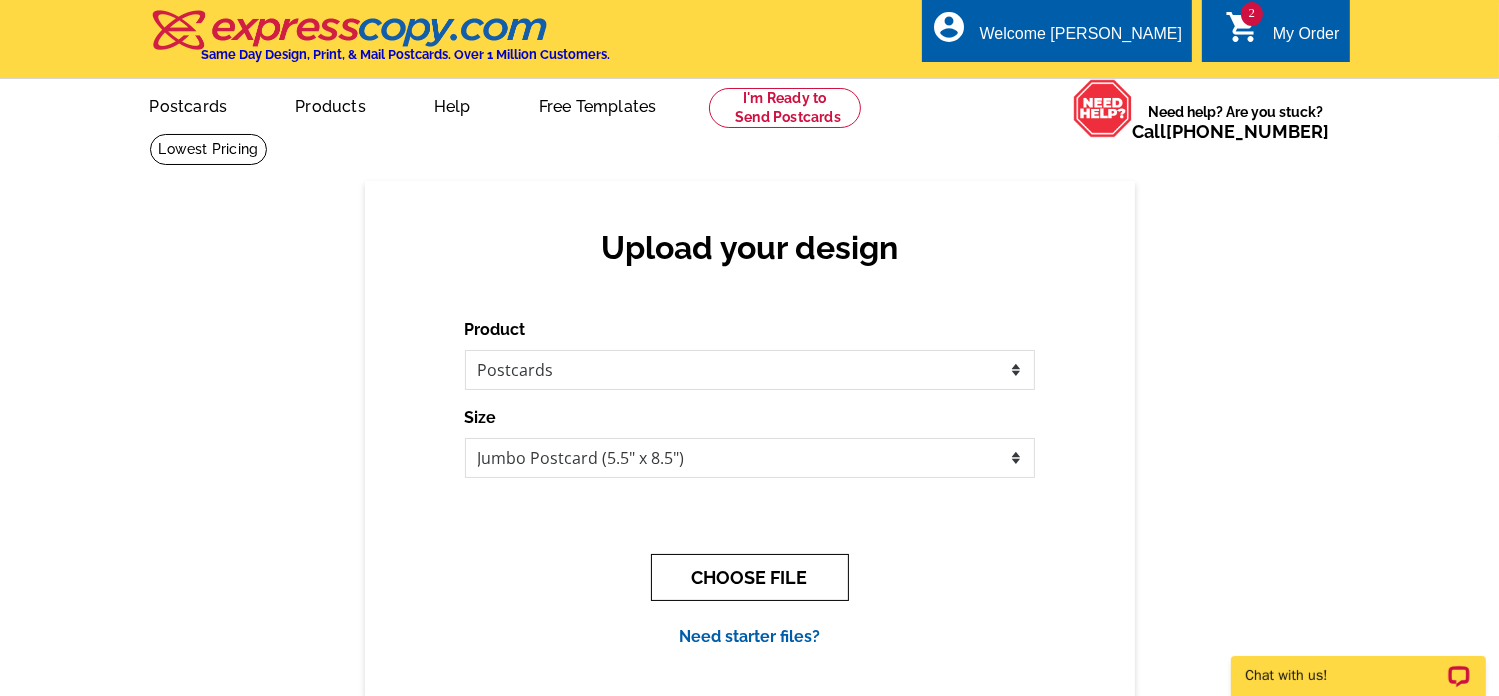 click on "CHOOSE FILE" at bounding box center (750, 577) 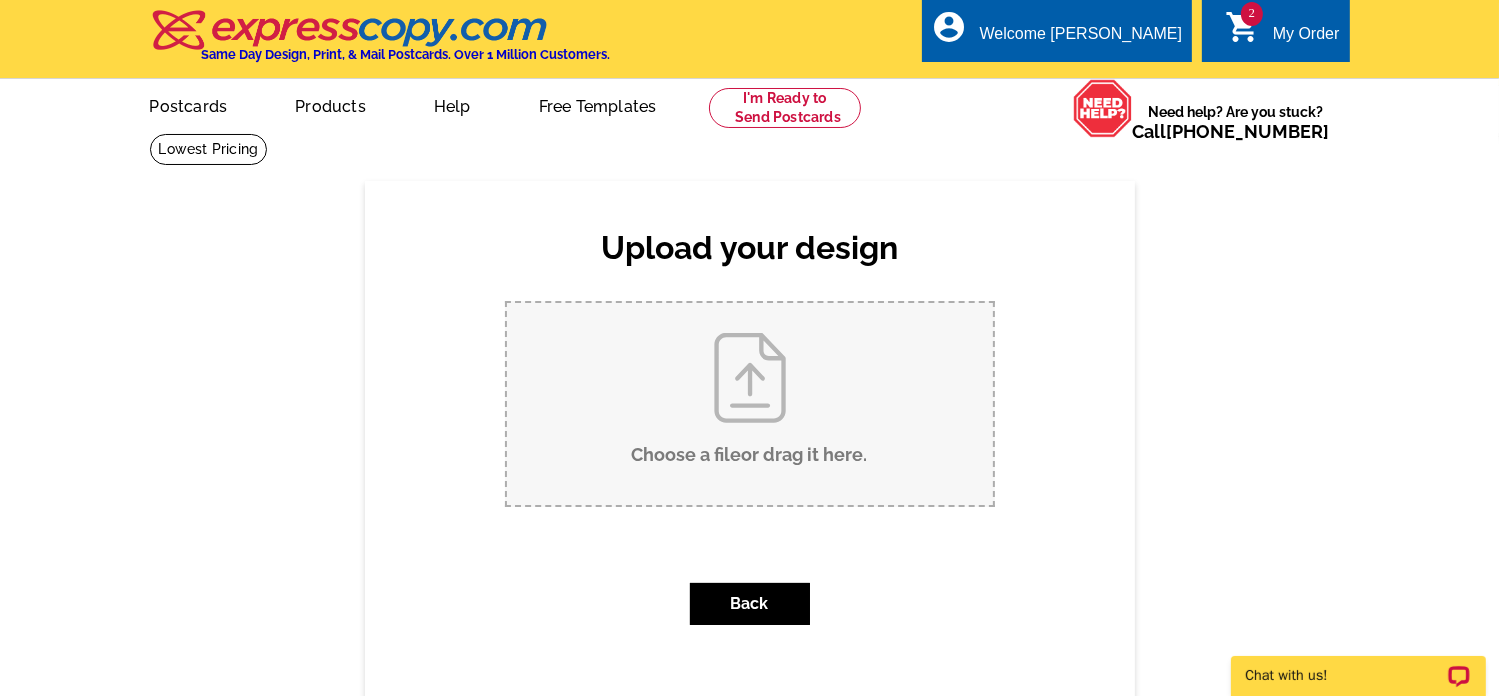 click on "Choose a file  or drag it here ." at bounding box center (750, 404) 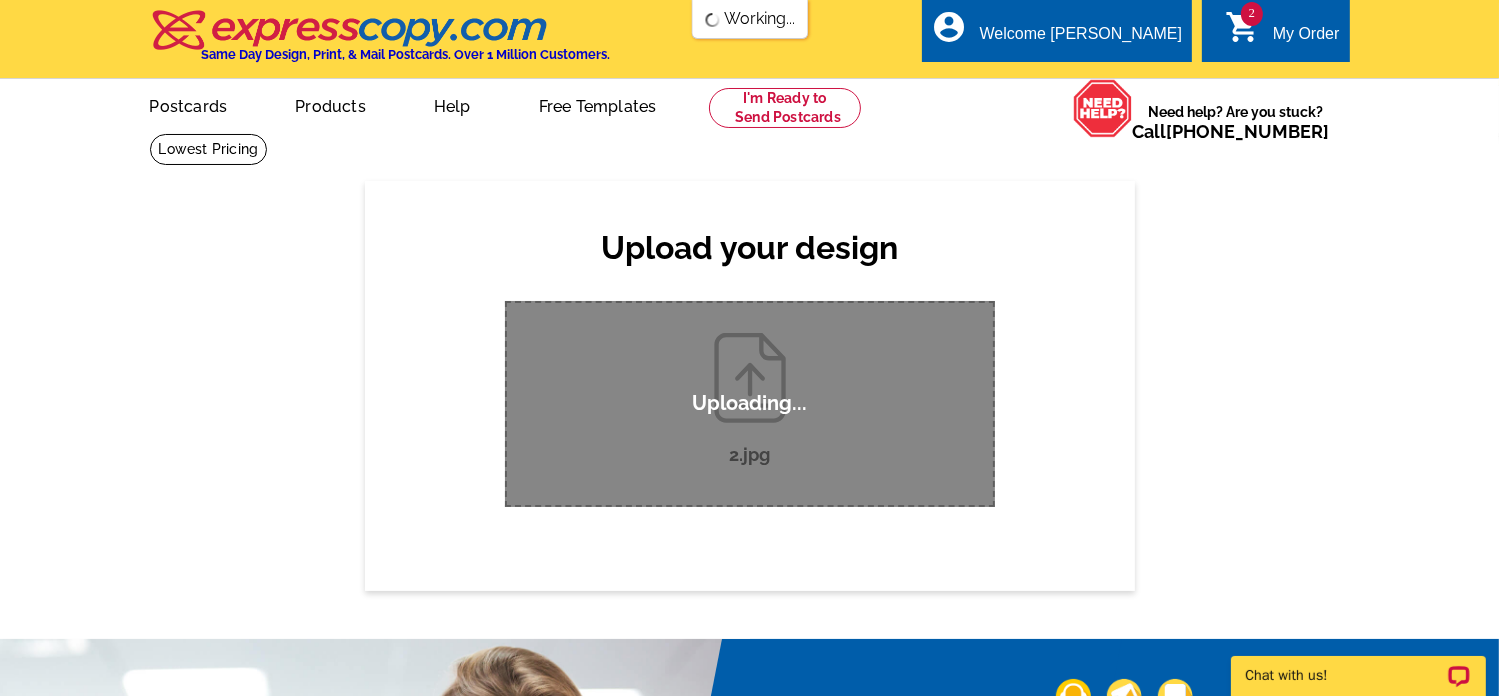 scroll, scrollTop: 0, scrollLeft: 0, axis: both 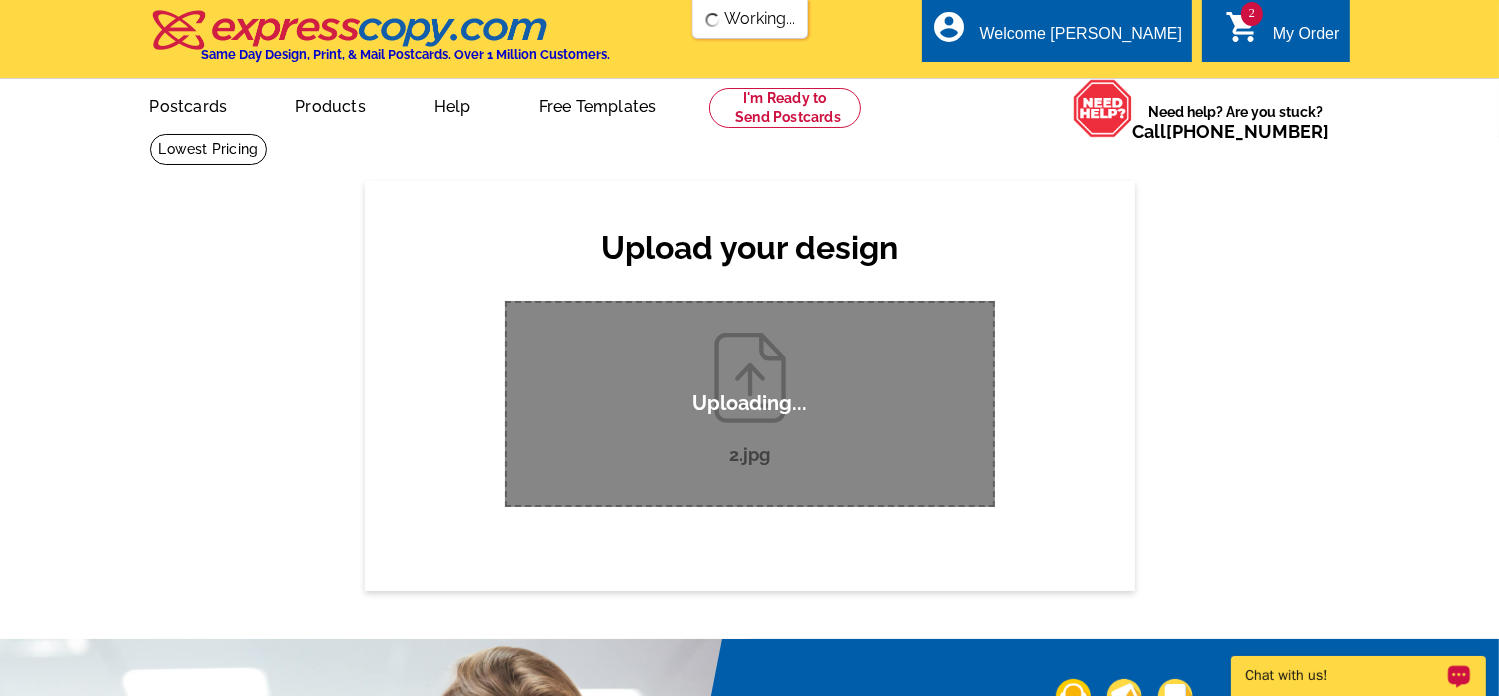 type 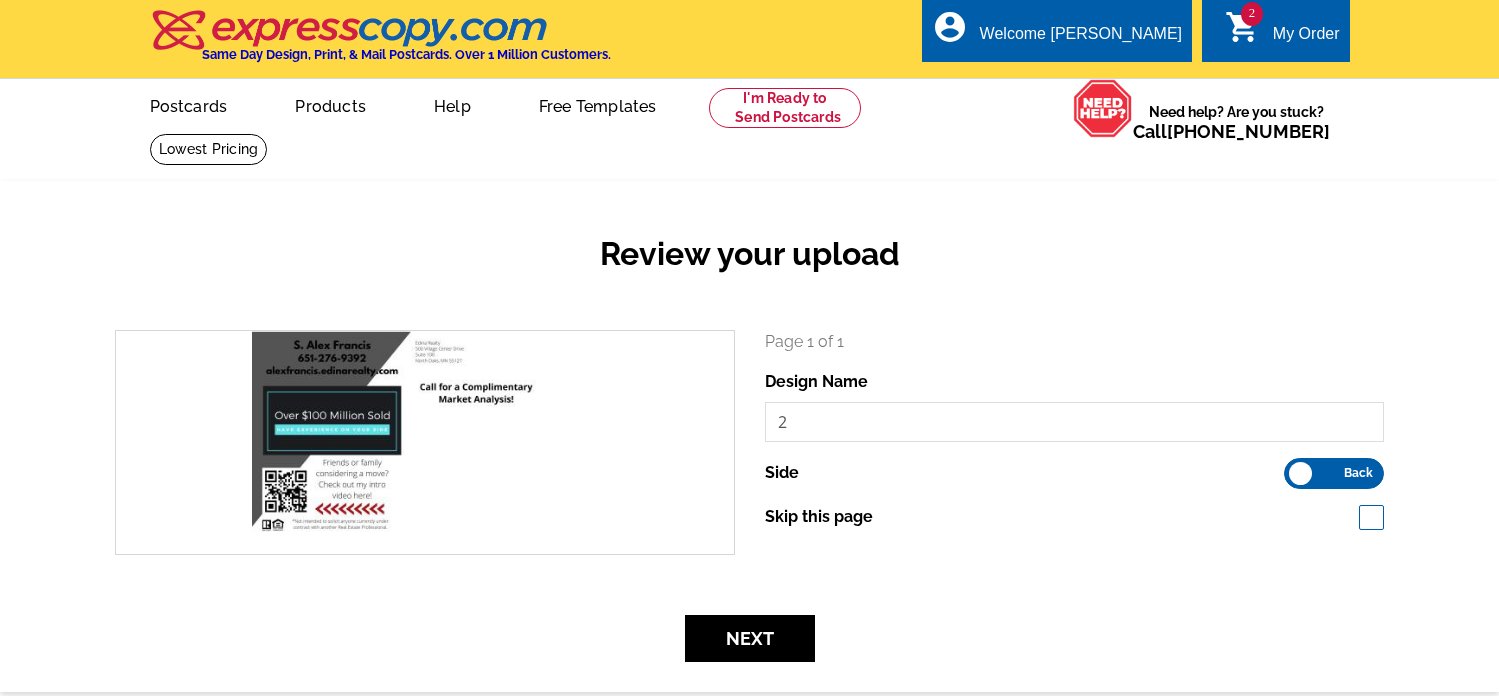 scroll, scrollTop: 0, scrollLeft: 0, axis: both 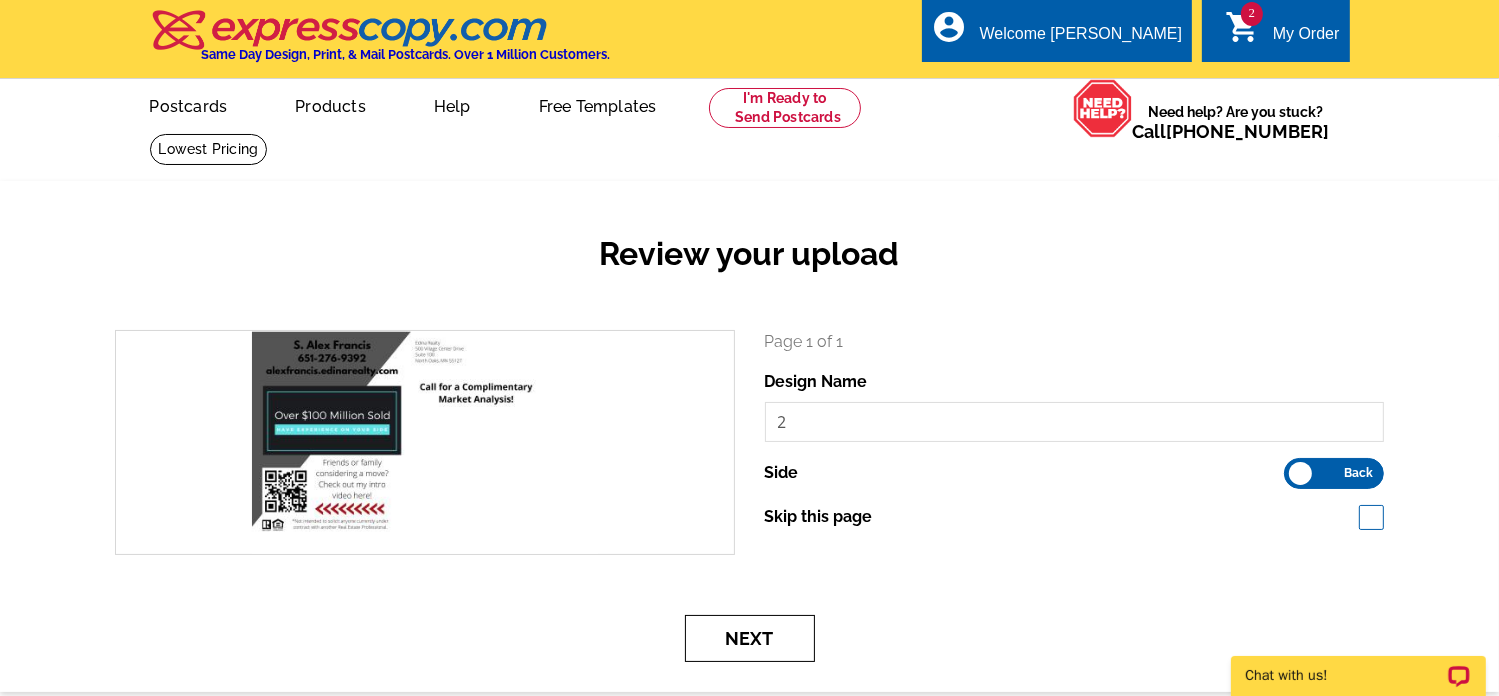 click on "Next" at bounding box center (750, 638) 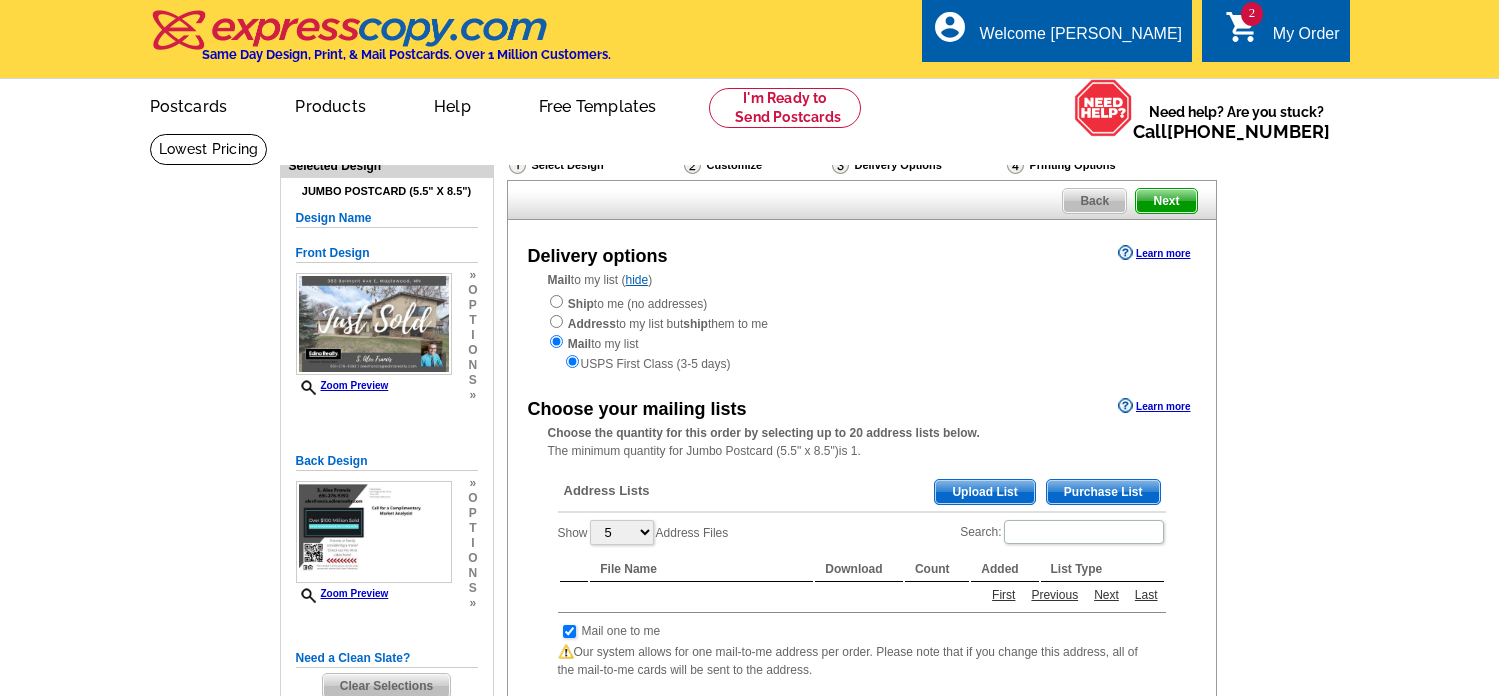 scroll, scrollTop: 0, scrollLeft: 0, axis: both 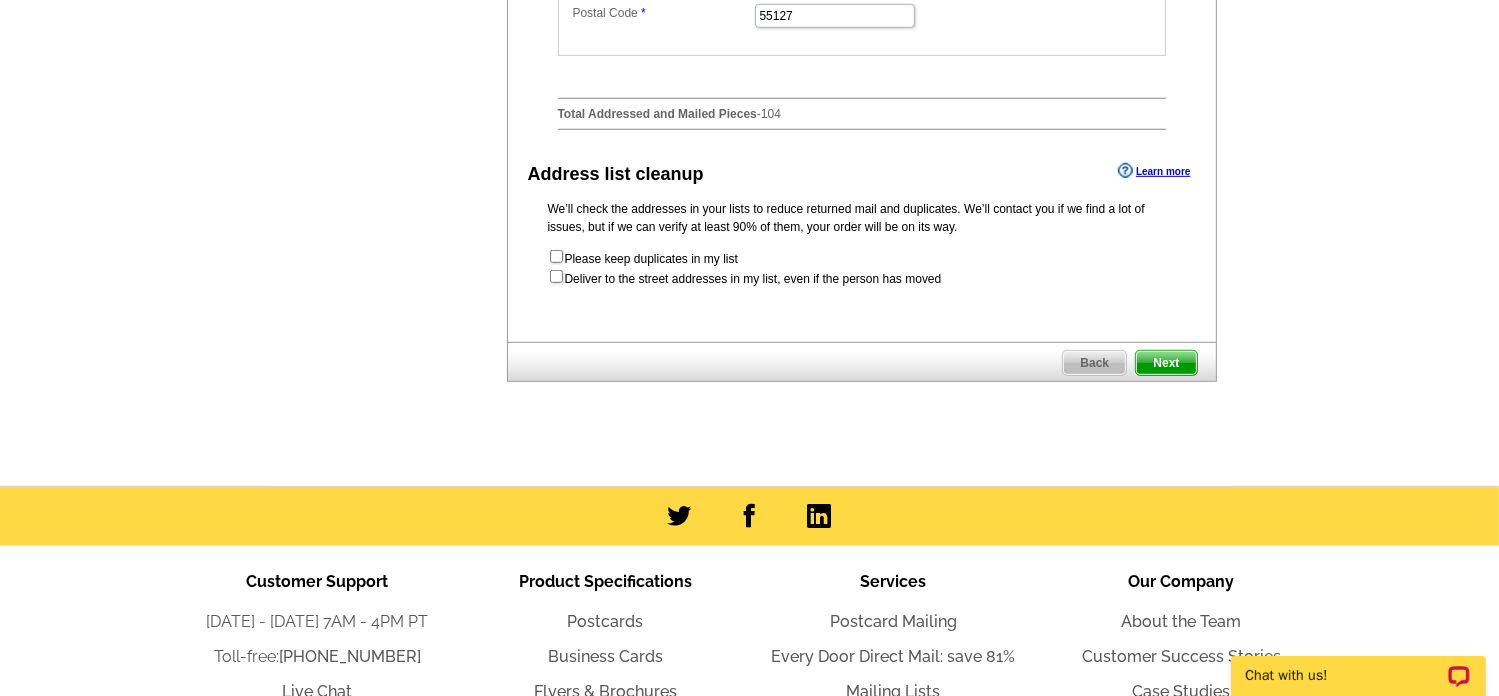 click on "Next" at bounding box center [1166, 363] 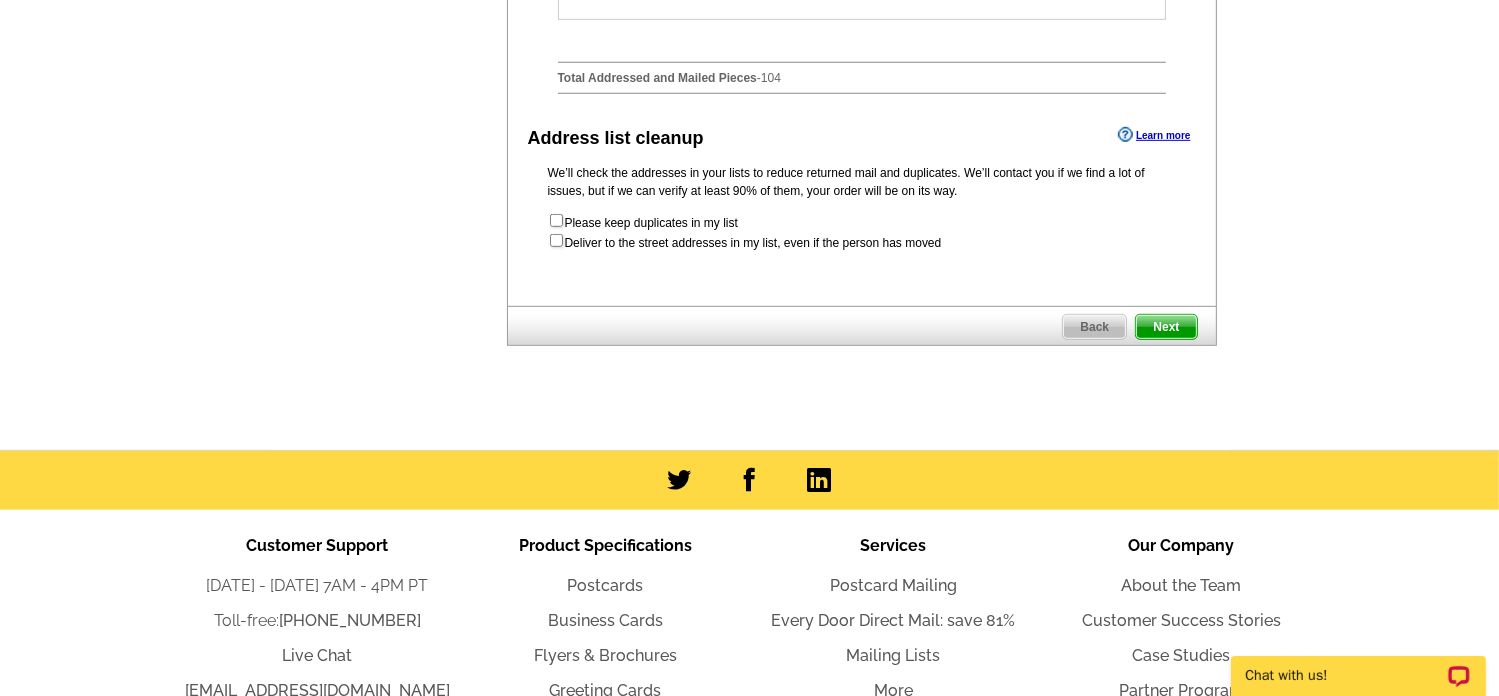 scroll, scrollTop: 0, scrollLeft: 0, axis: both 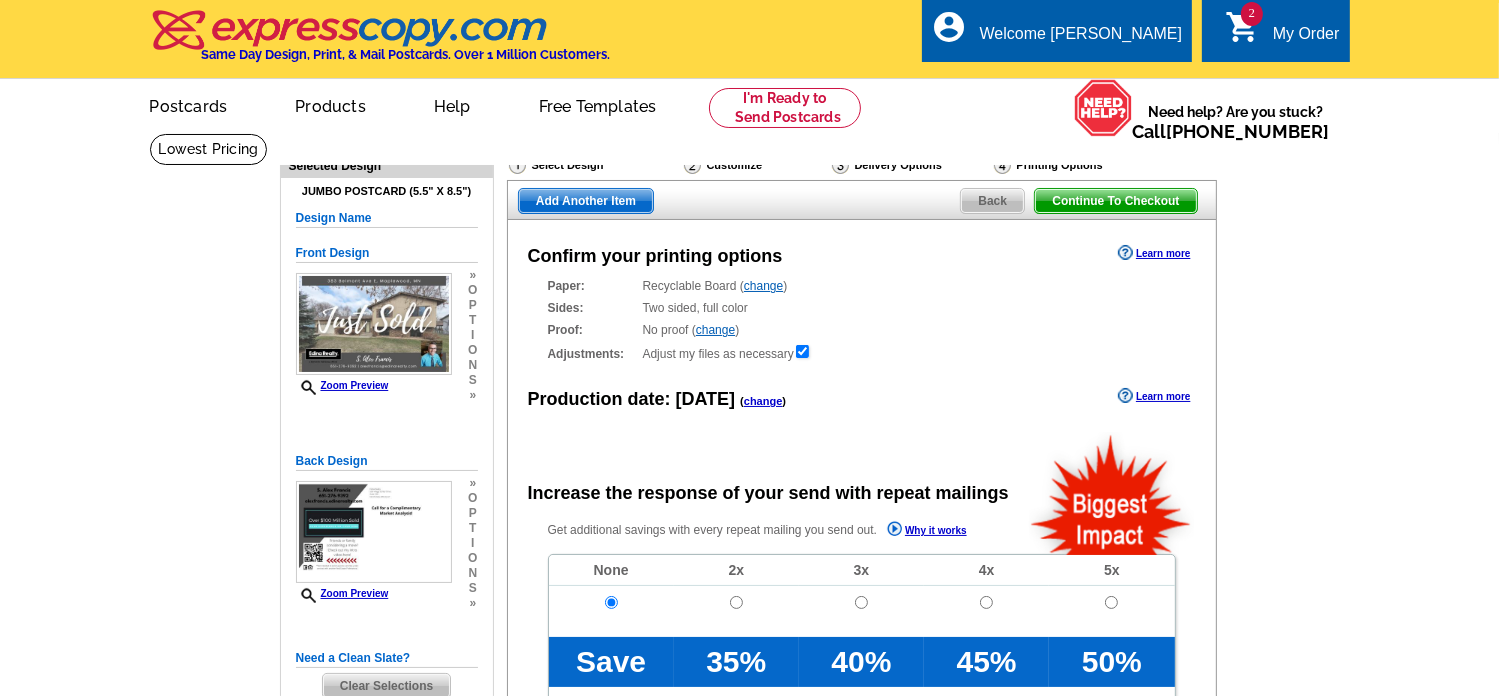 radio on "false" 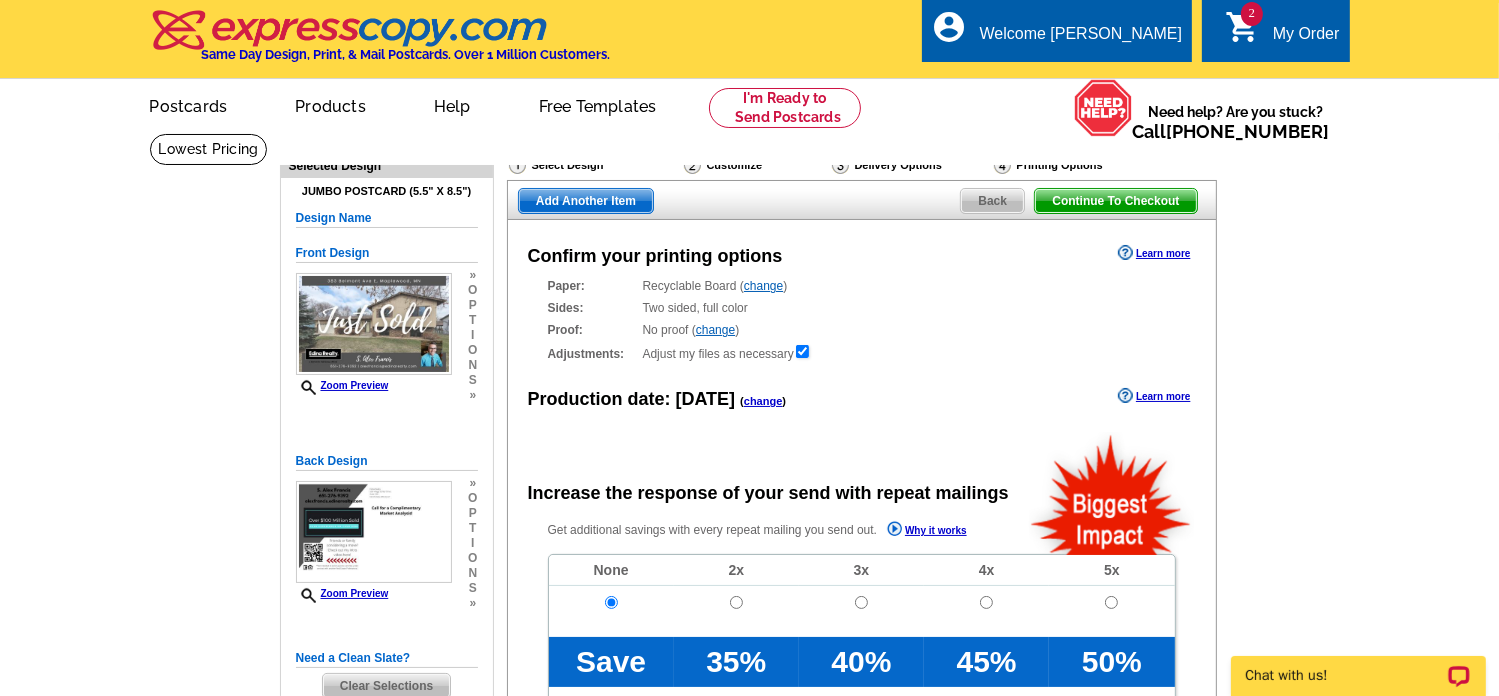 scroll, scrollTop: 0, scrollLeft: 0, axis: both 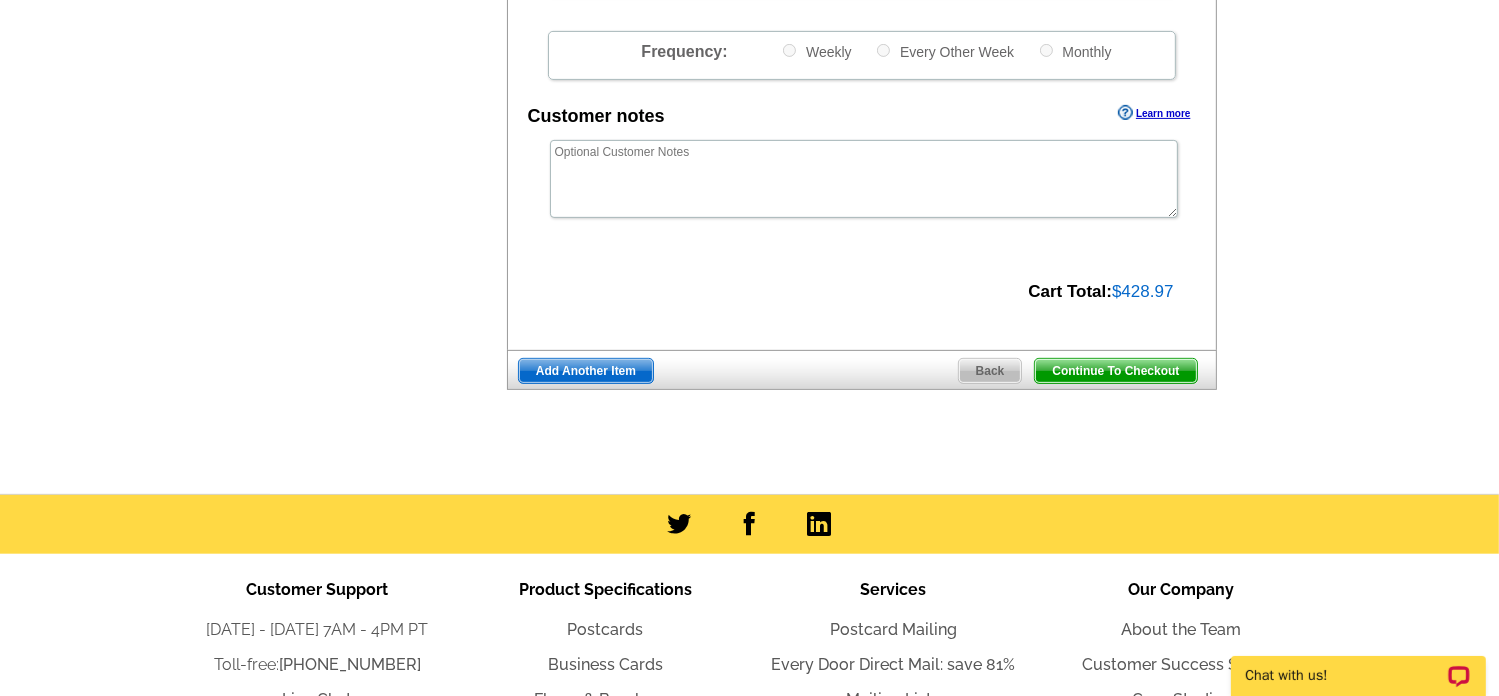 click on "Continue To Checkout" at bounding box center (1115, 371) 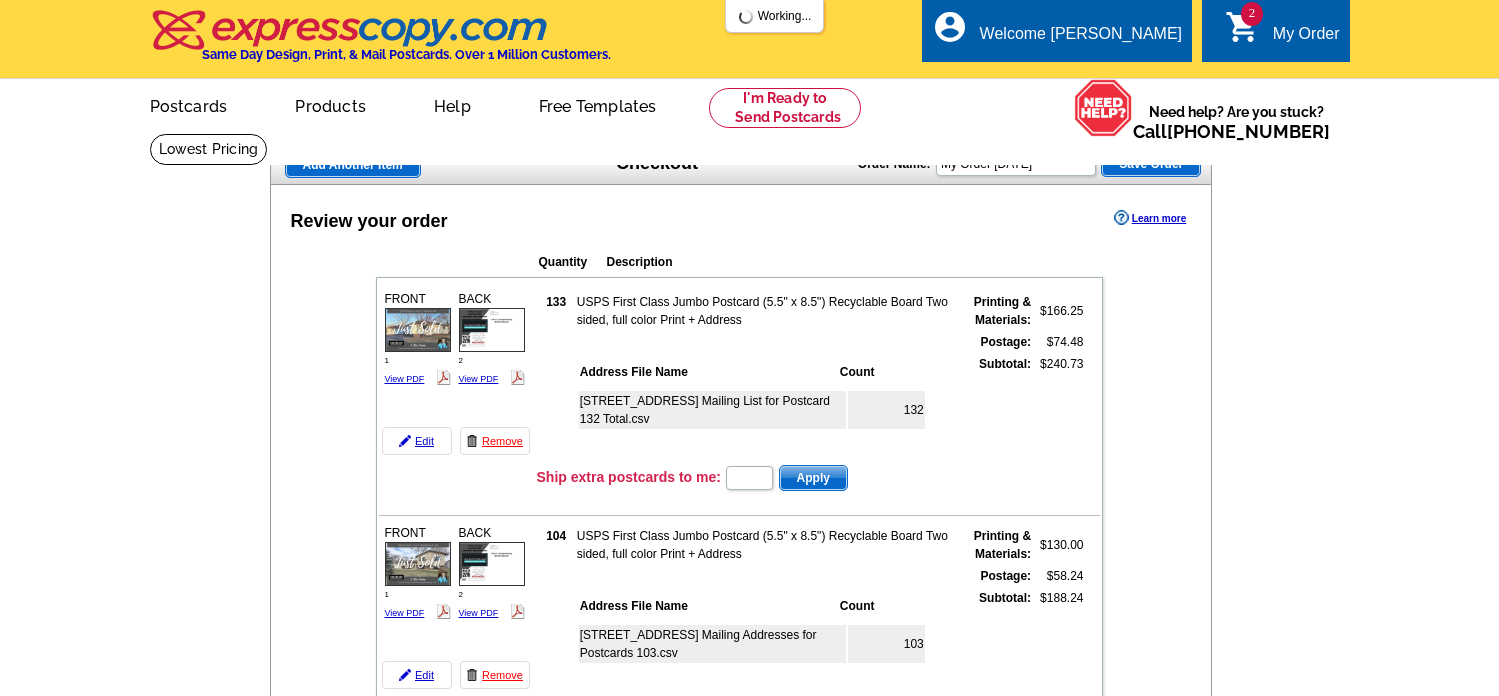 scroll, scrollTop: 0, scrollLeft: 0, axis: both 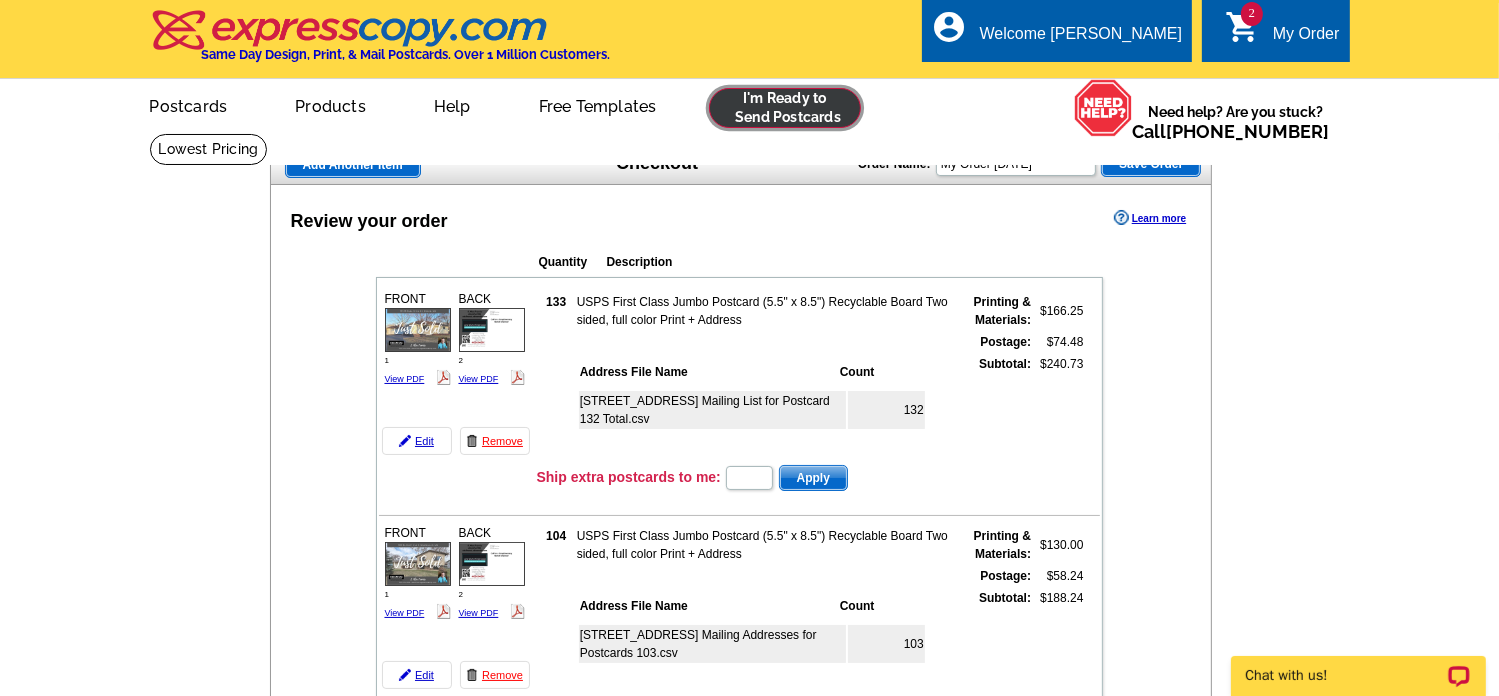 click at bounding box center [785, 108] 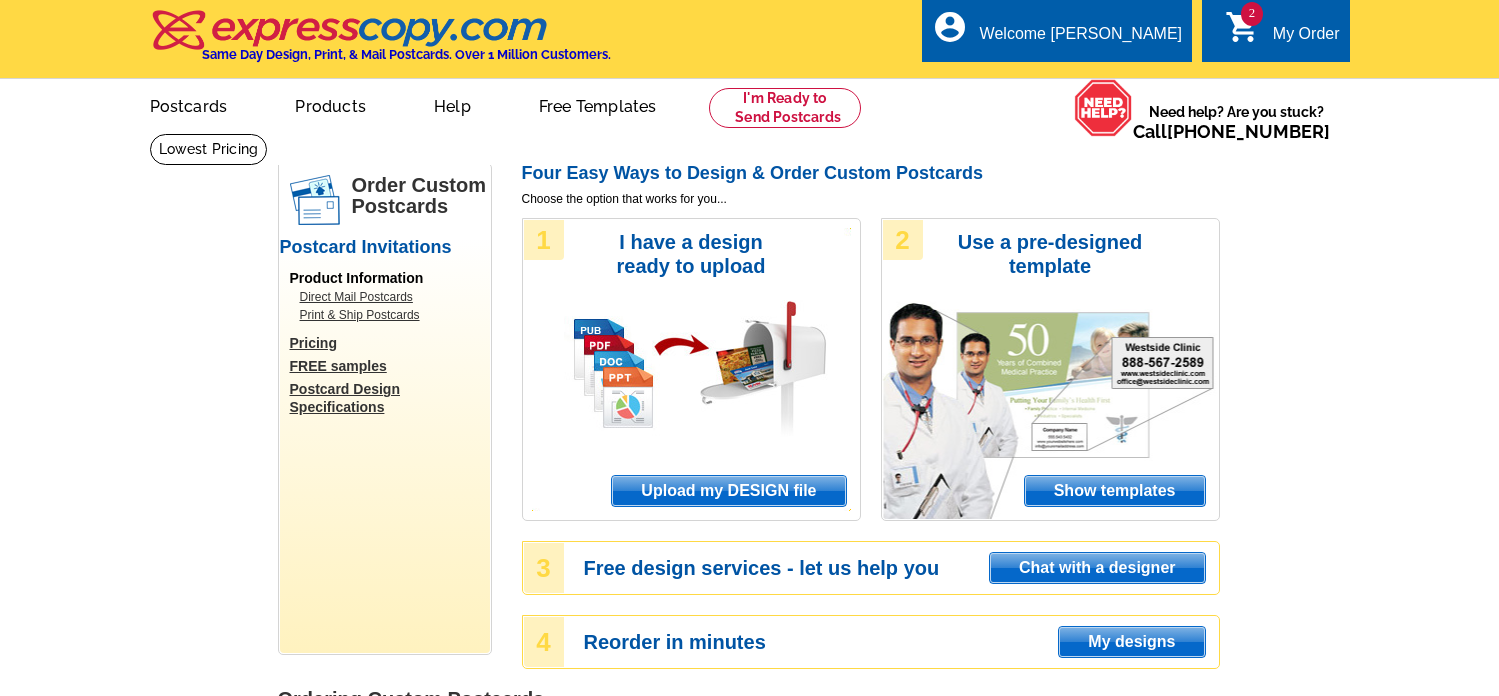 scroll, scrollTop: 0, scrollLeft: 0, axis: both 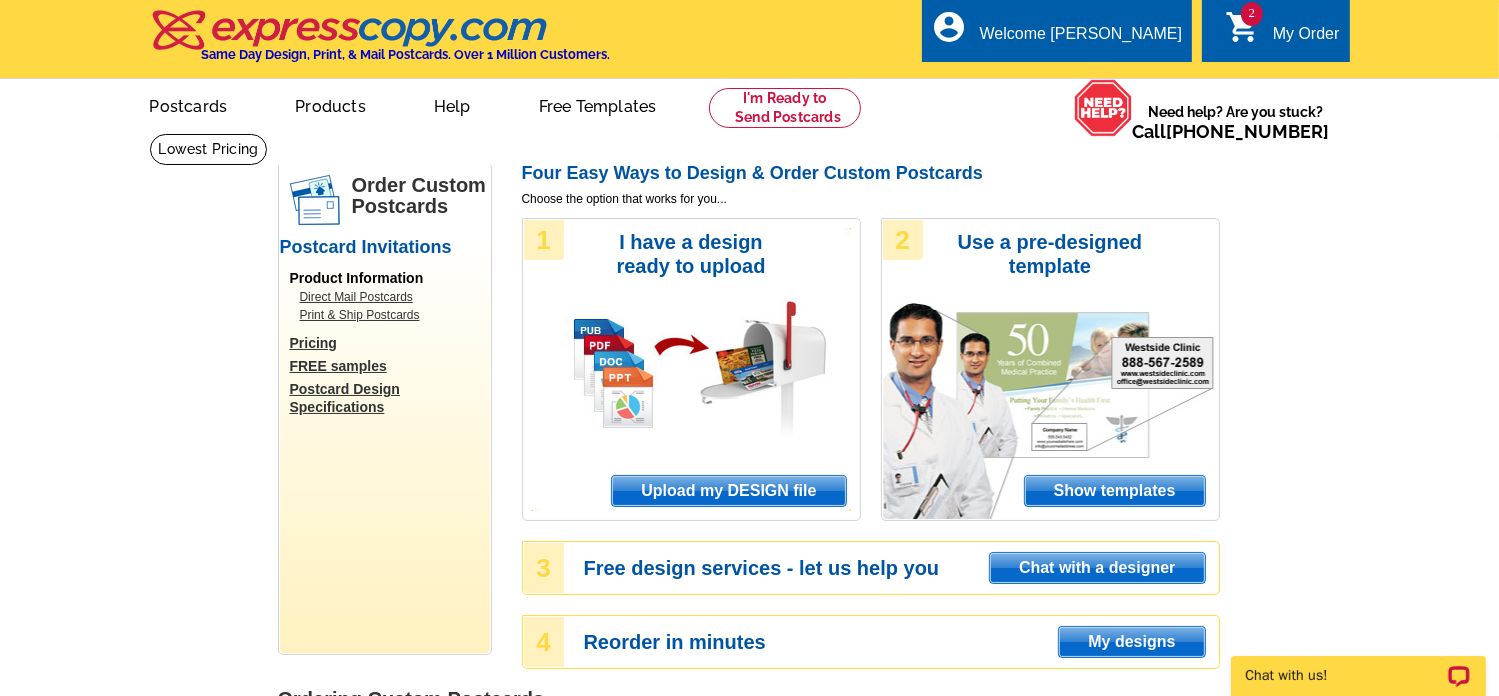 click on "Upload my DESIGN file" at bounding box center [728, 491] 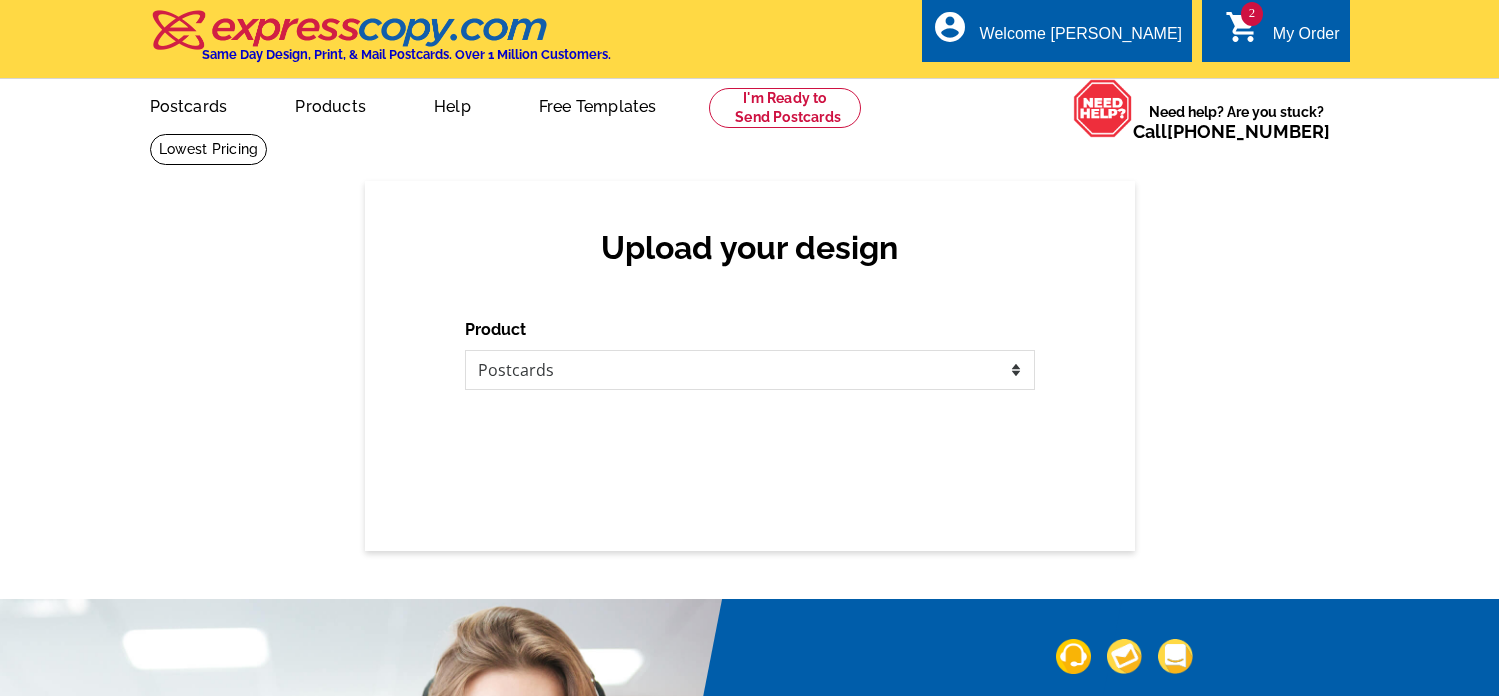 scroll, scrollTop: 0, scrollLeft: 0, axis: both 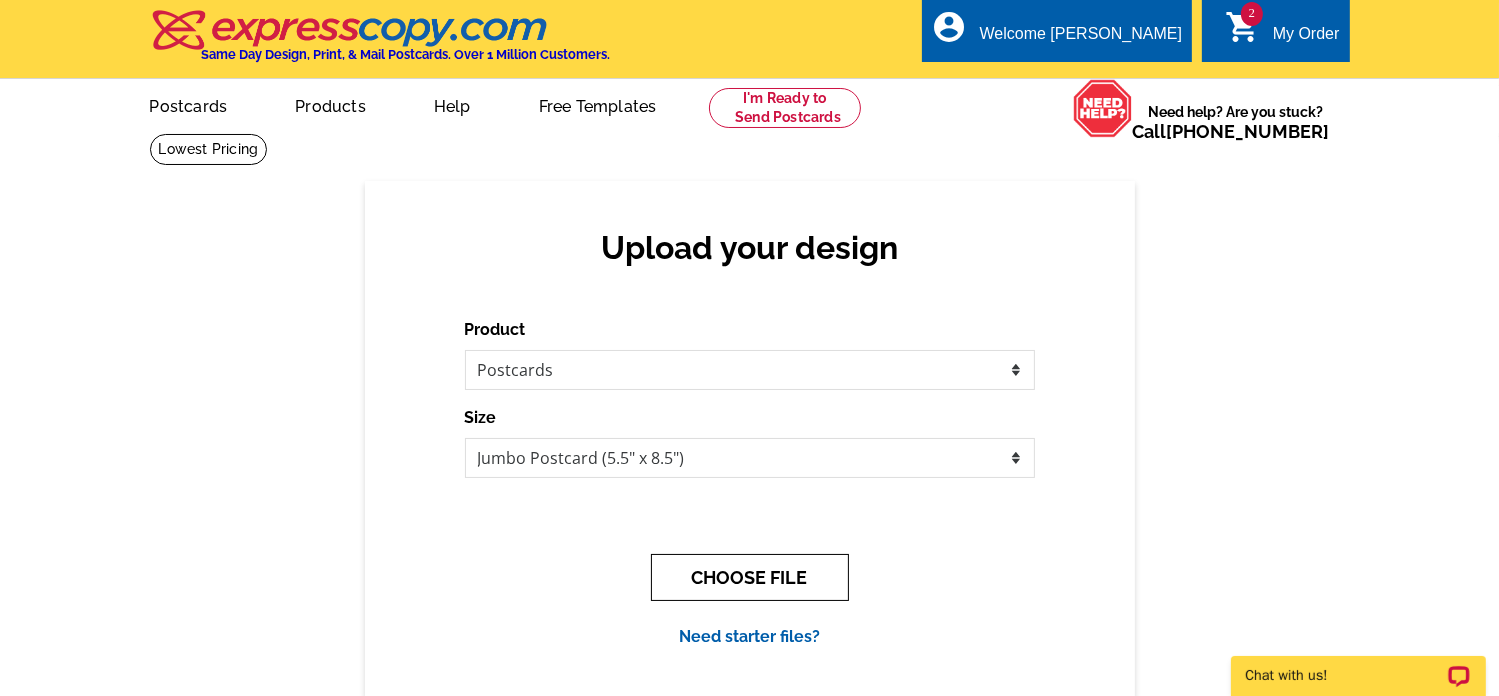click on "CHOOSE FILE" at bounding box center [750, 577] 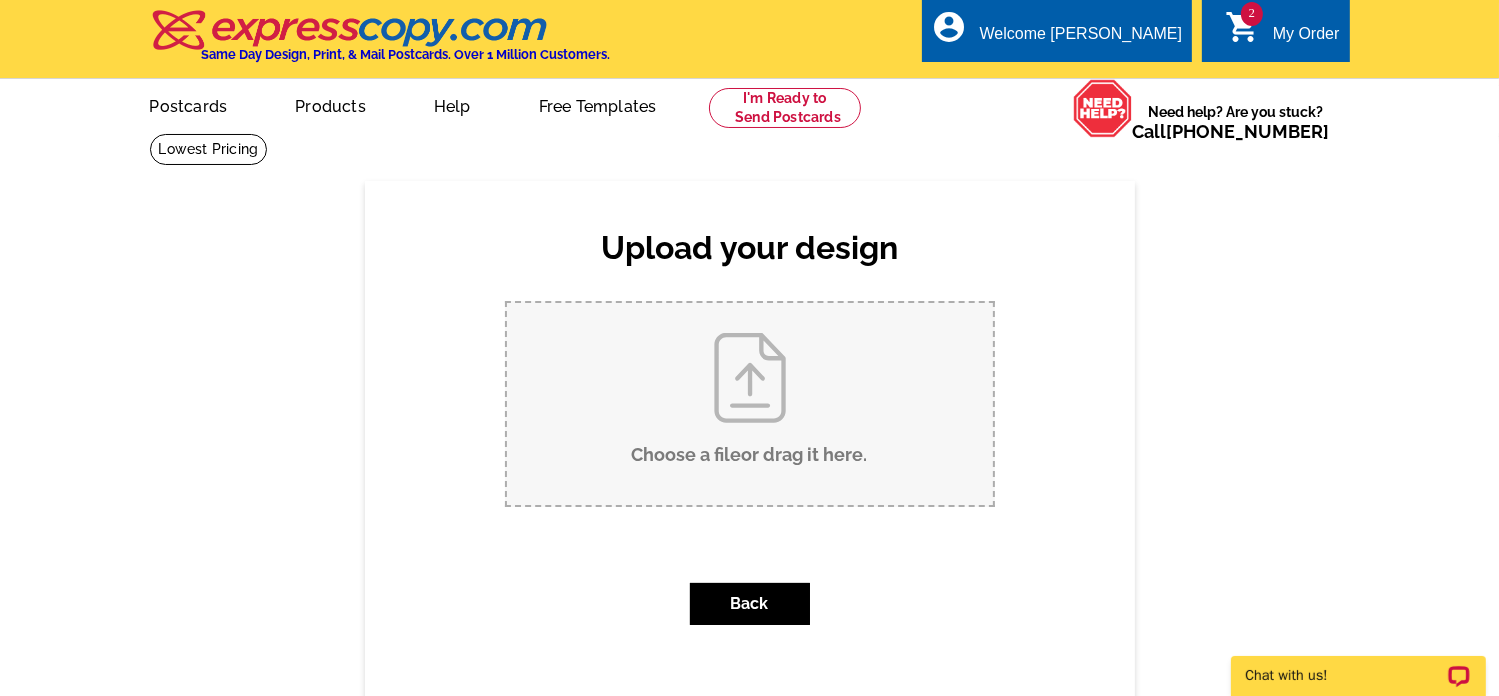 click on "Choose a file  or drag it here ." at bounding box center [750, 404] 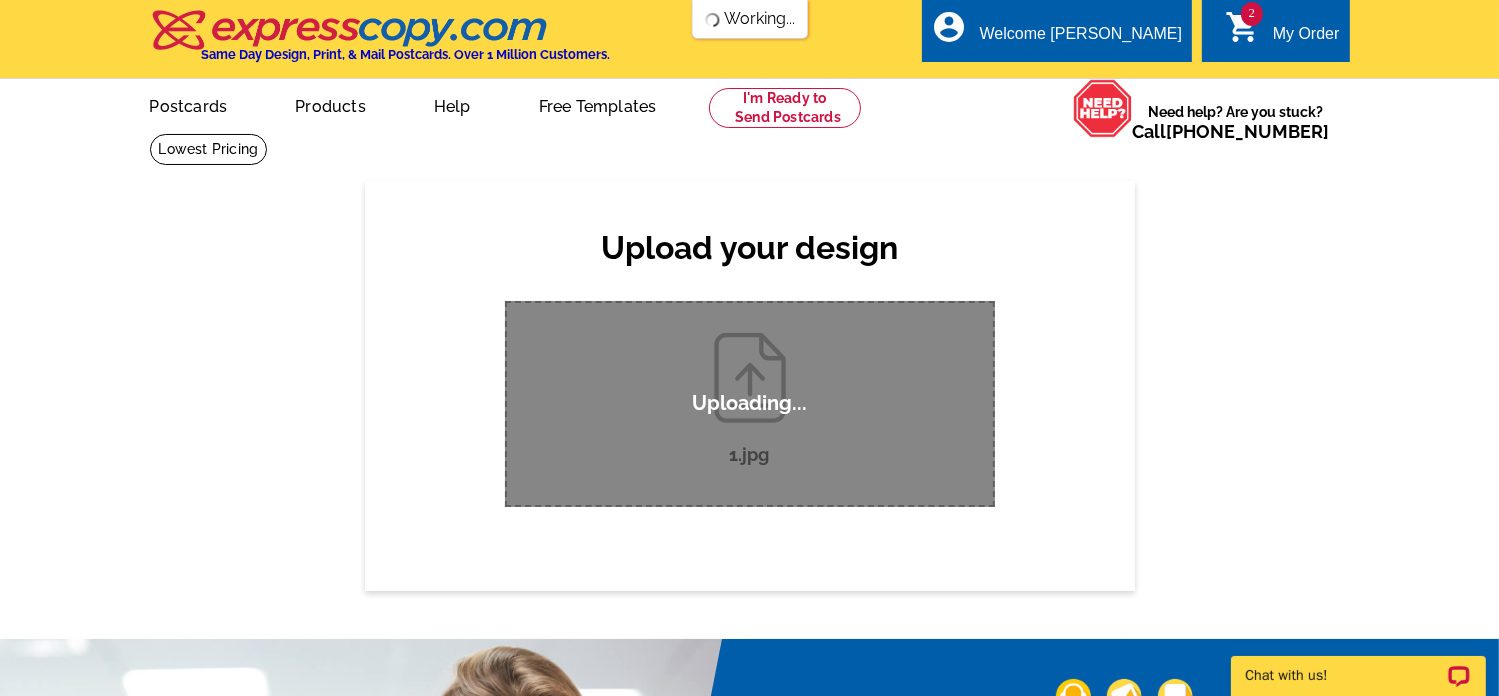 scroll, scrollTop: 0, scrollLeft: 0, axis: both 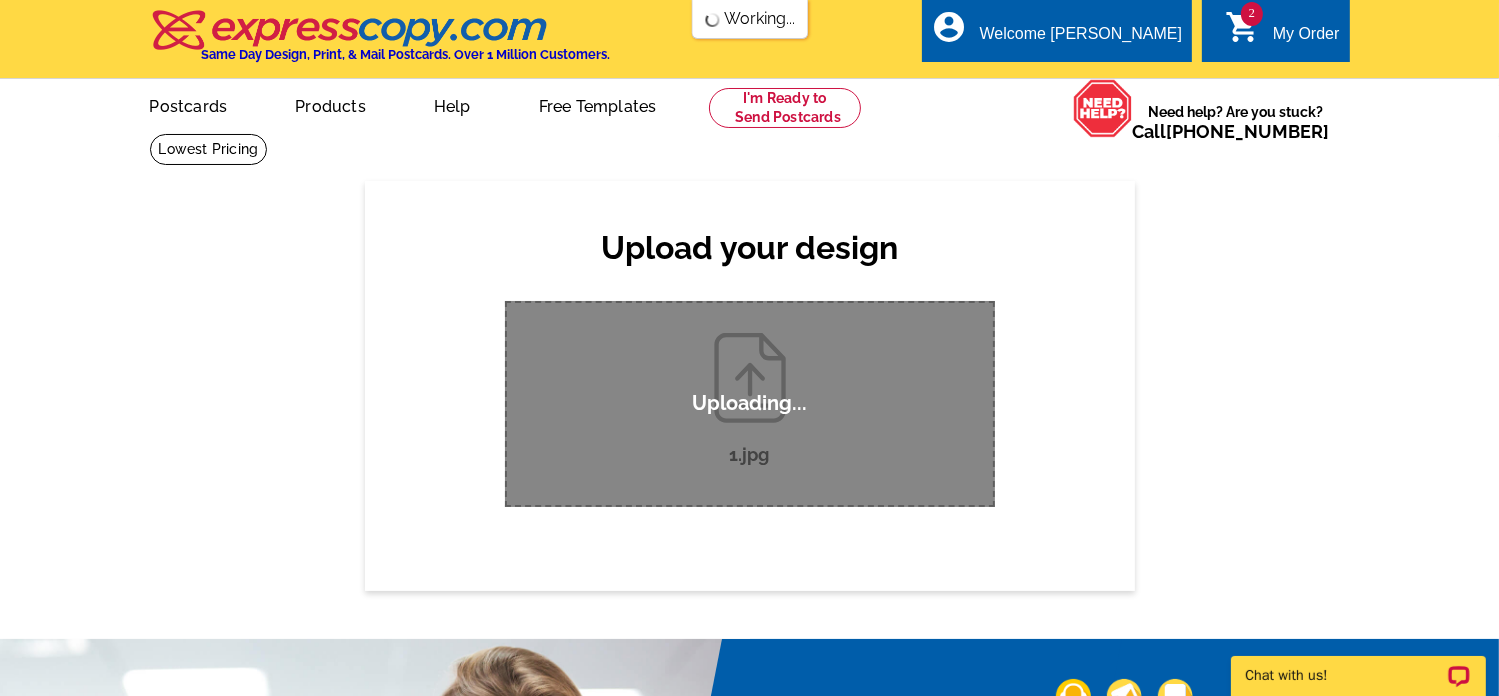 type 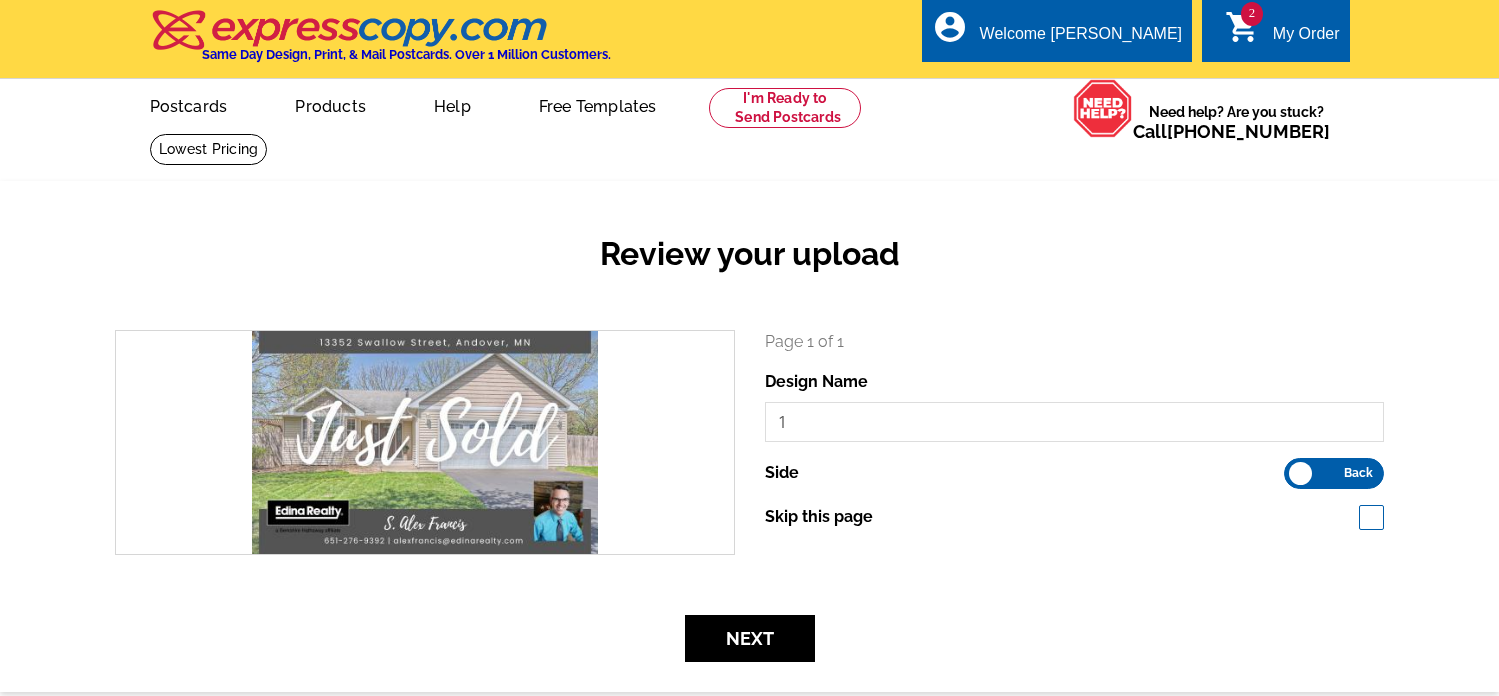 scroll, scrollTop: 0, scrollLeft: 0, axis: both 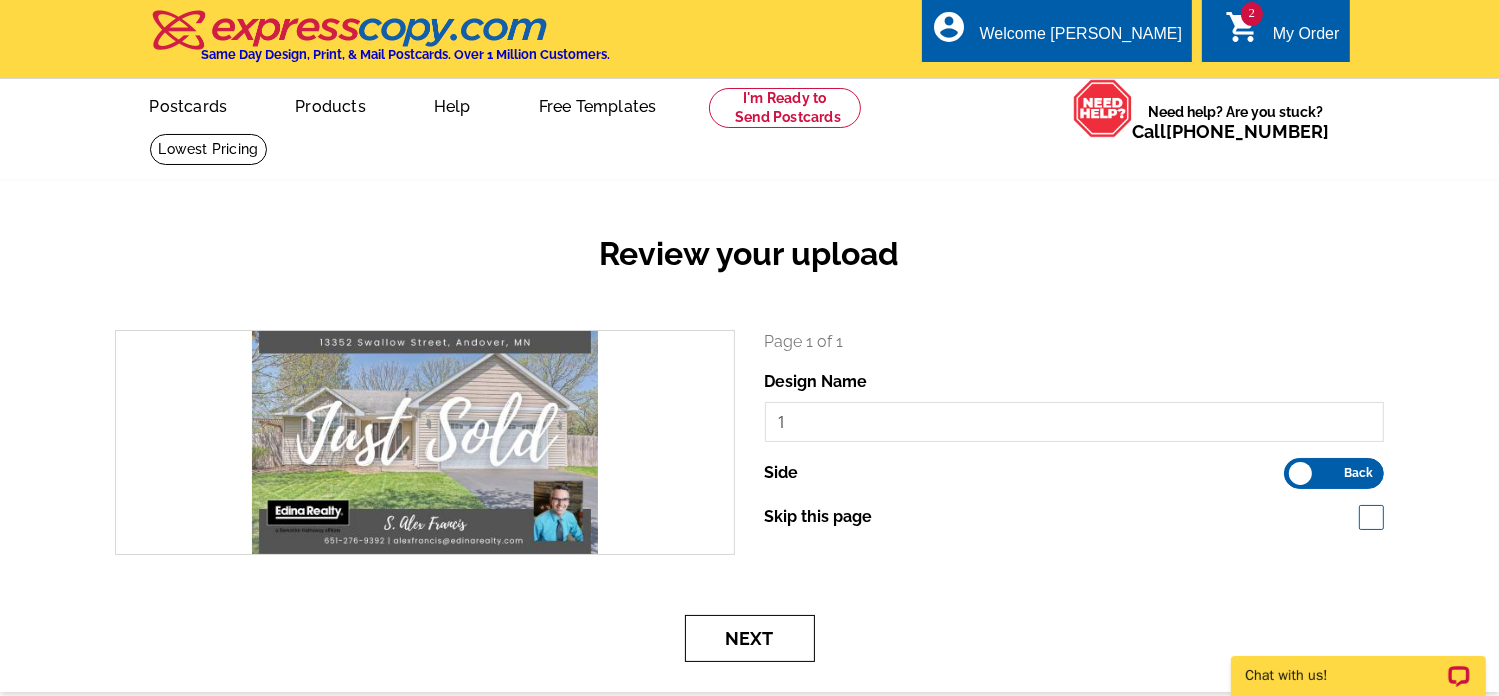 click on "Next" at bounding box center [750, 638] 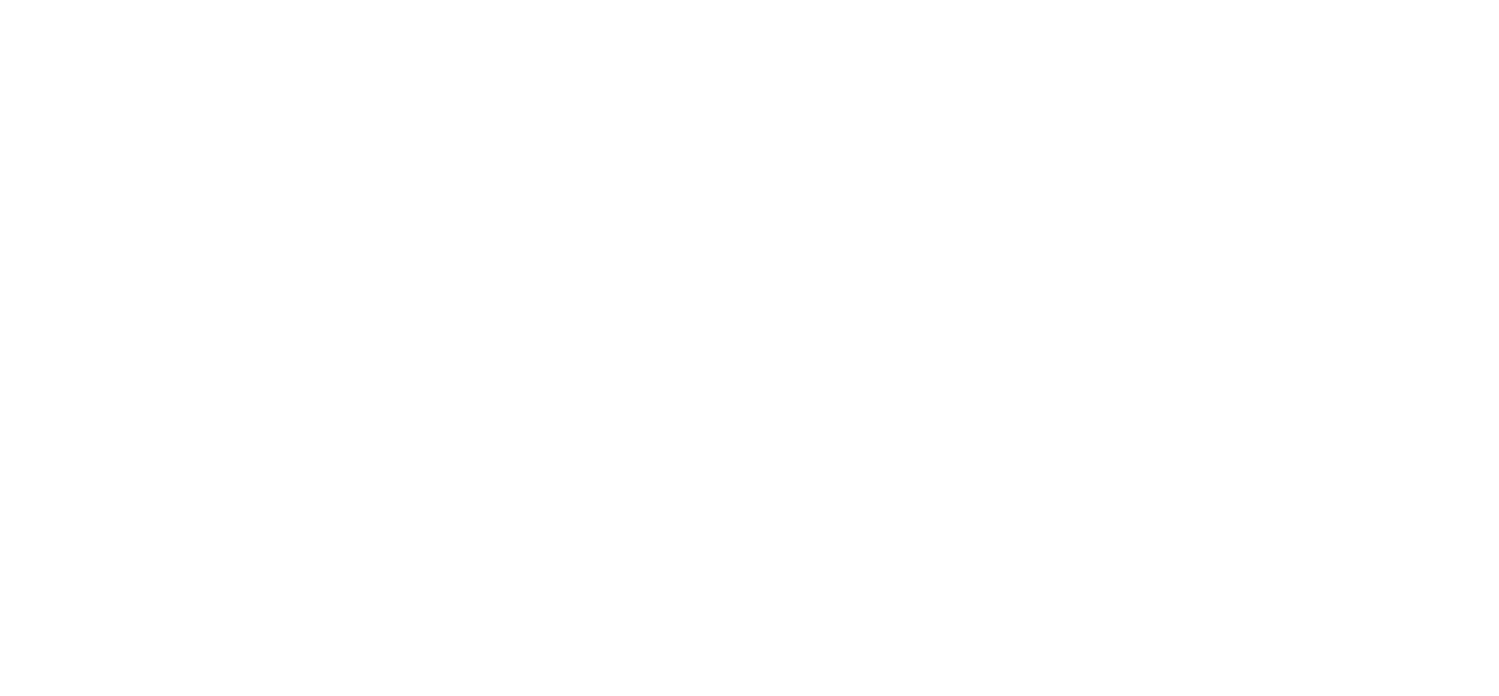 scroll, scrollTop: 0, scrollLeft: 0, axis: both 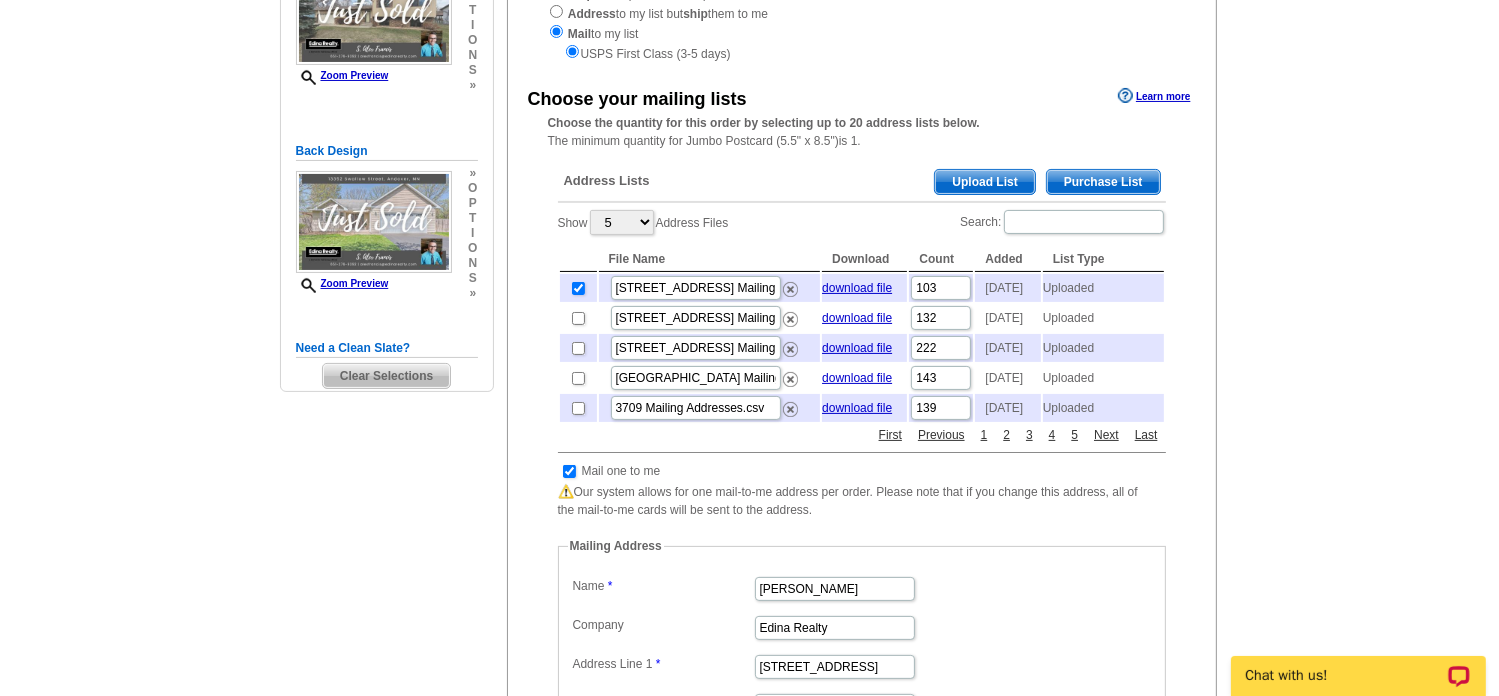 click on "Upload List" at bounding box center [984, 182] 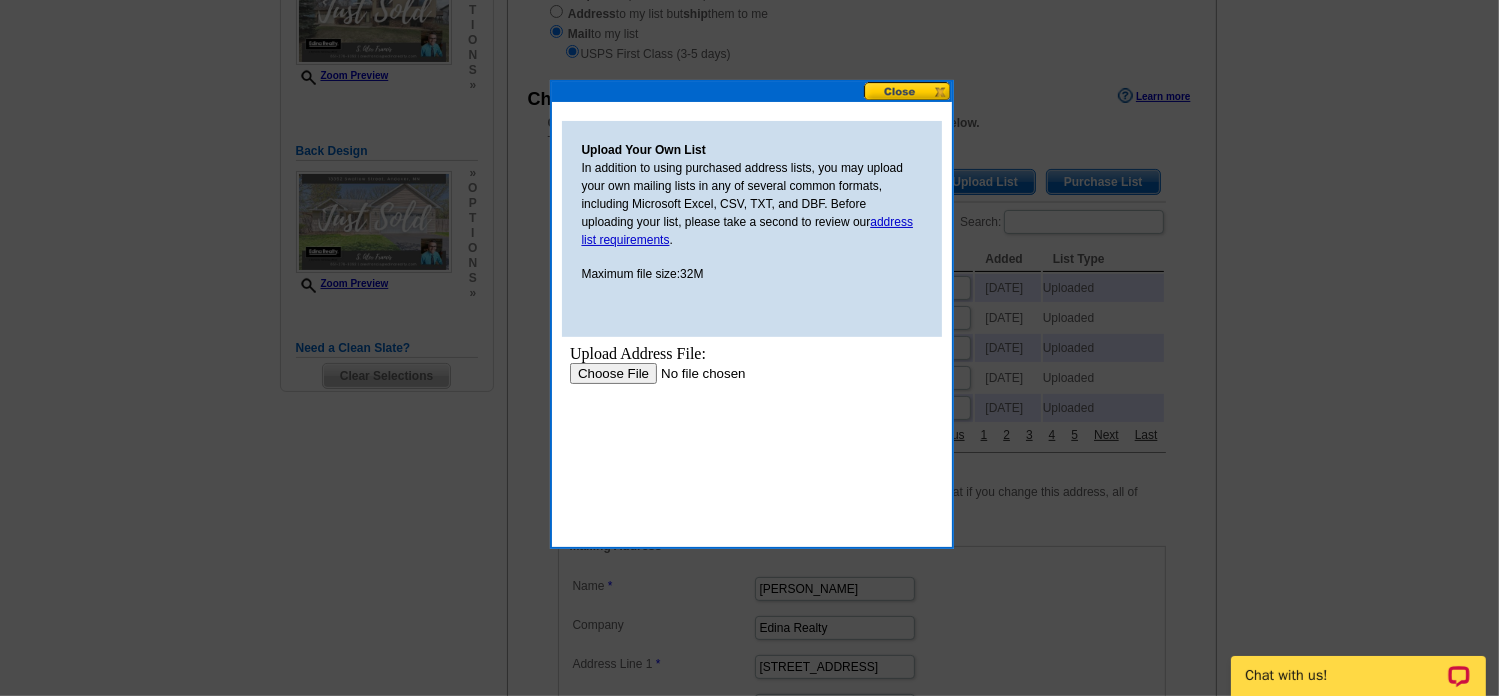 scroll, scrollTop: 0, scrollLeft: 0, axis: both 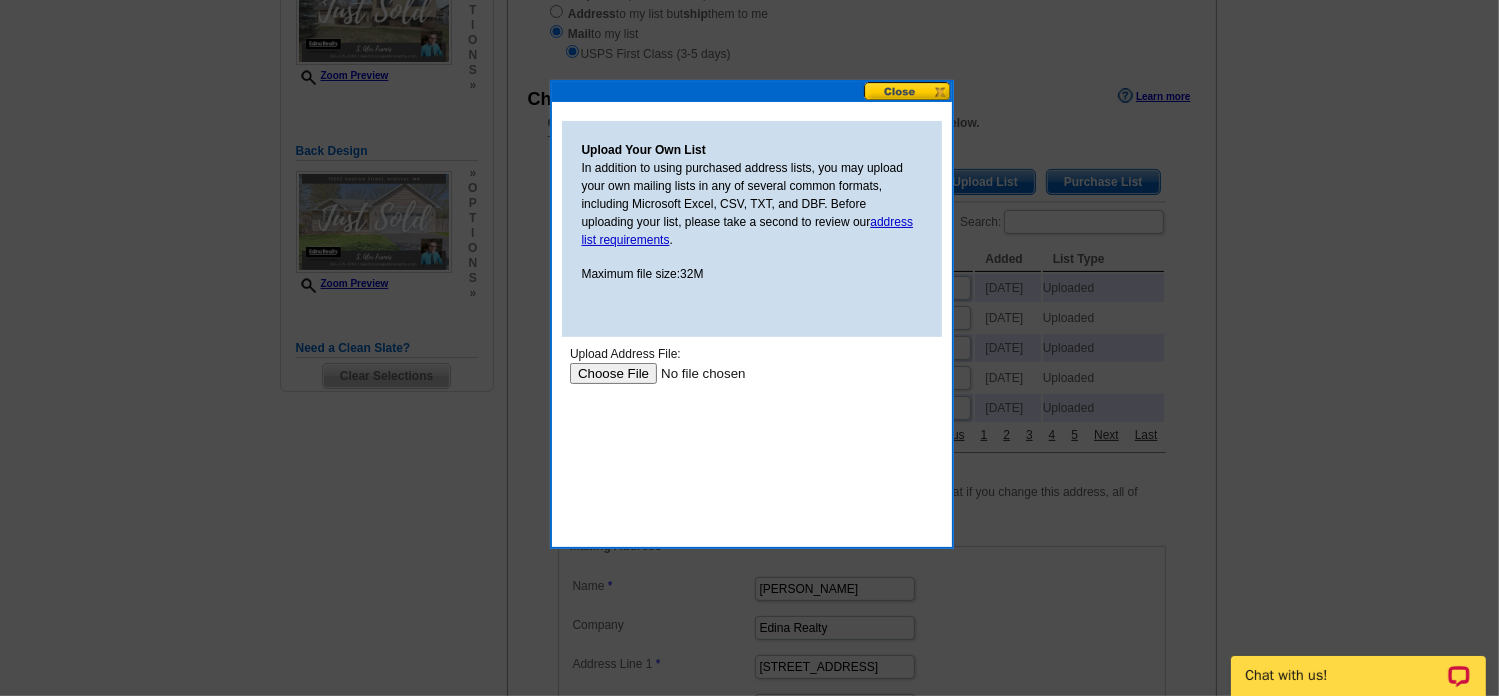 click at bounding box center (695, 373) 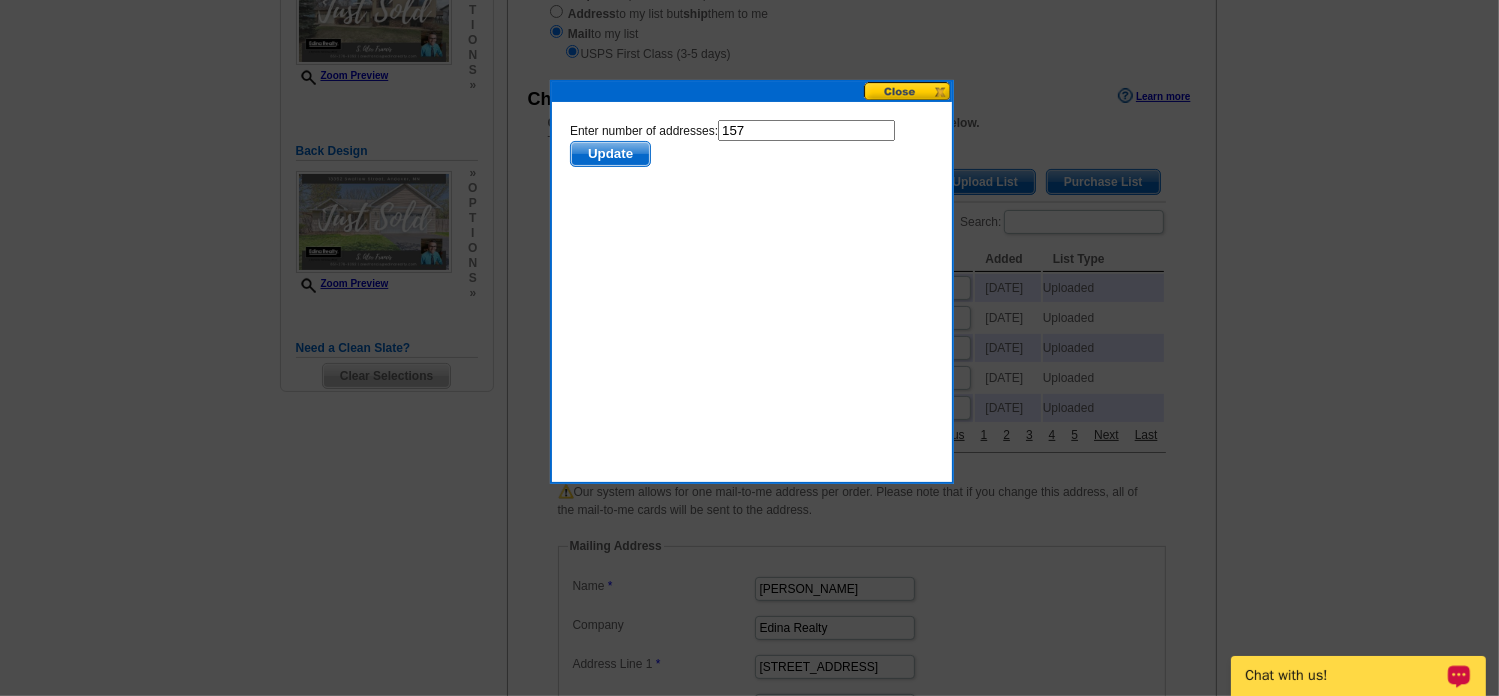scroll, scrollTop: 0, scrollLeft: 0, axis: both 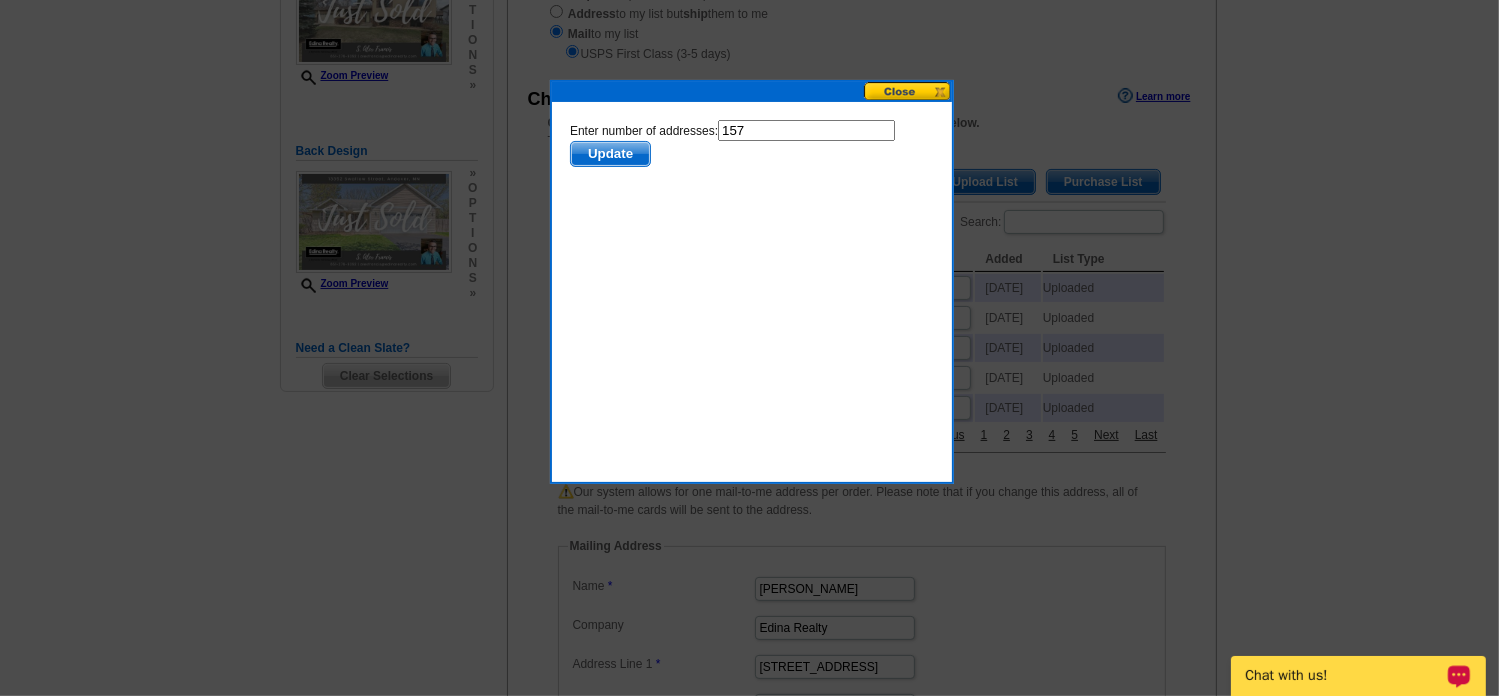 click on "Update" at bounding box center [609, 154] 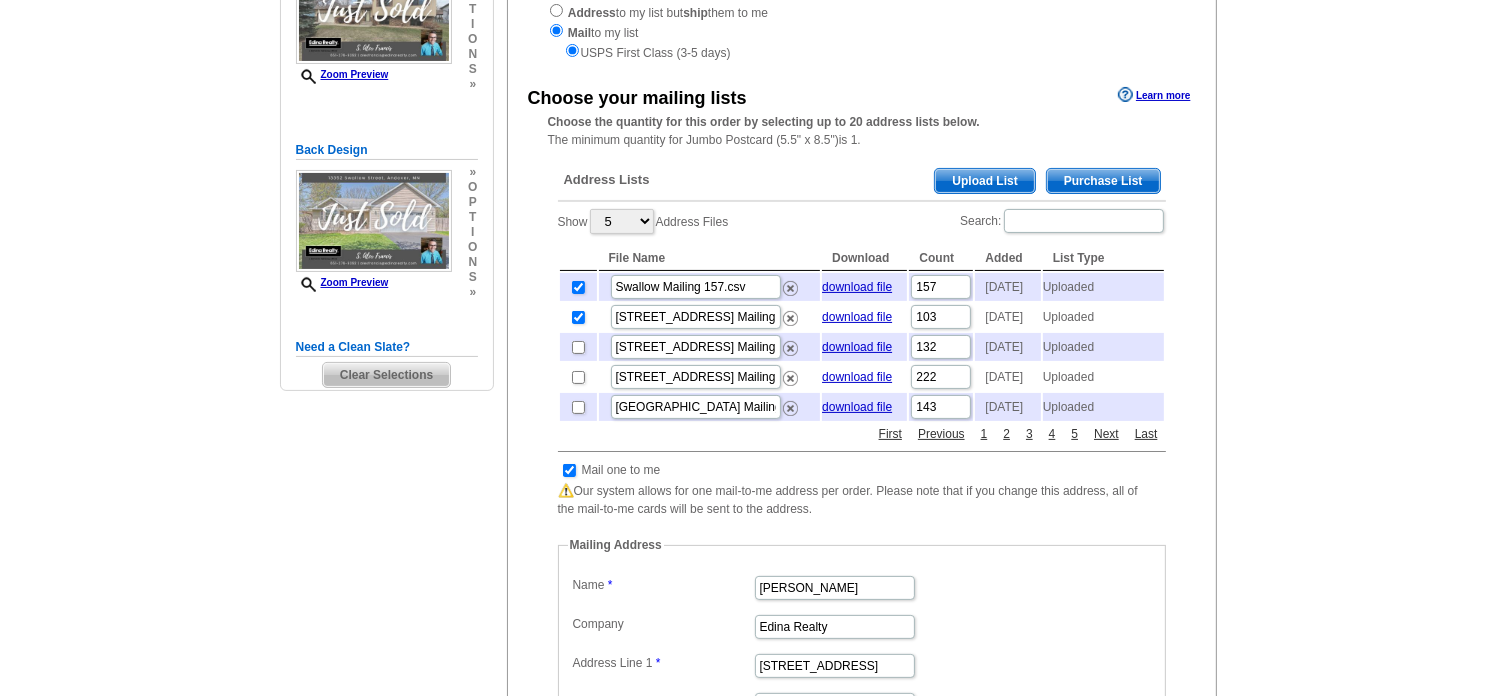 scroll, scrollTop: 310, scrollLeft: 0, axis: vertical 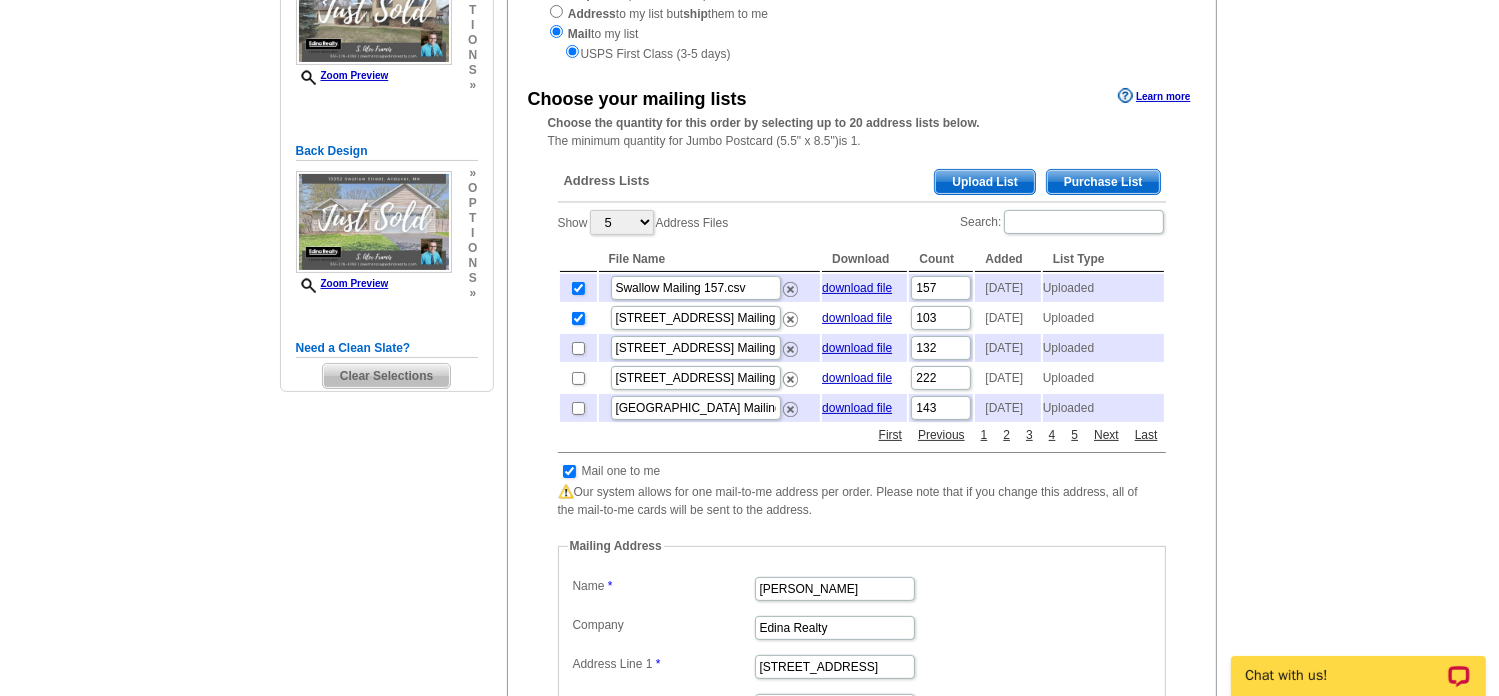 click at bounding box center [578, 318] 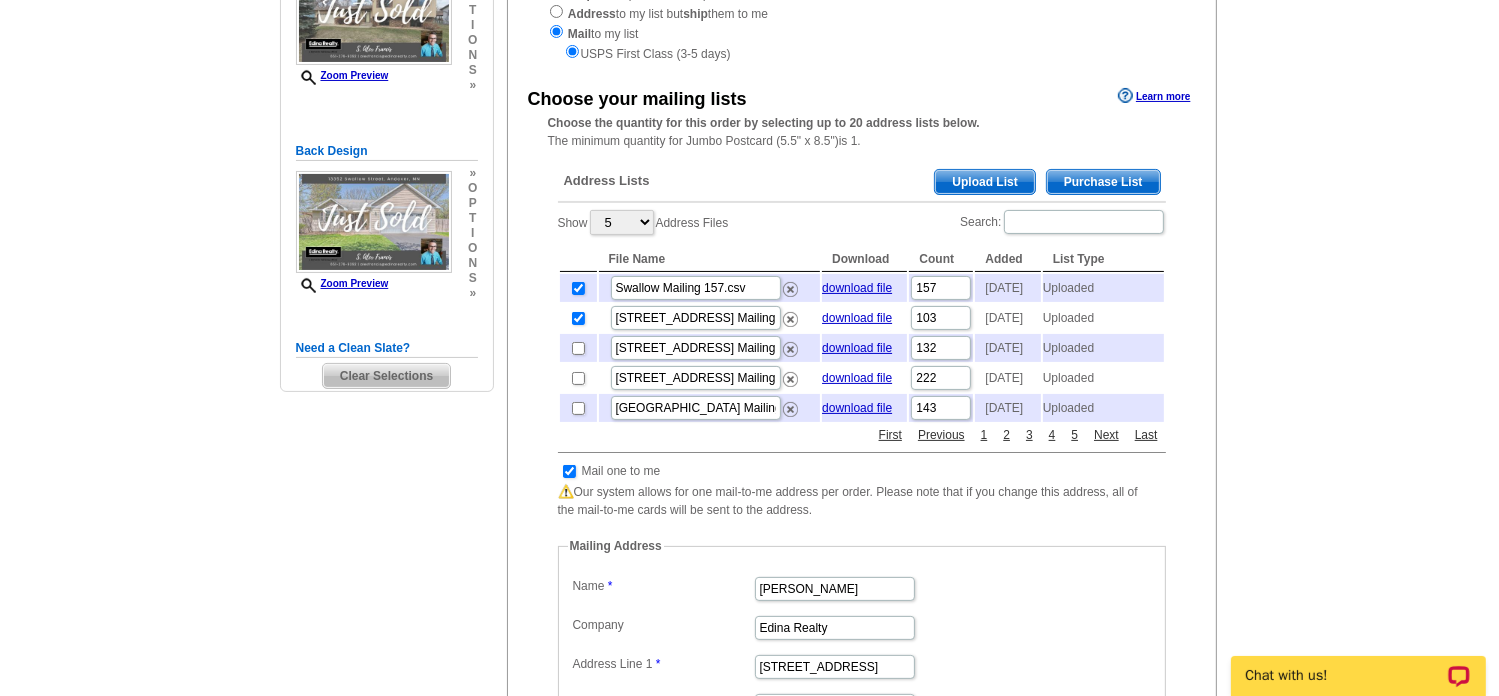 checkbox on "false" 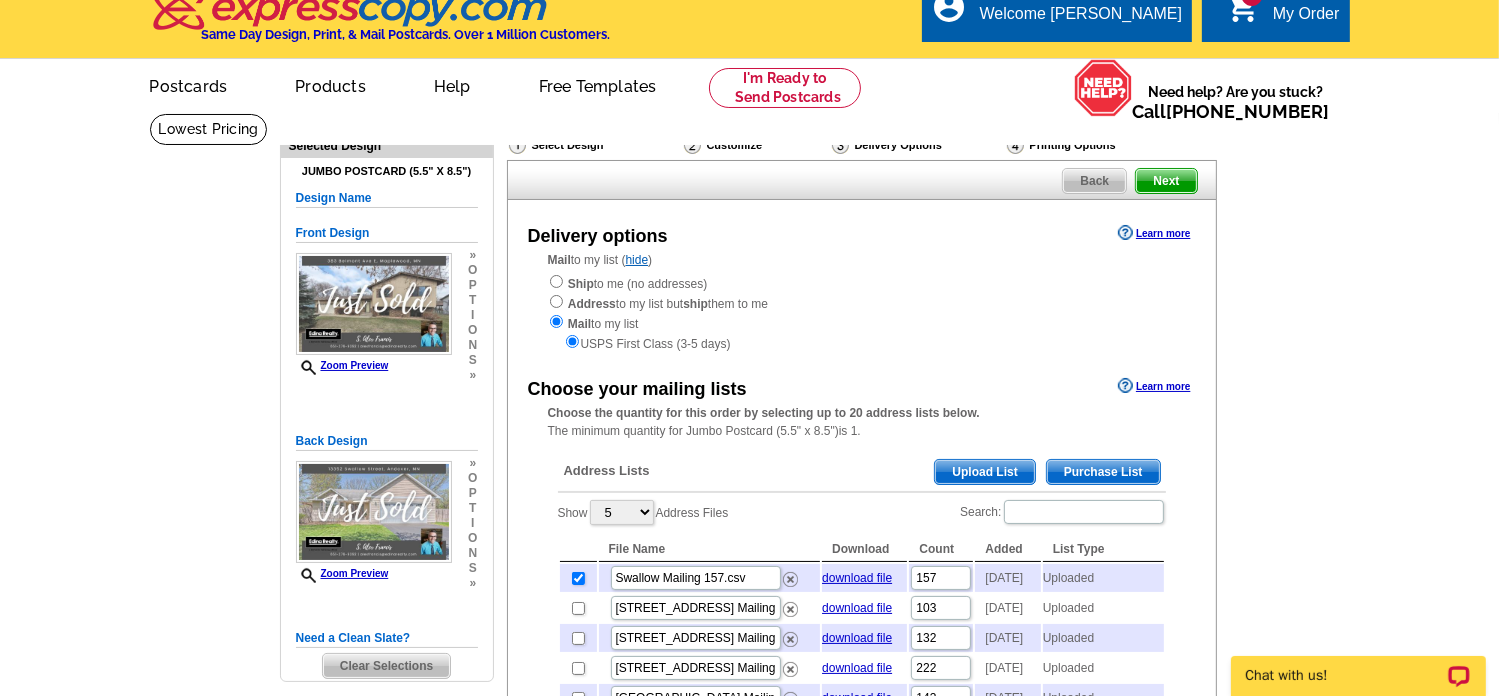 scroll, scrollTop: 13, scrollLeft: 0, axis: vertical 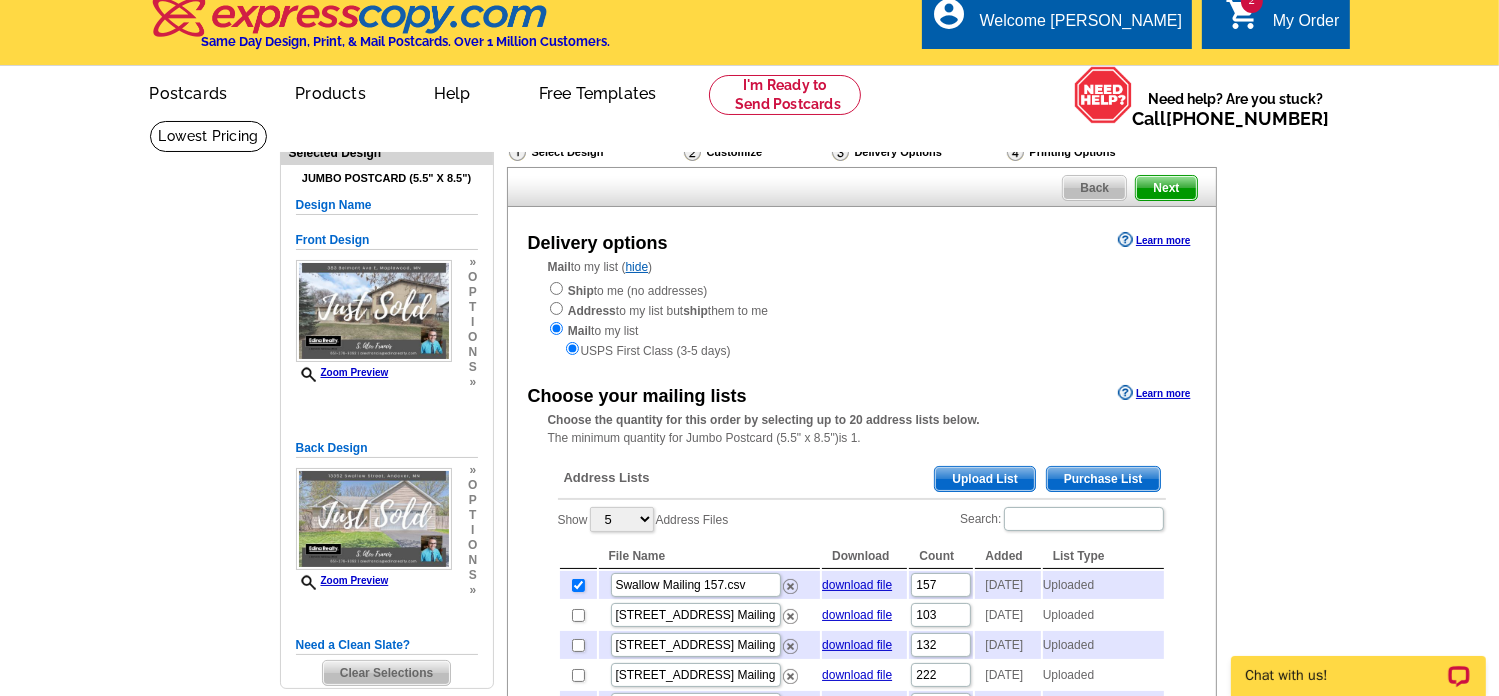 click on "My Order" at bounding box center [1306, 26] 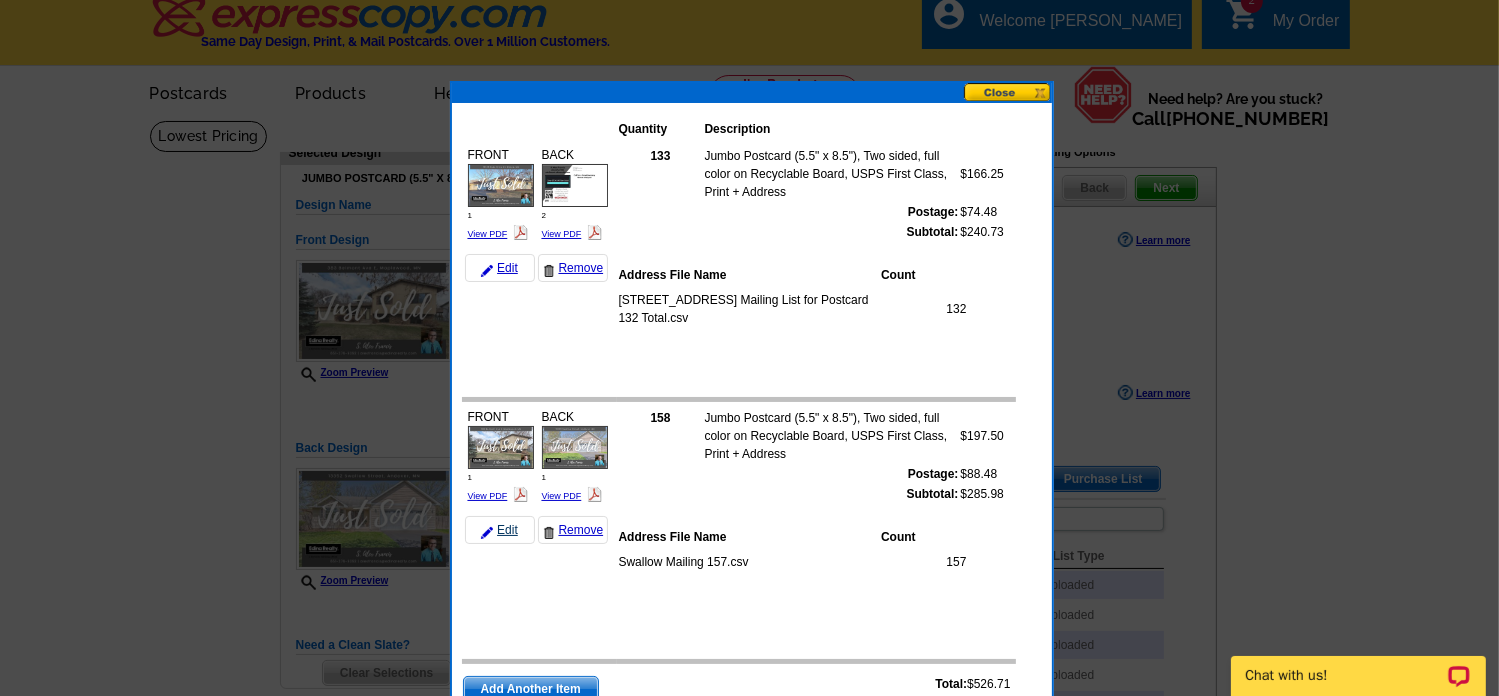 click on "Edit" at bounding box center (500, 530) 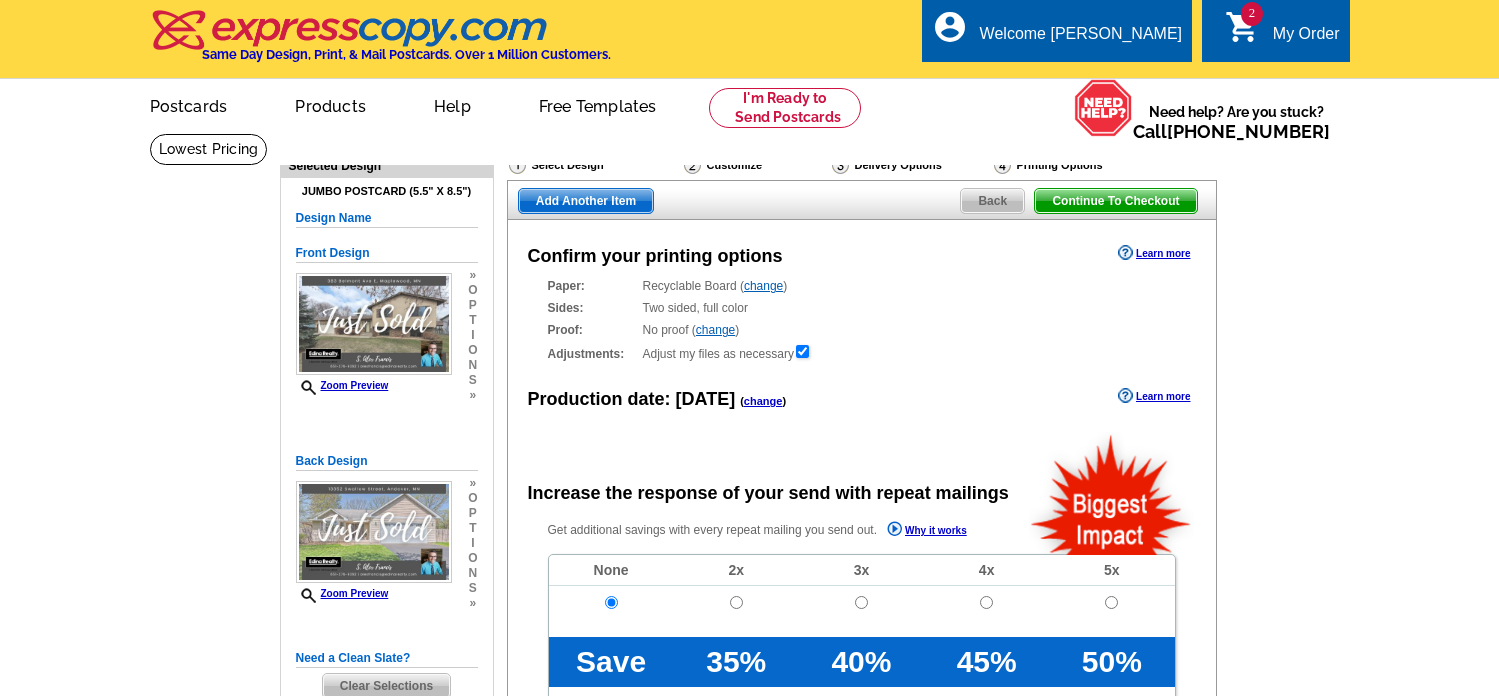 scroll, scrollTop: 0, scrollLeft: 0, axis: both 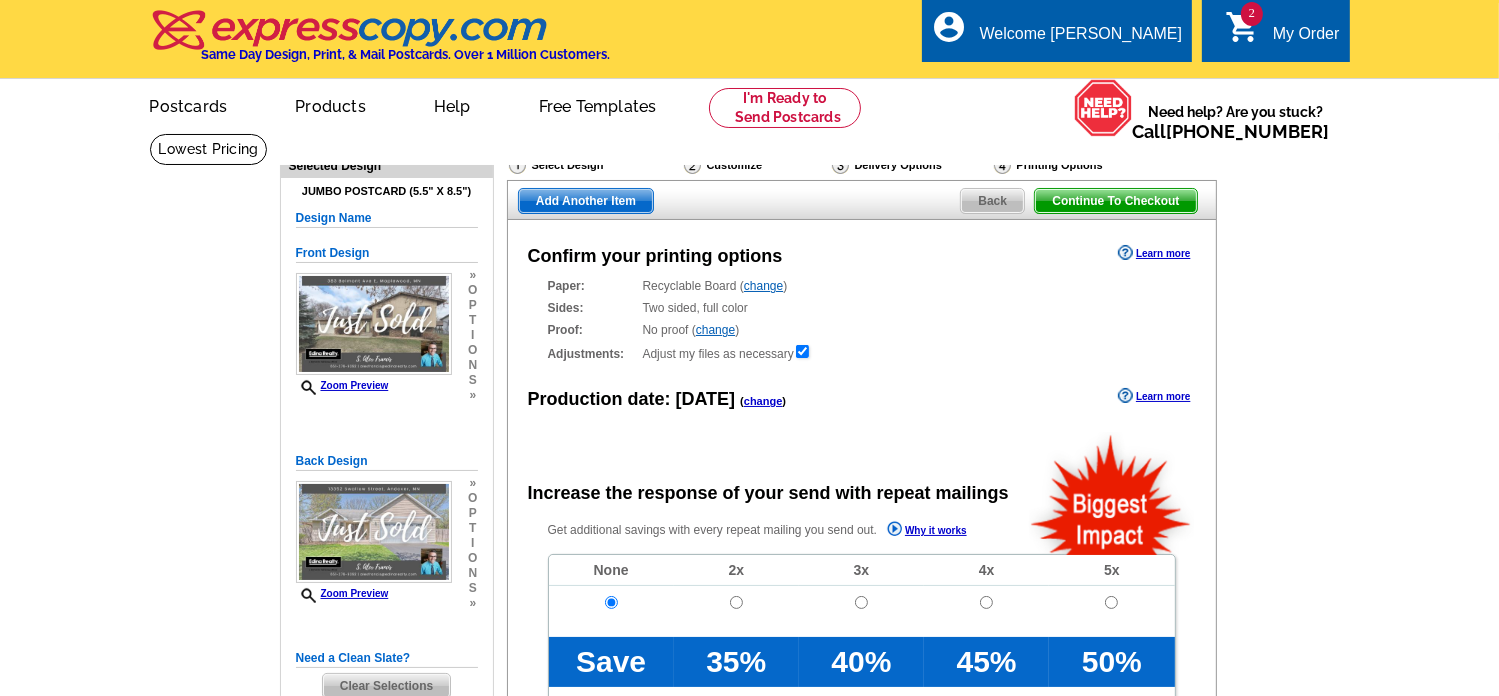 radio on "false" 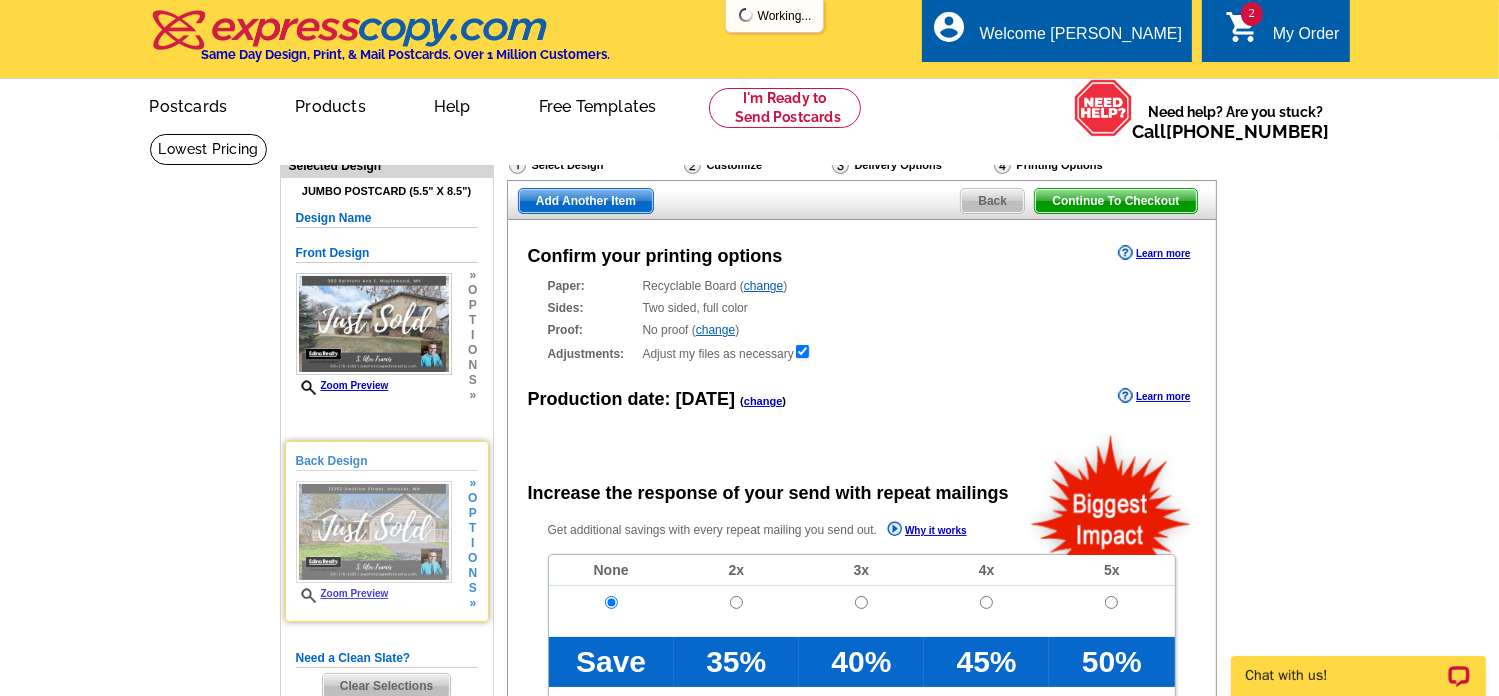 scroll, scrollTop: 0, scrollLeft: 0, axis: both 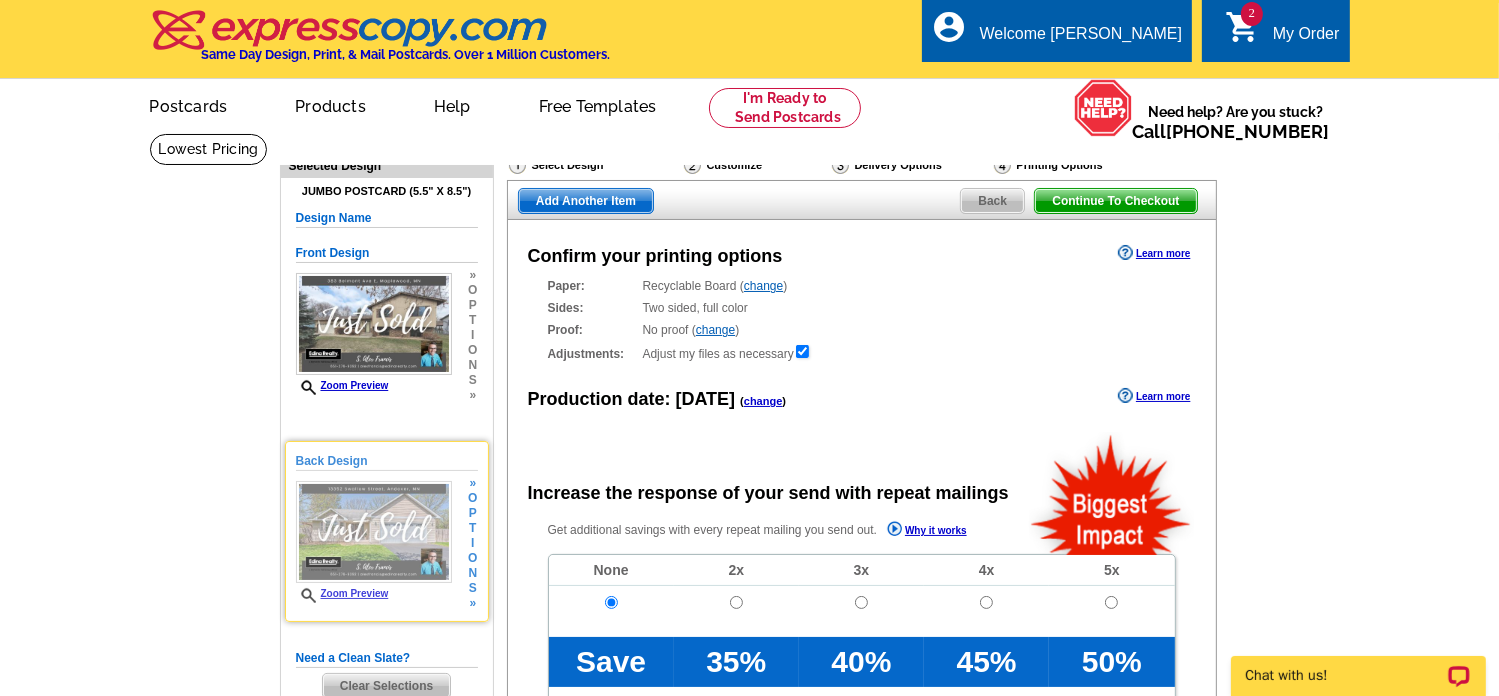 click at bounding box center (374, 532) 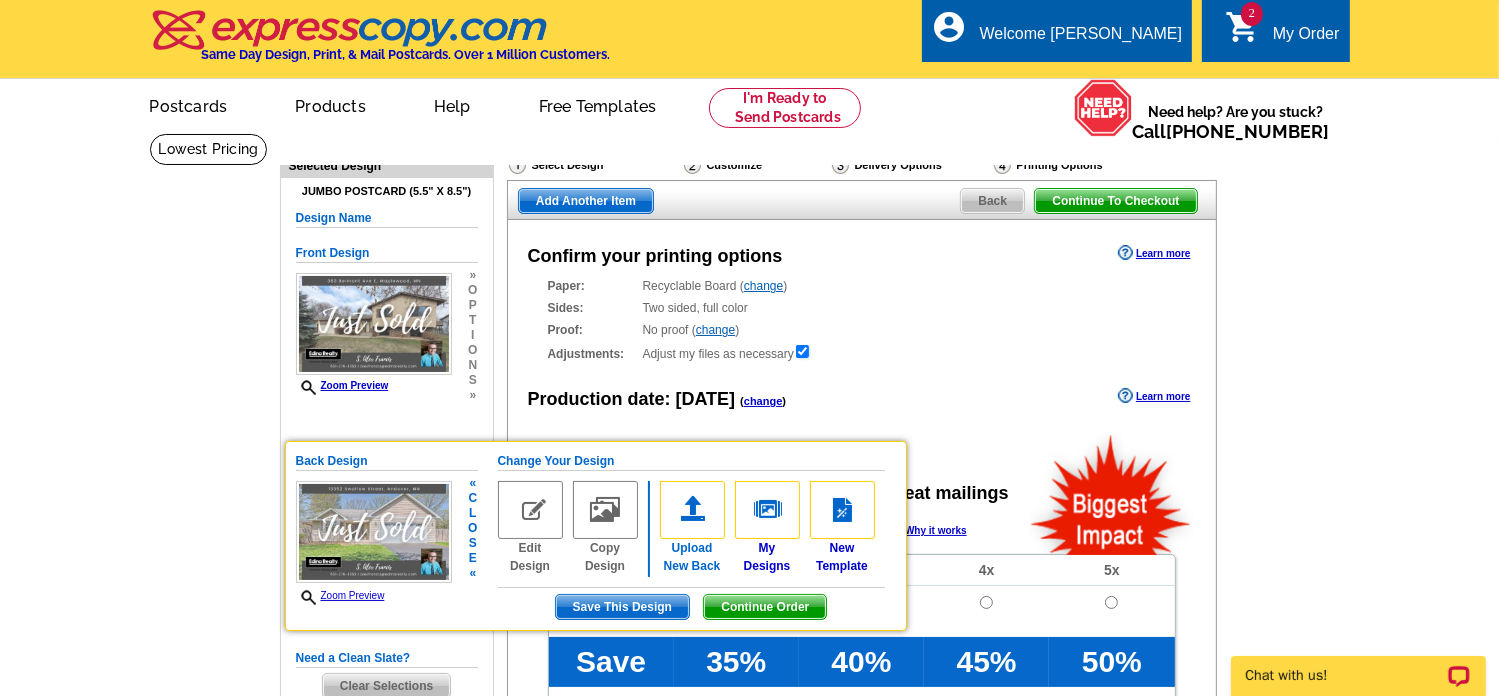 click at bounding box center [692, 510] 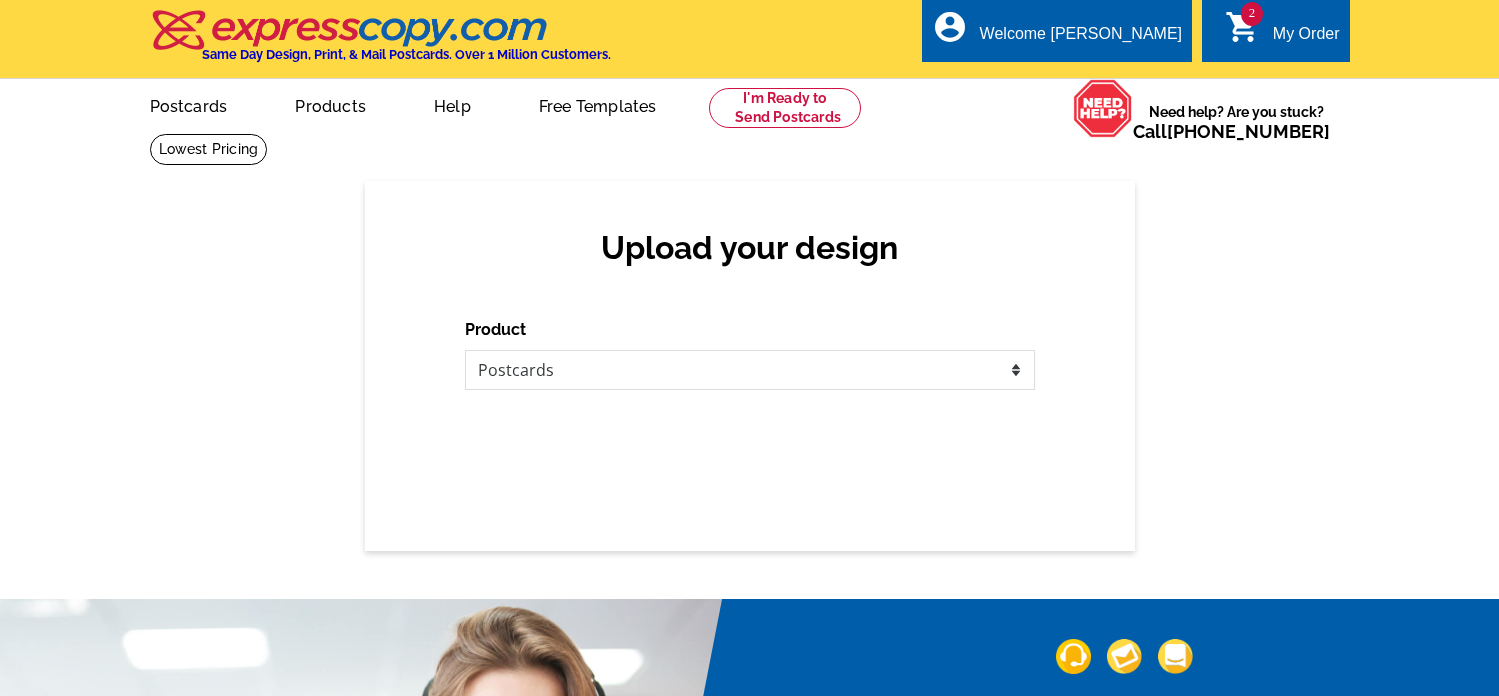 scroll, scrollTop: 0, scrollLeft: 0, axis: both 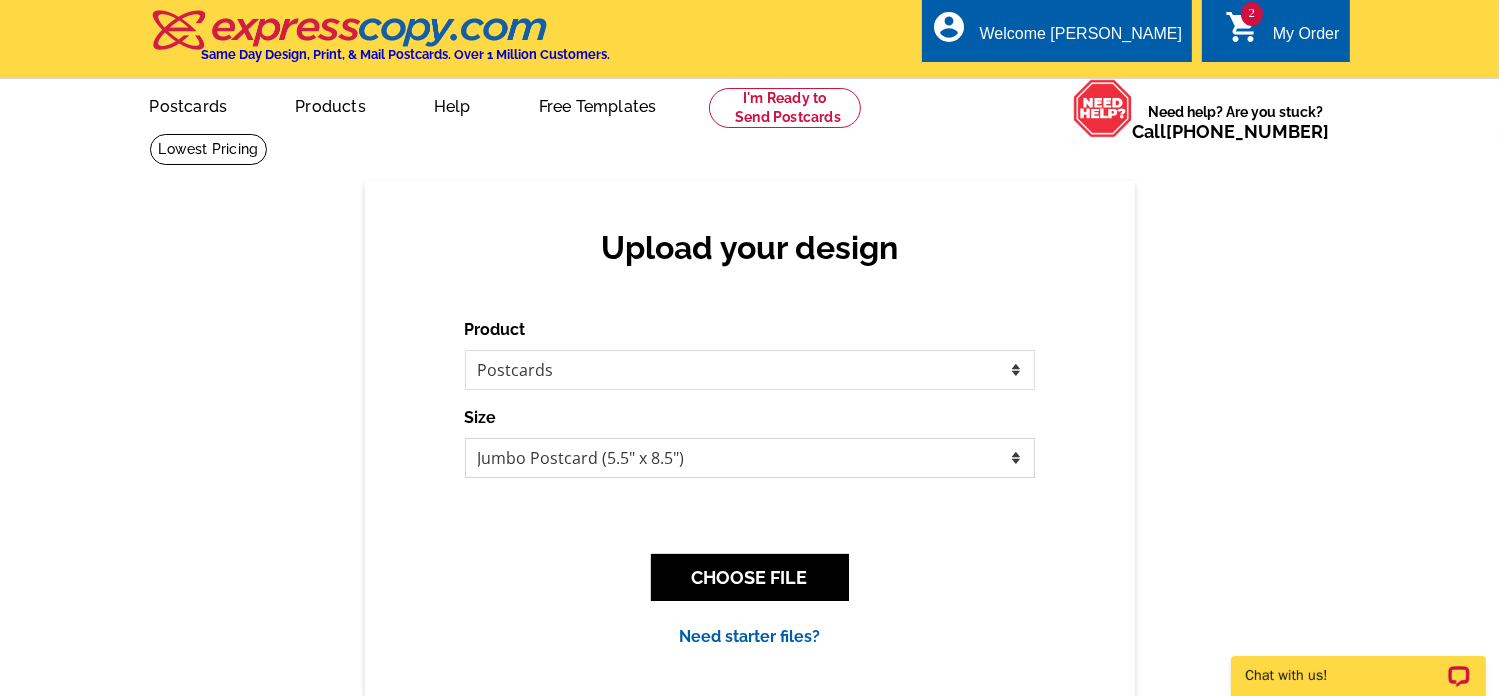 click on "Jumbo Postcard (5.5" x 8.5") Regular Postcard (4.25" x 5.6") Panoramic Postcard (5.75" x 11.25") Giant Postcard (8.5" x 11") EDDM Postcard (6.125" x 8.25")" at bounding box center (750, 458) 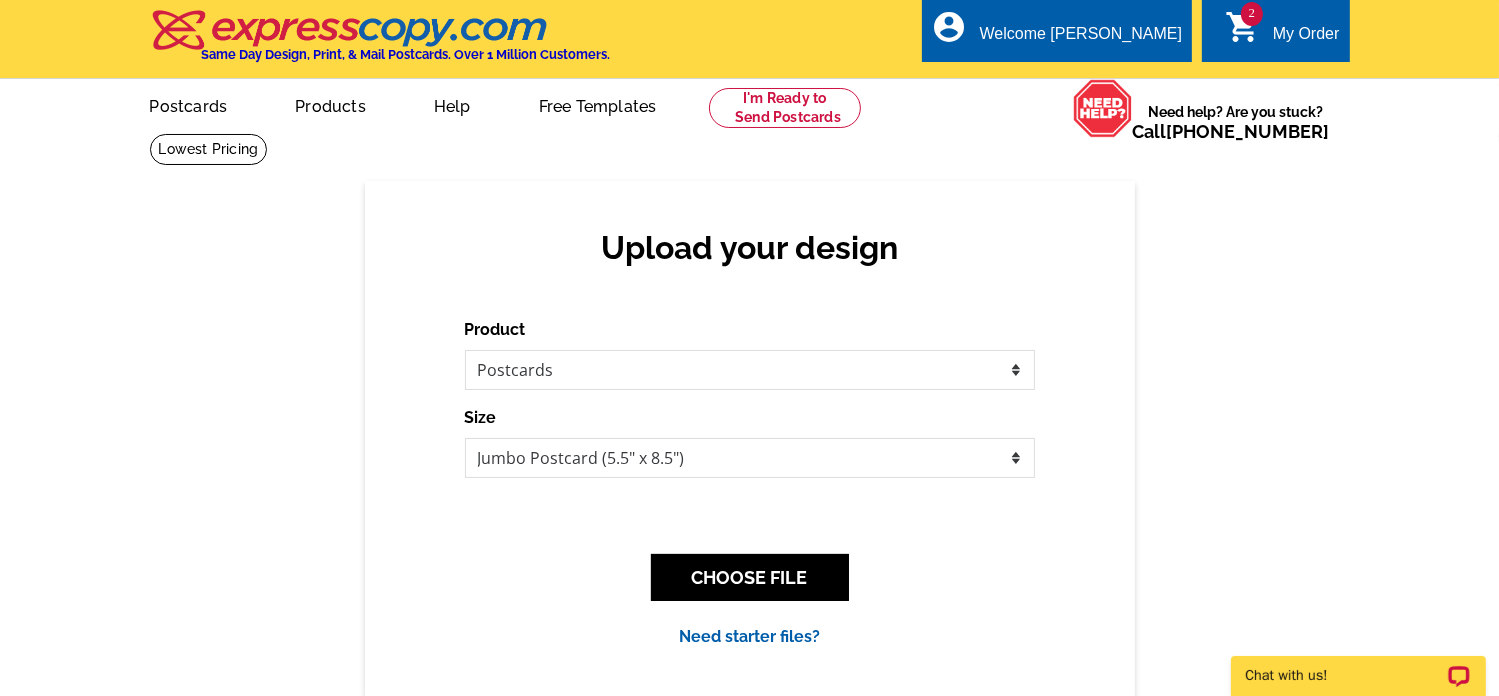 click on "Upload your design
Product
Please select the type of file...
Postcards
Business Cards
Letters and flyers
Greeting Cards  Size Finish None Back" at bounding box center [750, 438] 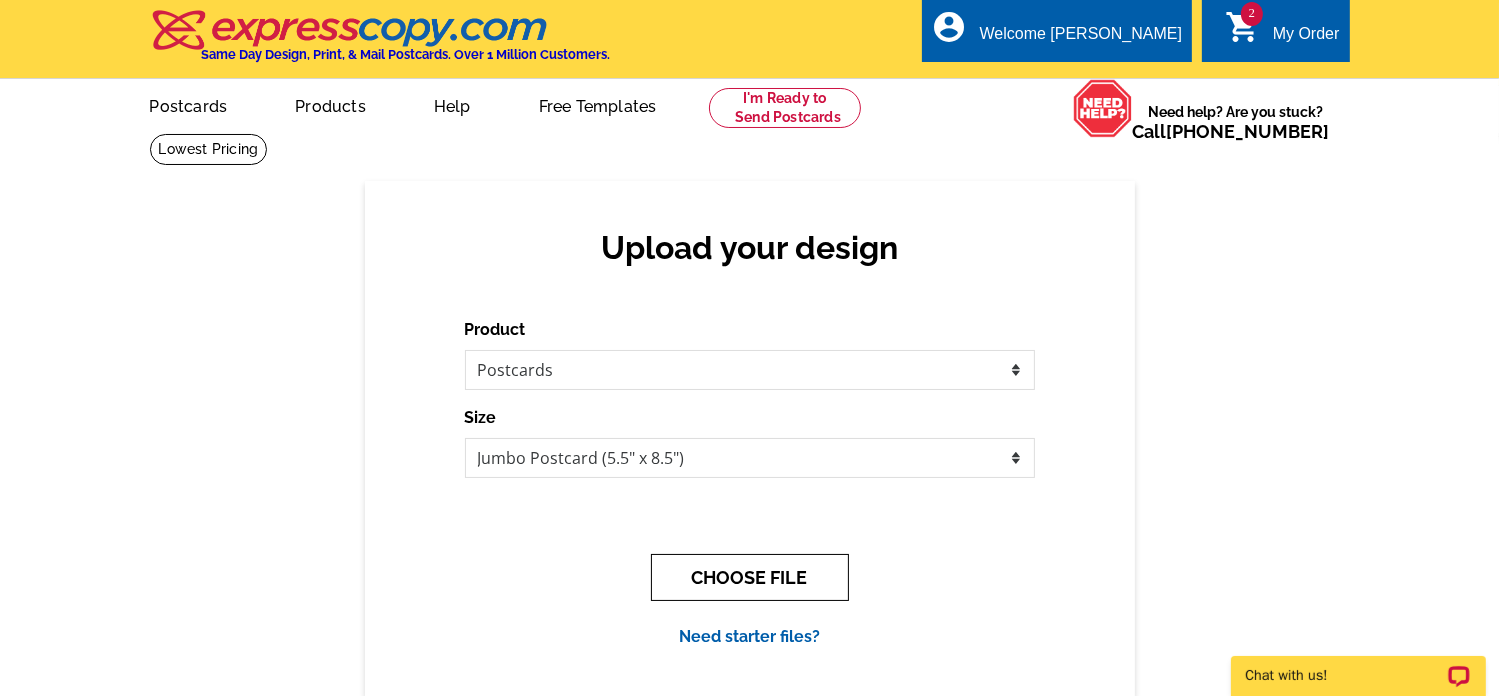 click on "CHOOSE FILE" at bounding box center (750, 577) 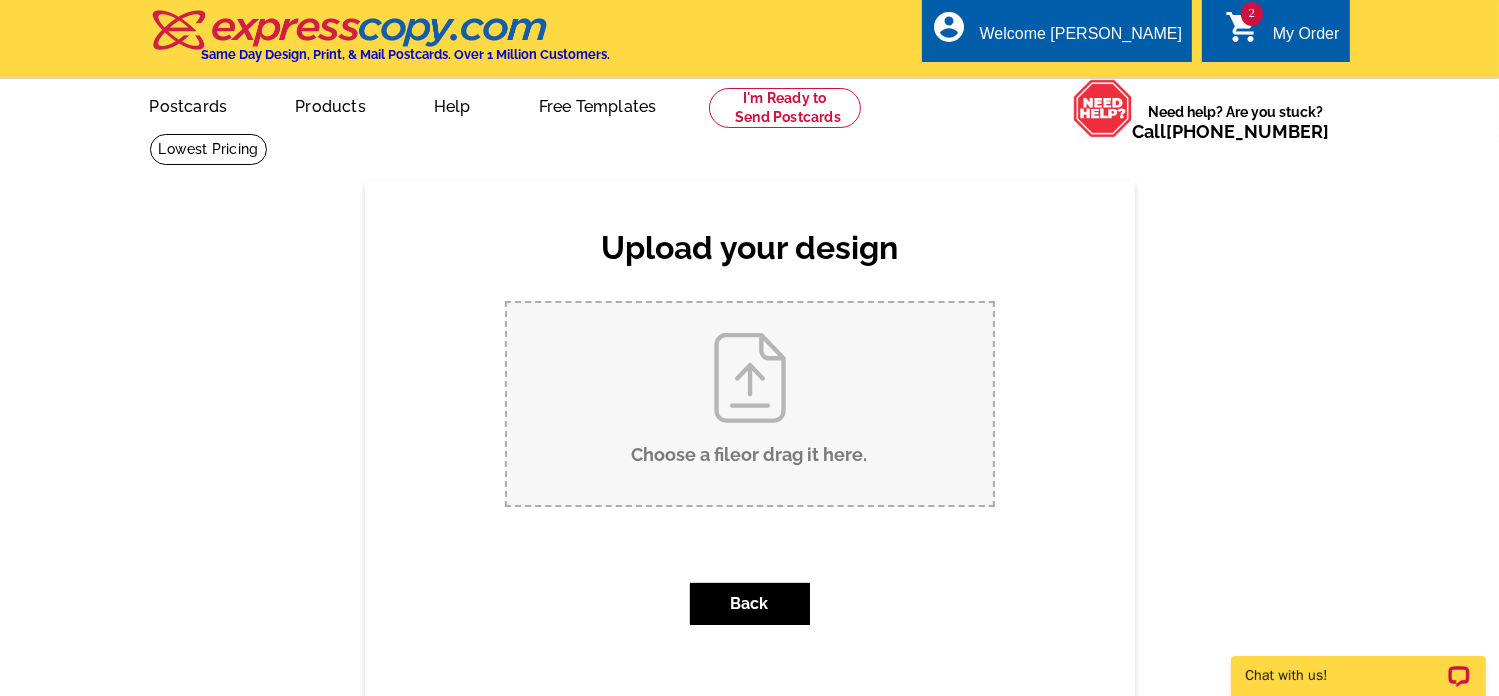 click on "Choose a file  or drag it here ." at bounding box center [750, 404] 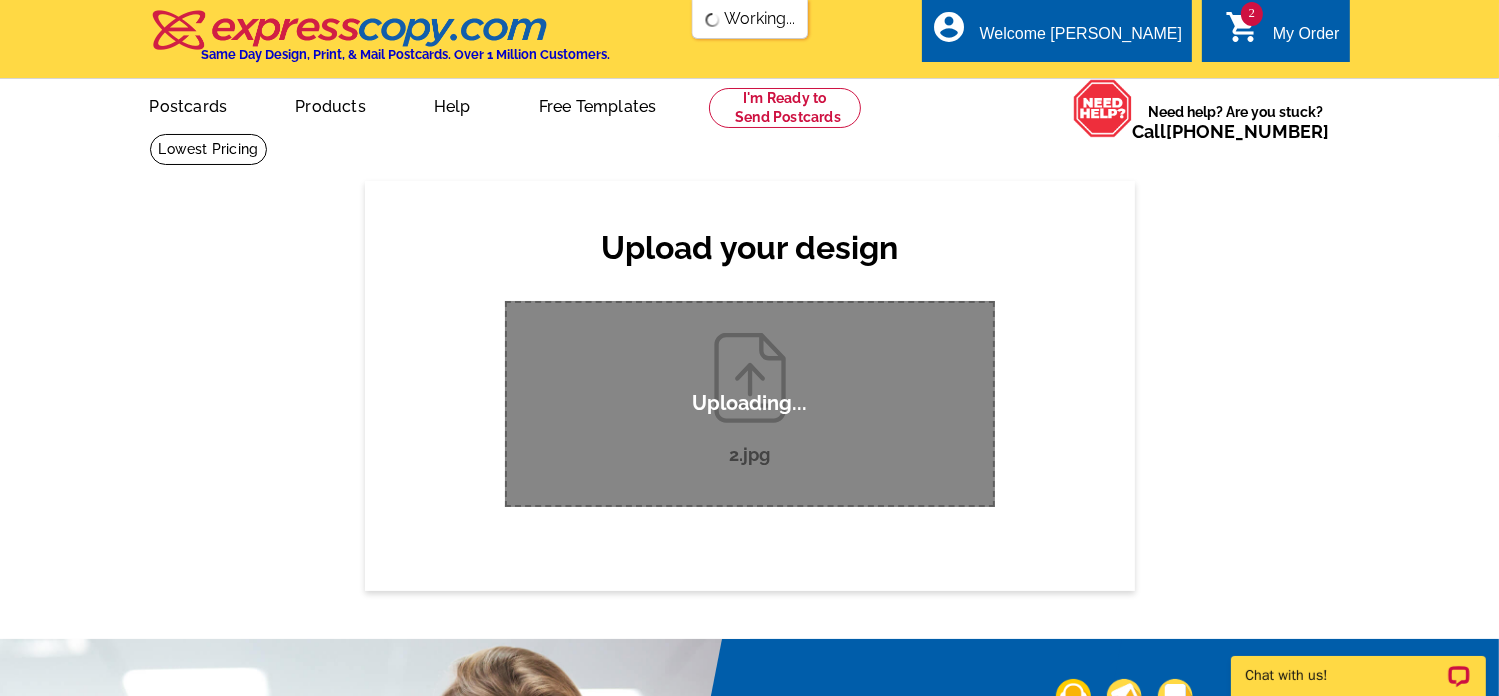 scroll, scrollTop: 0, scrollLeft: 0, axis: both 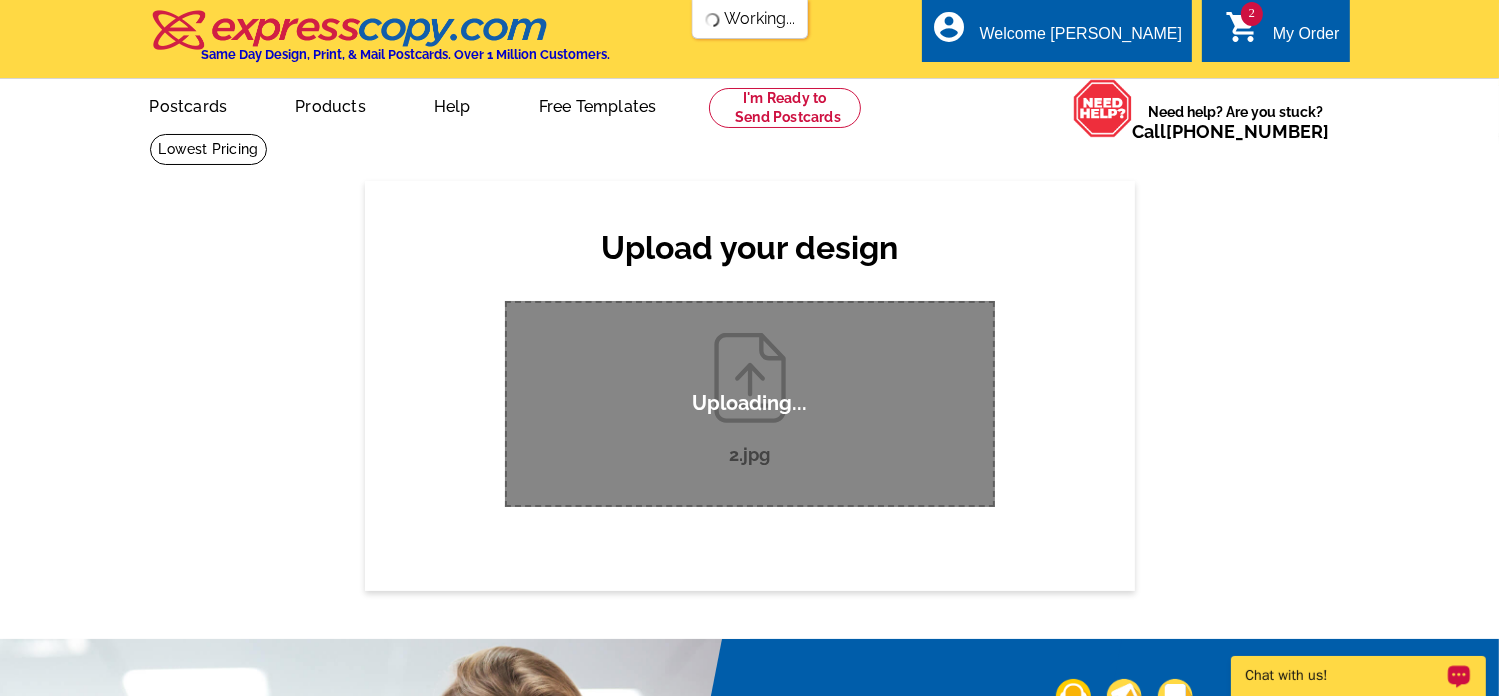 type 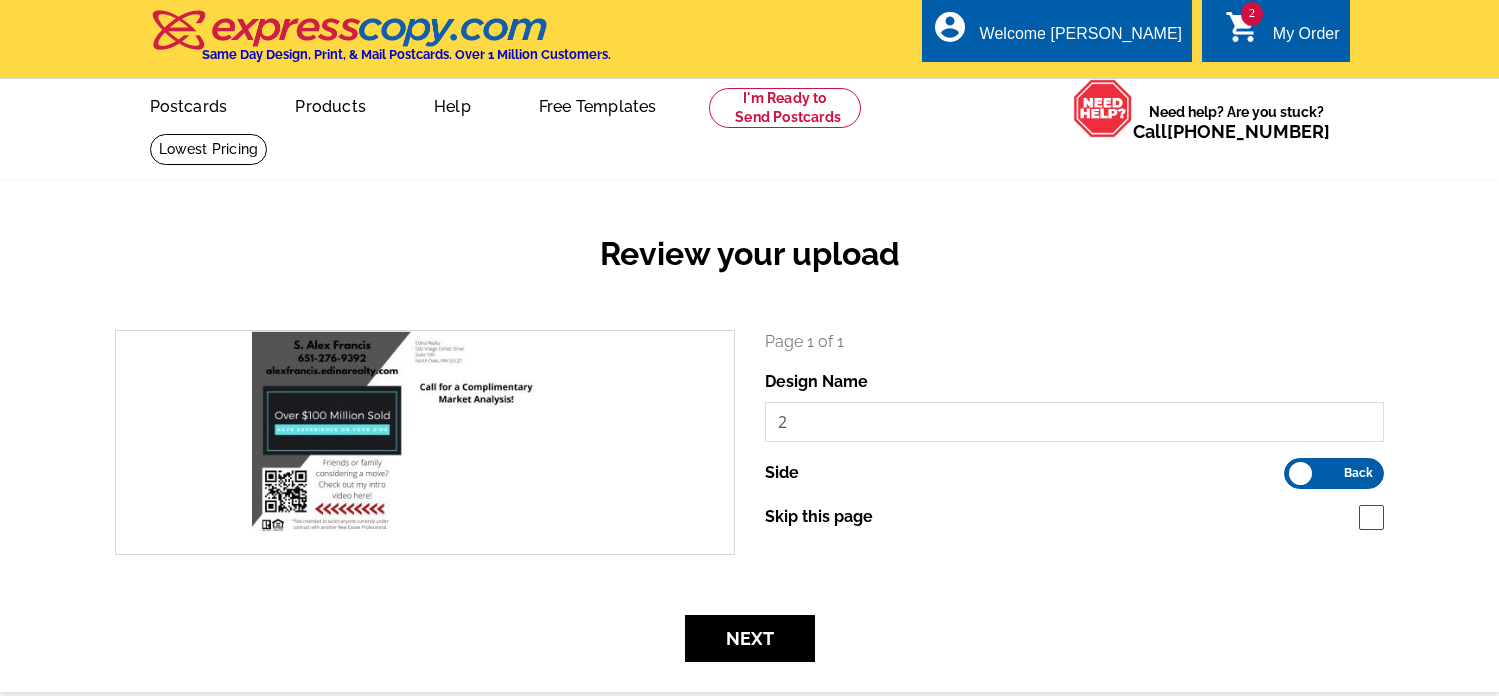 scroll, scrollTop: 0, scrollLeft: 0, axis: both 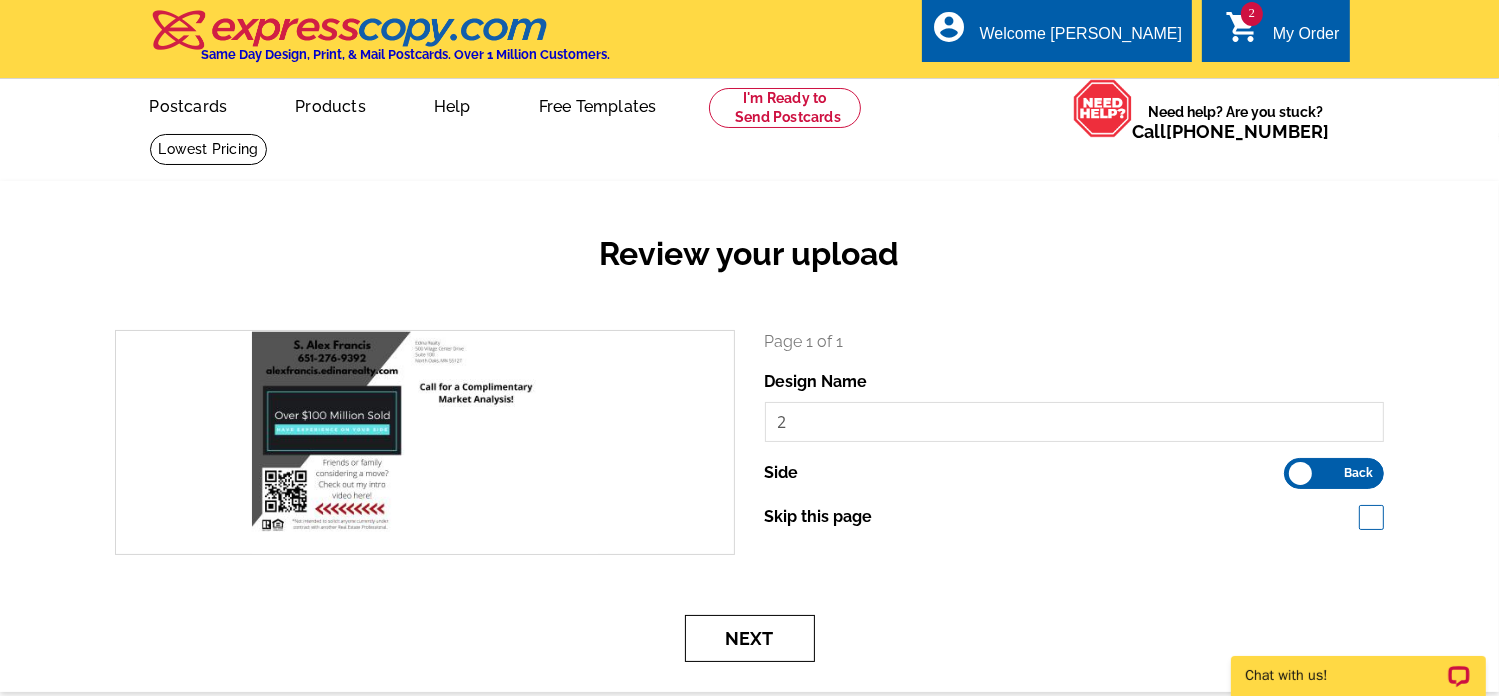 click on "Next" at bounding box center (750, 638) 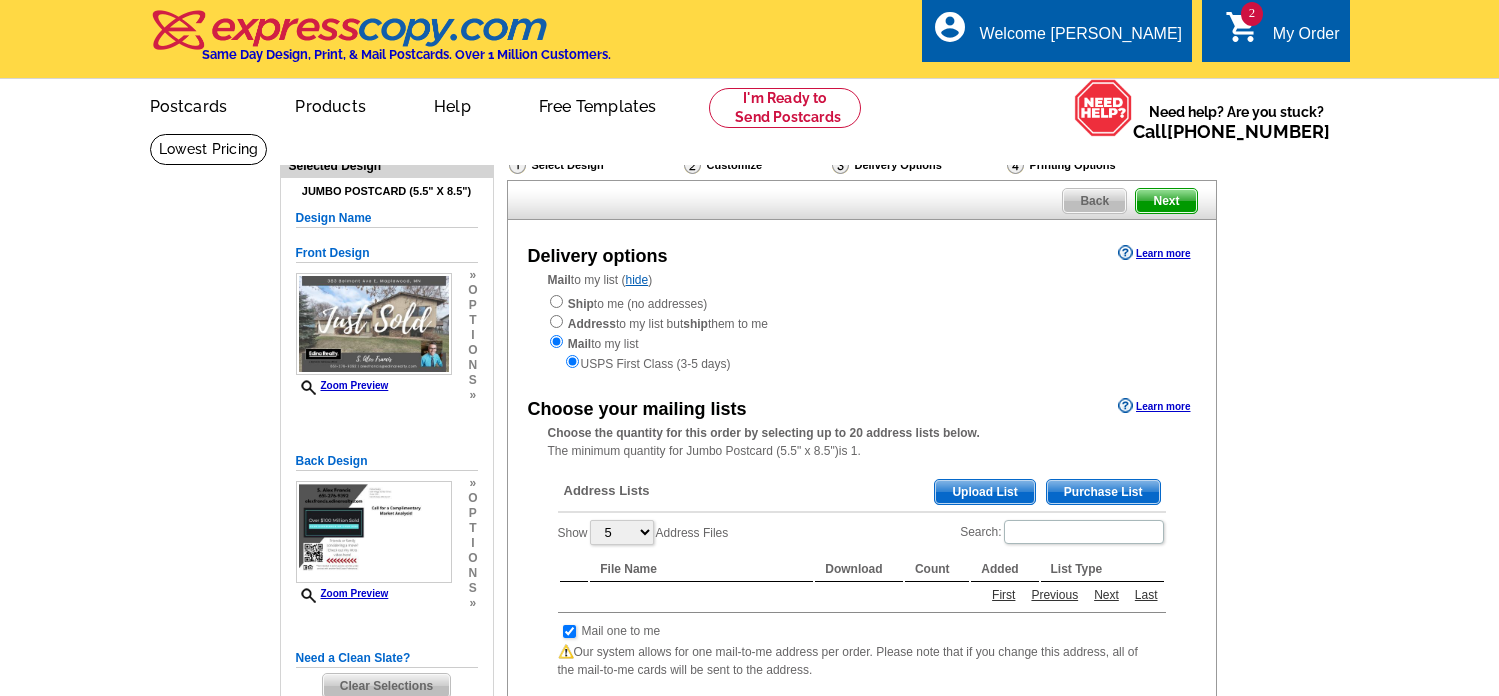 scroll, scrollTop: 0, scrollLeft: 0, axis: both 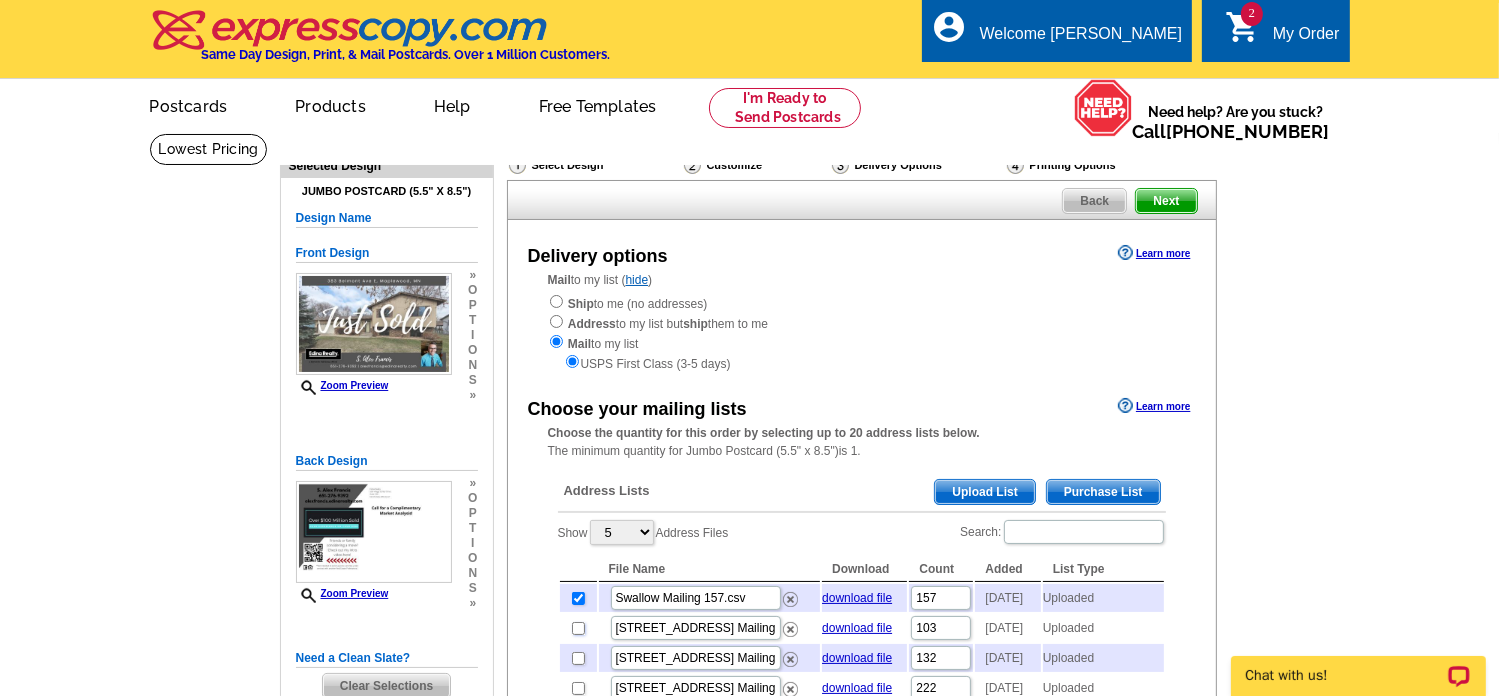 click at bounding box center (578, 628) 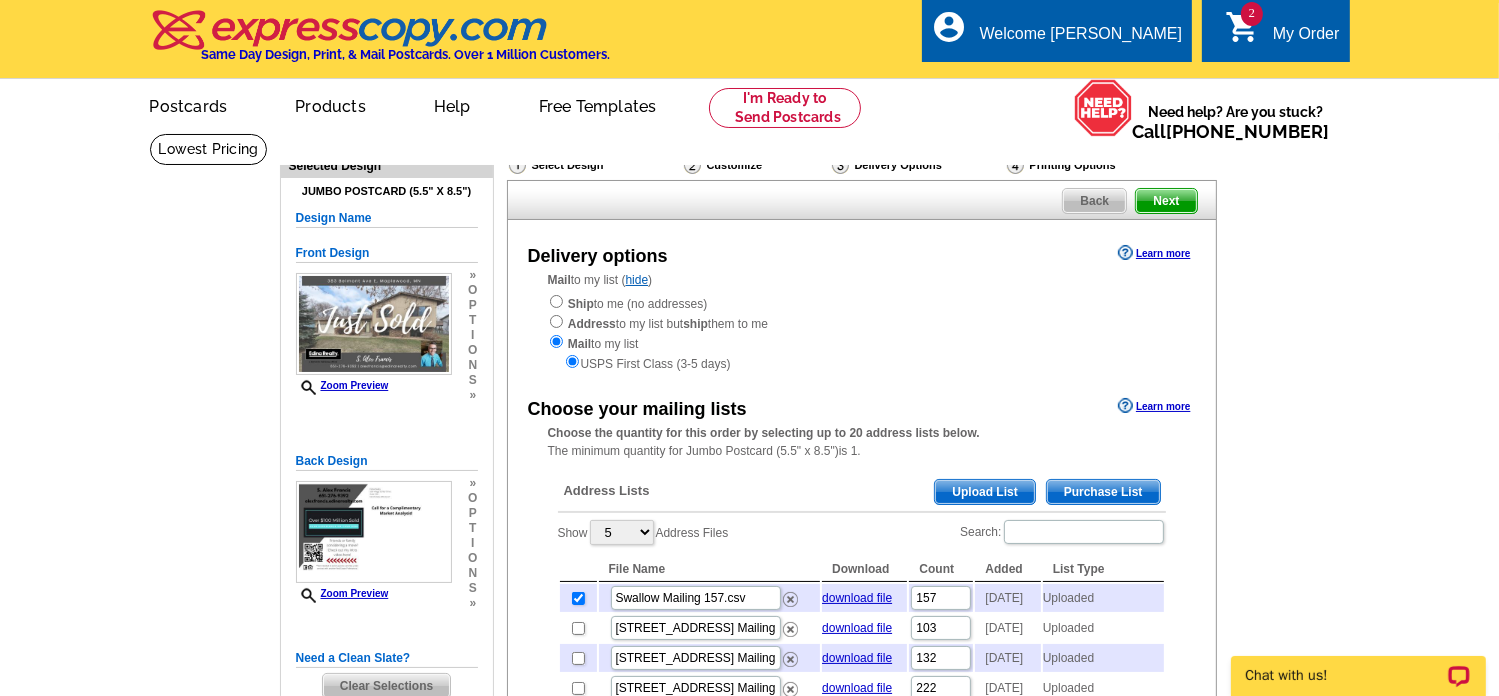 checkbox on "true" 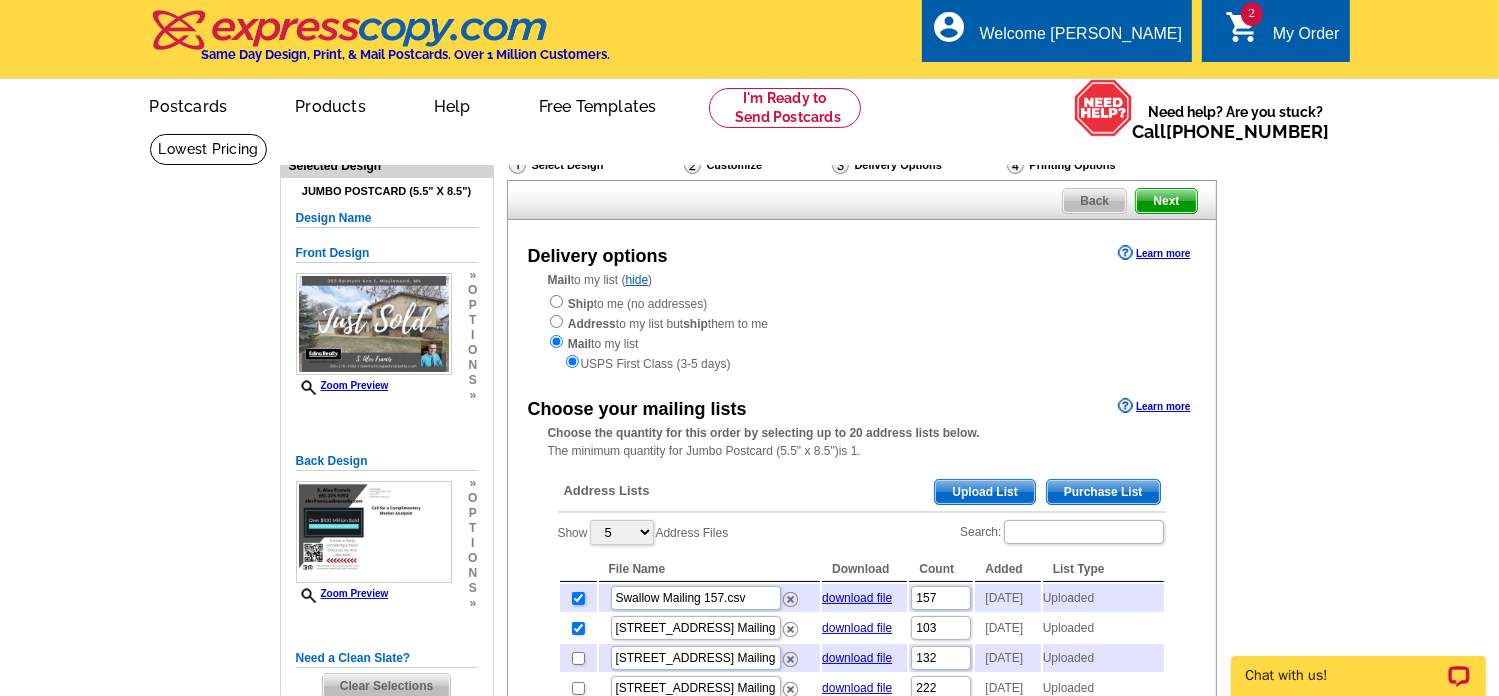 click at bounding box center (578, 598) 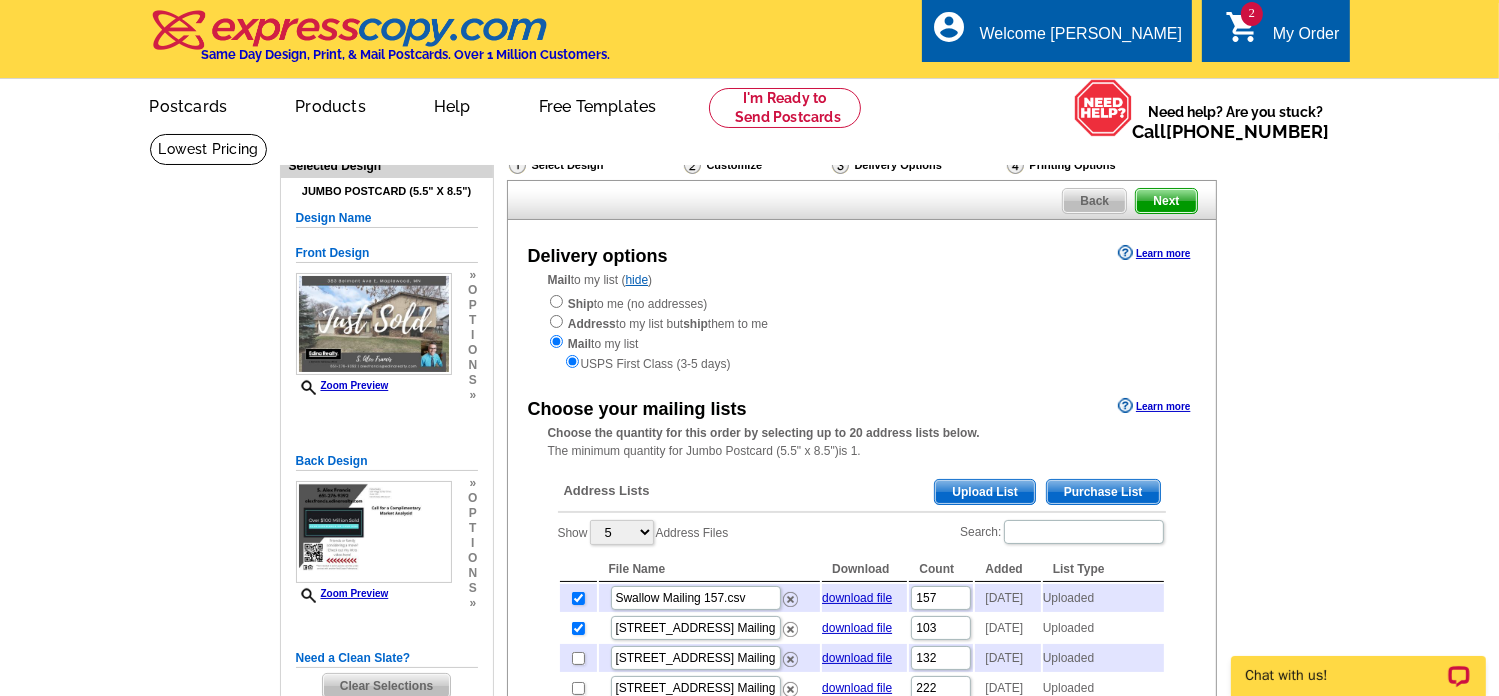 checkbox on "false" 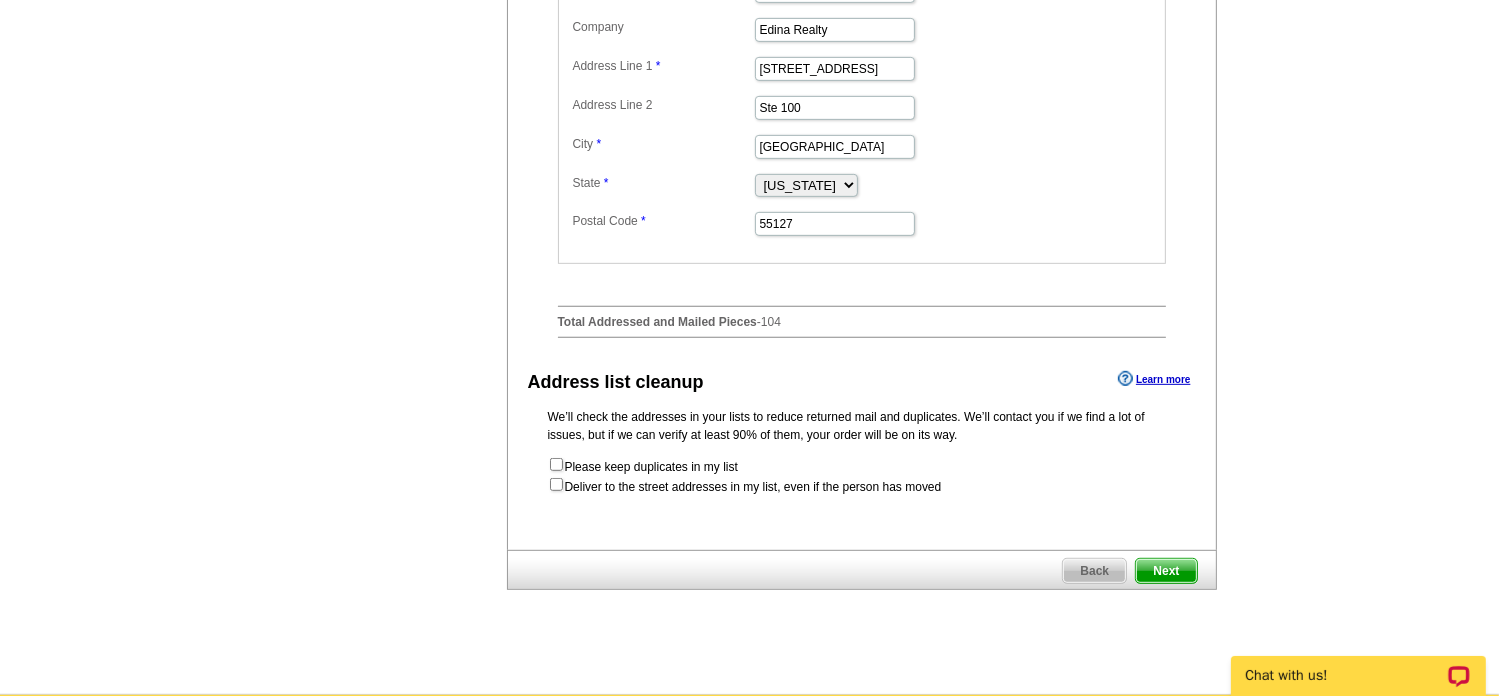 scroll, scrollTop: 923, scrollLeft: 0, axis: vertical 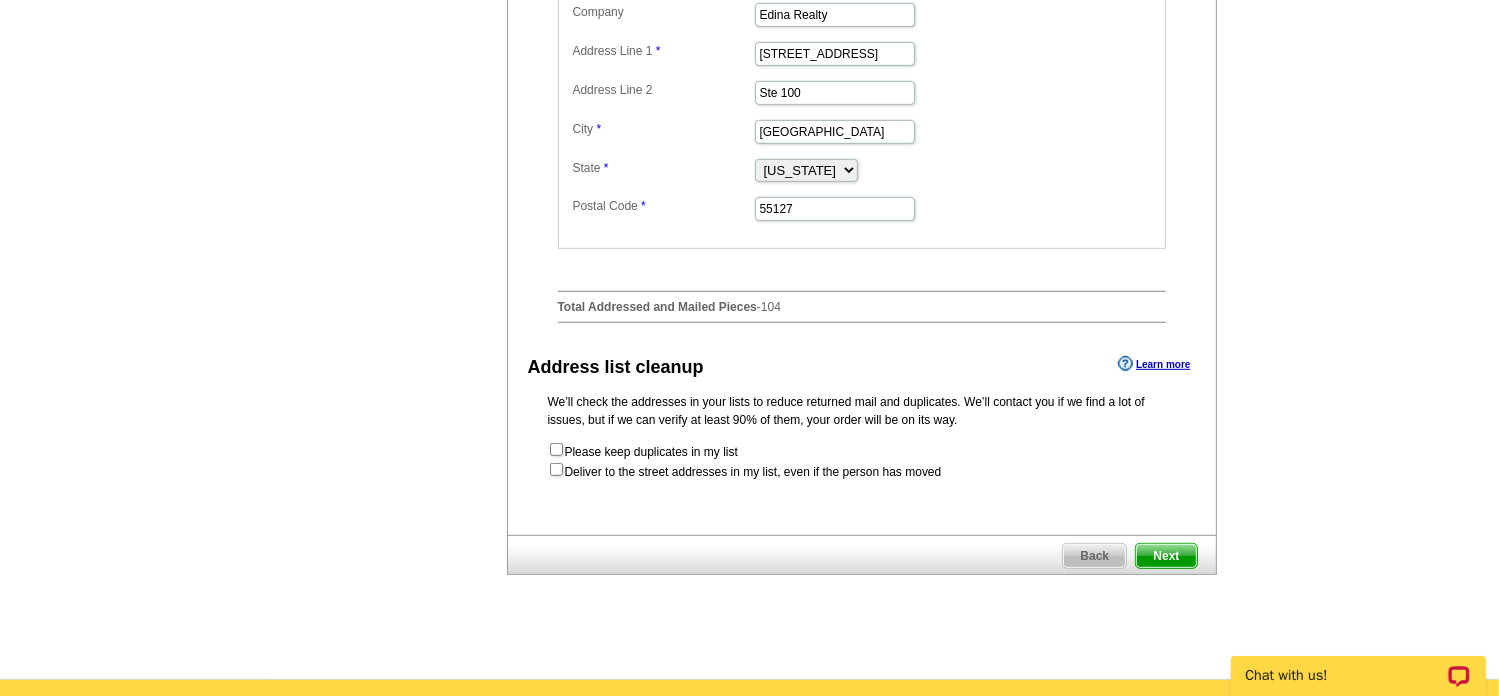 click on "Next" at bounding box center [1166, 556] 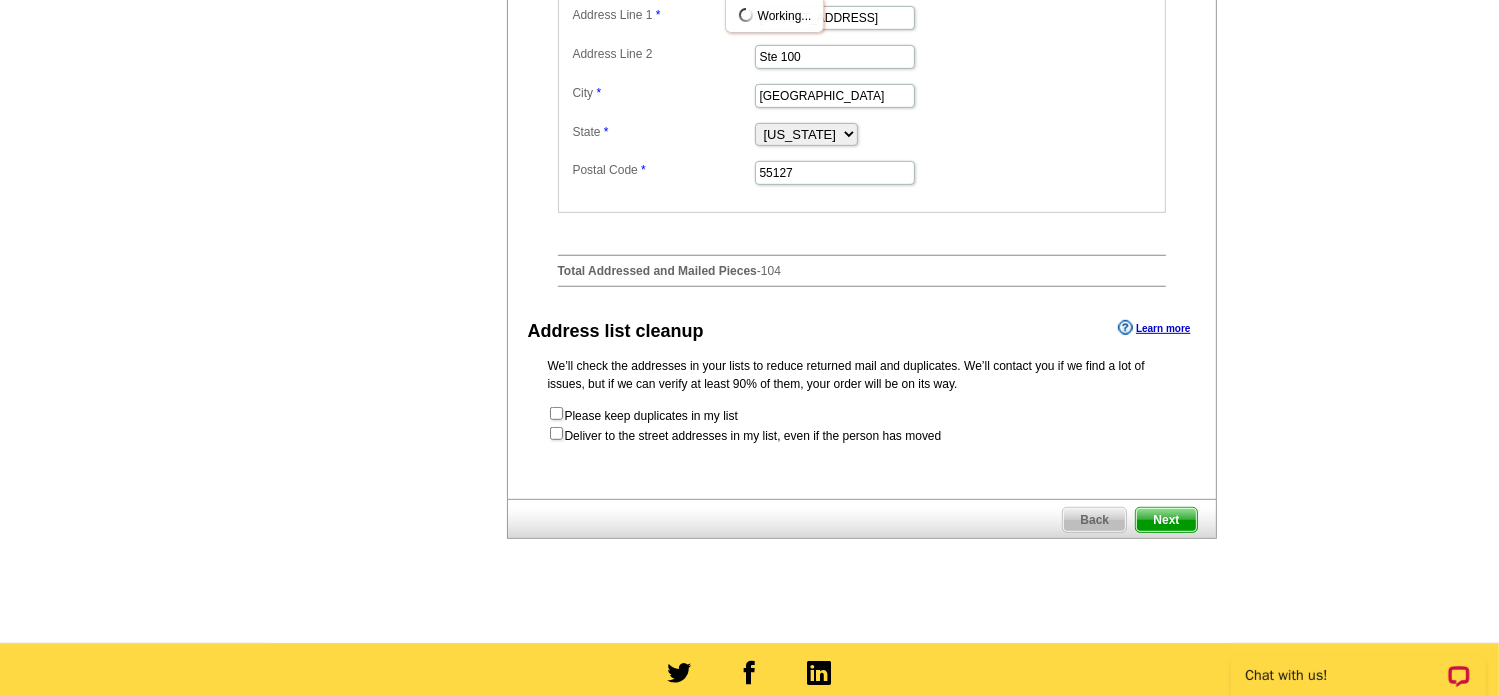 scroll, scrollTop: 0, scrollLeft: 0, axis: both 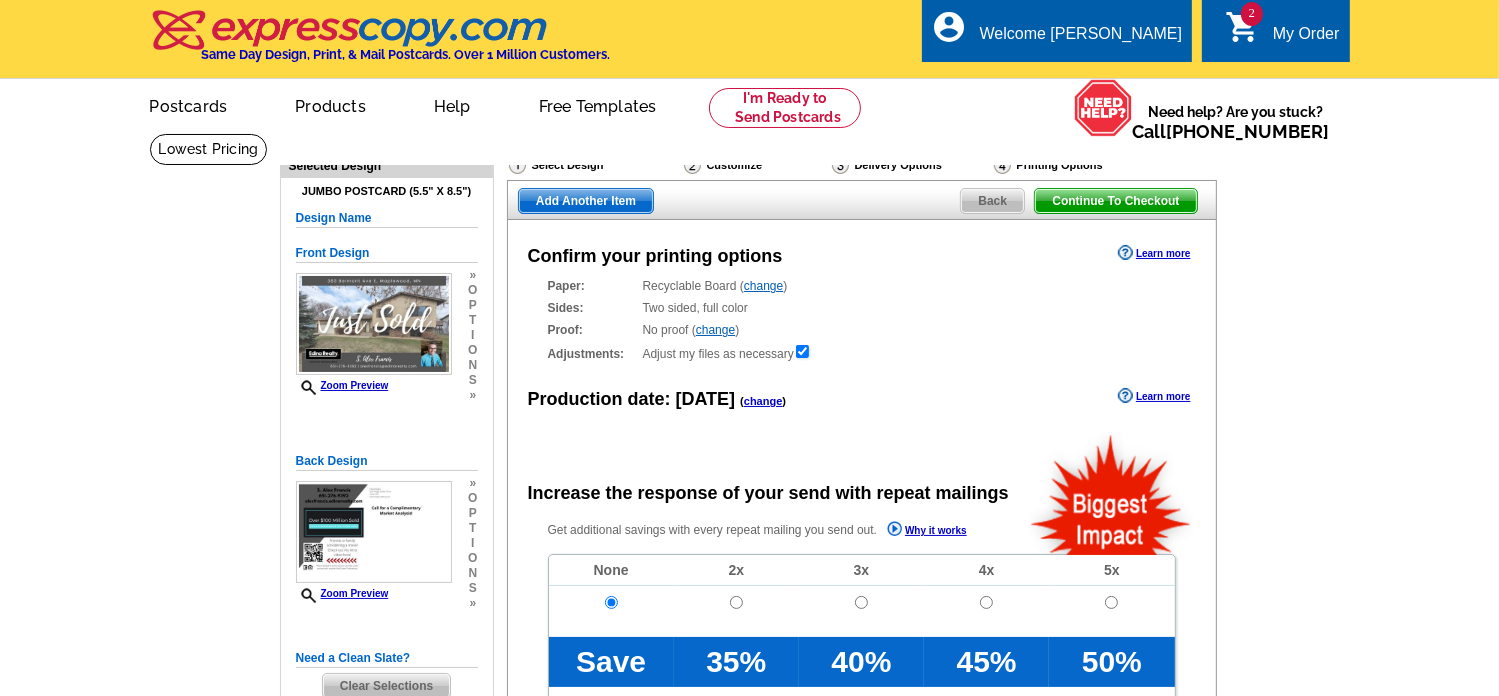 radio on "false" 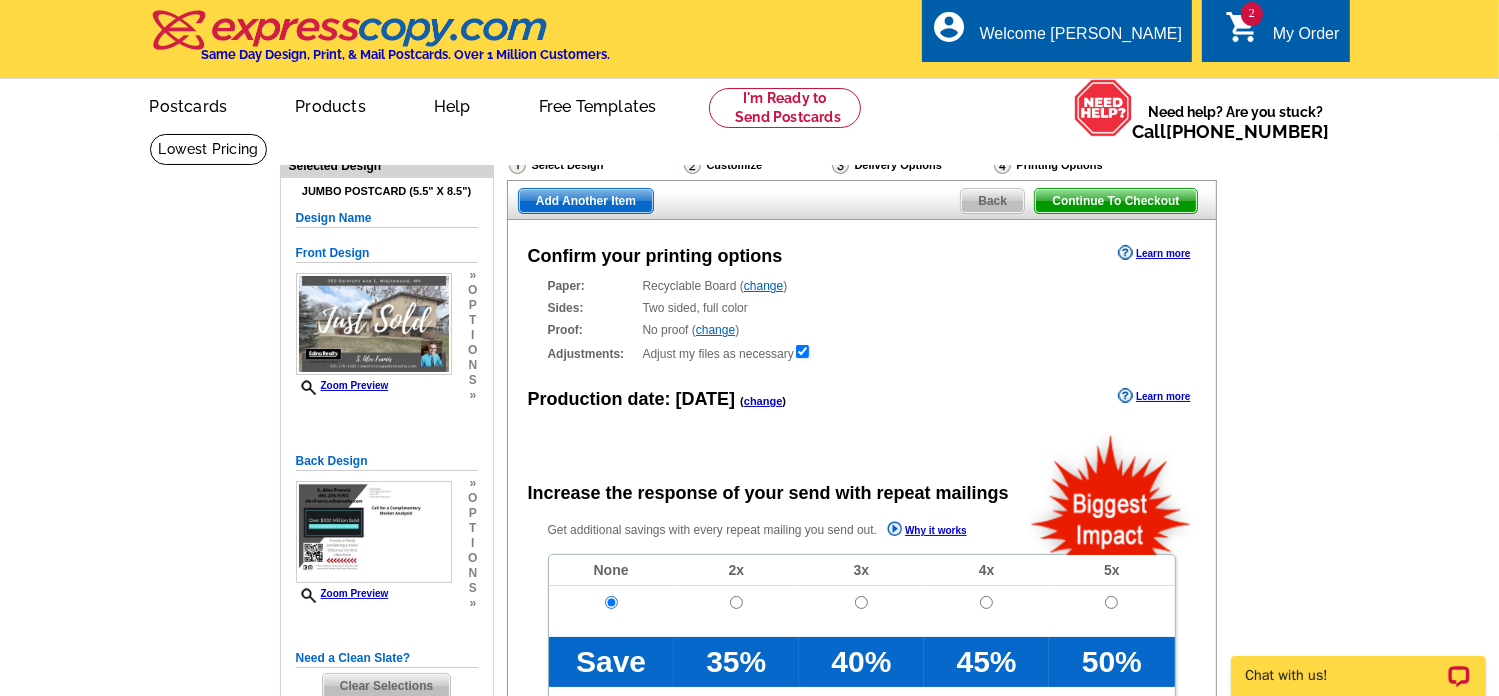 scroll, scrollTop: 0, scrollLeft: 0, axis: both 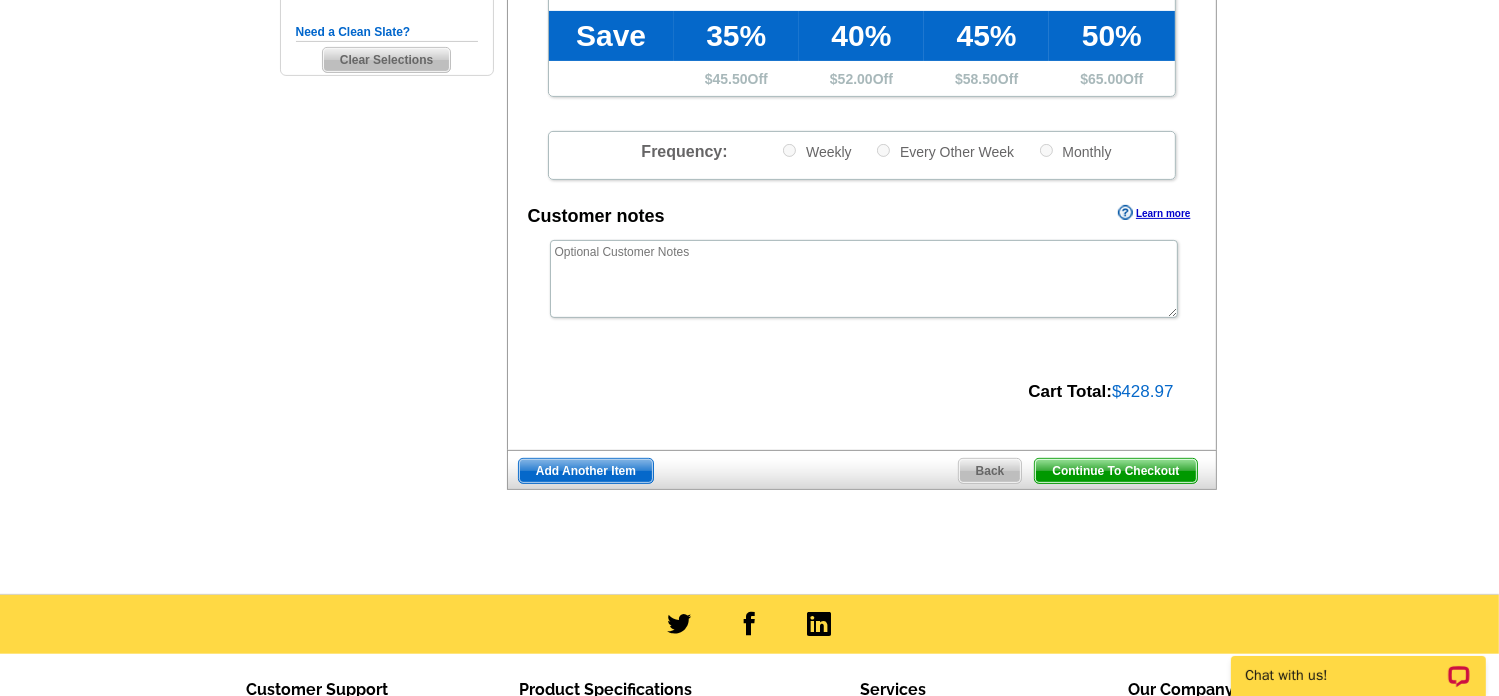click on "Continue To Checkout" at bounding box center [1115, 471] 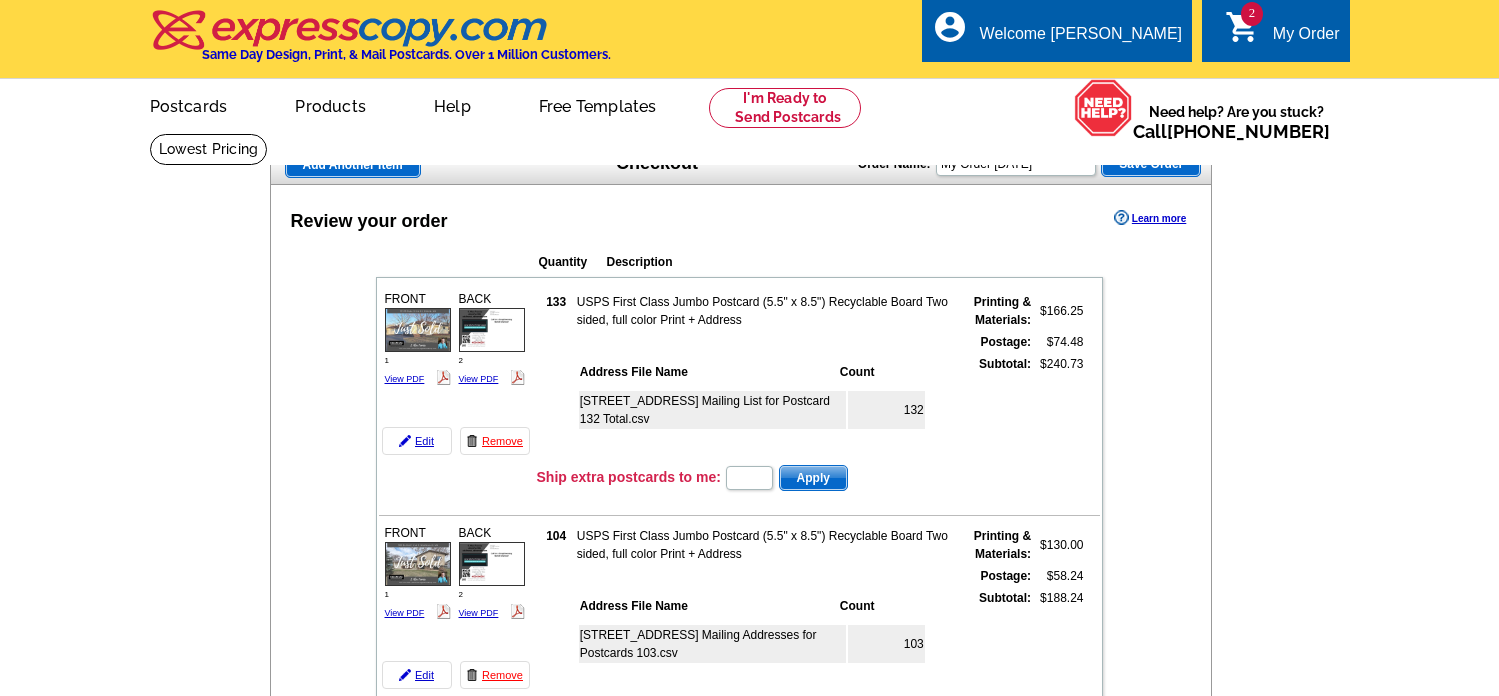 scroll, scrollTop: 0, scrollLeft: 0, axis: both 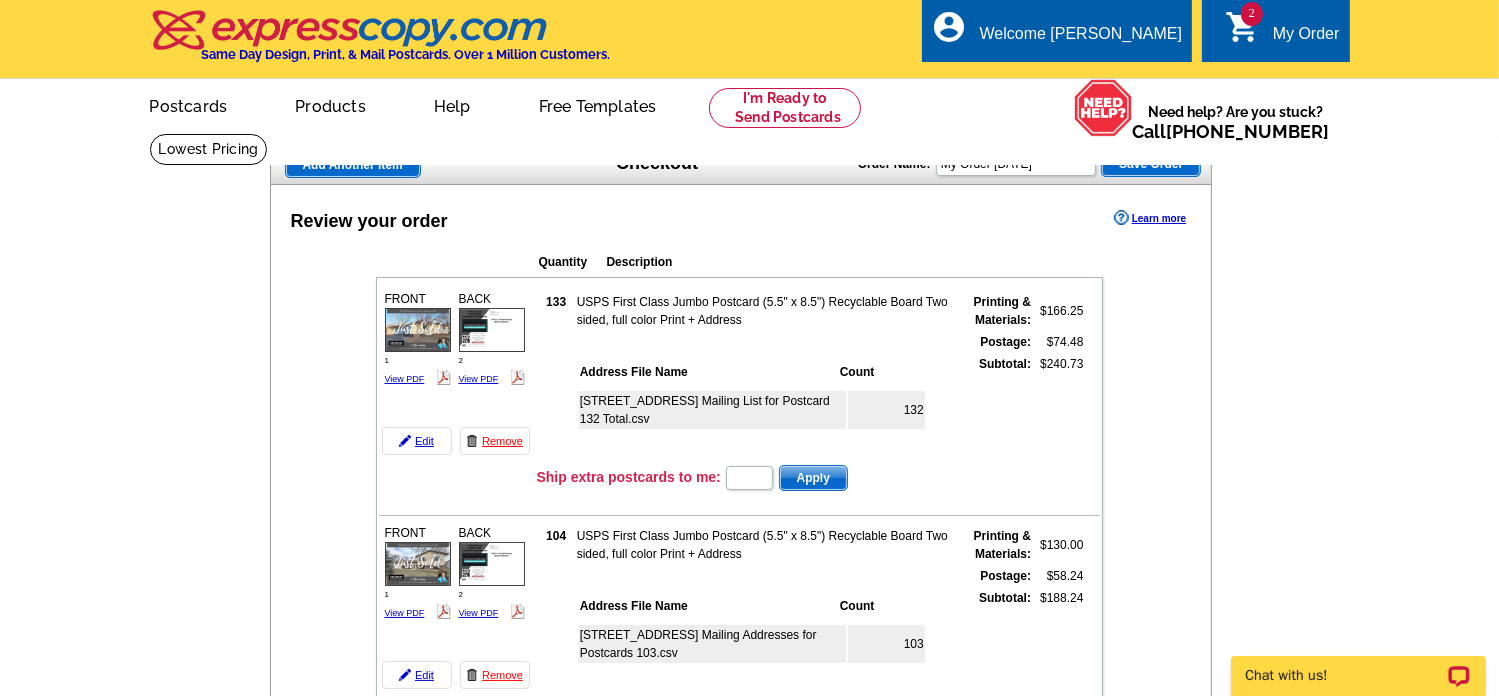 click on "Save Order" at bounding box center (1151, 164) 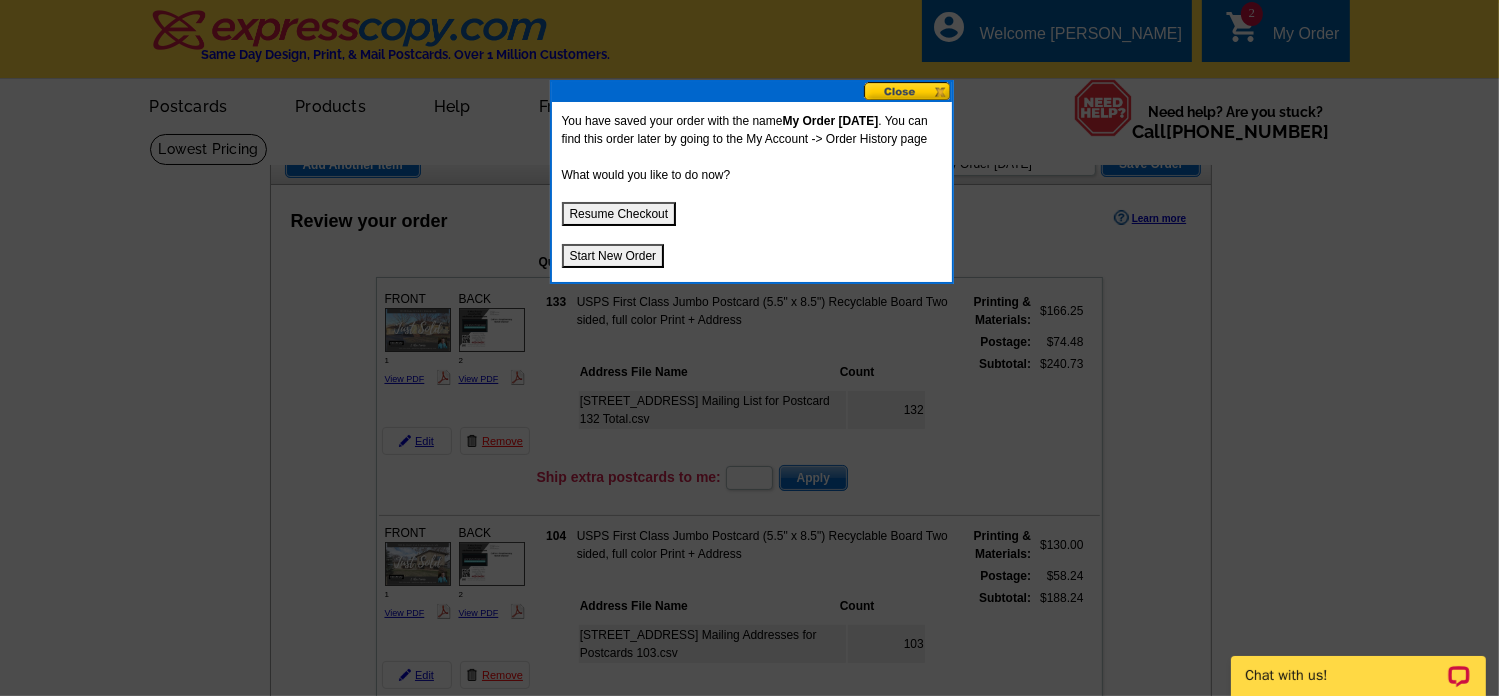 click on "Start New Order" at bounding box center [613, 256] 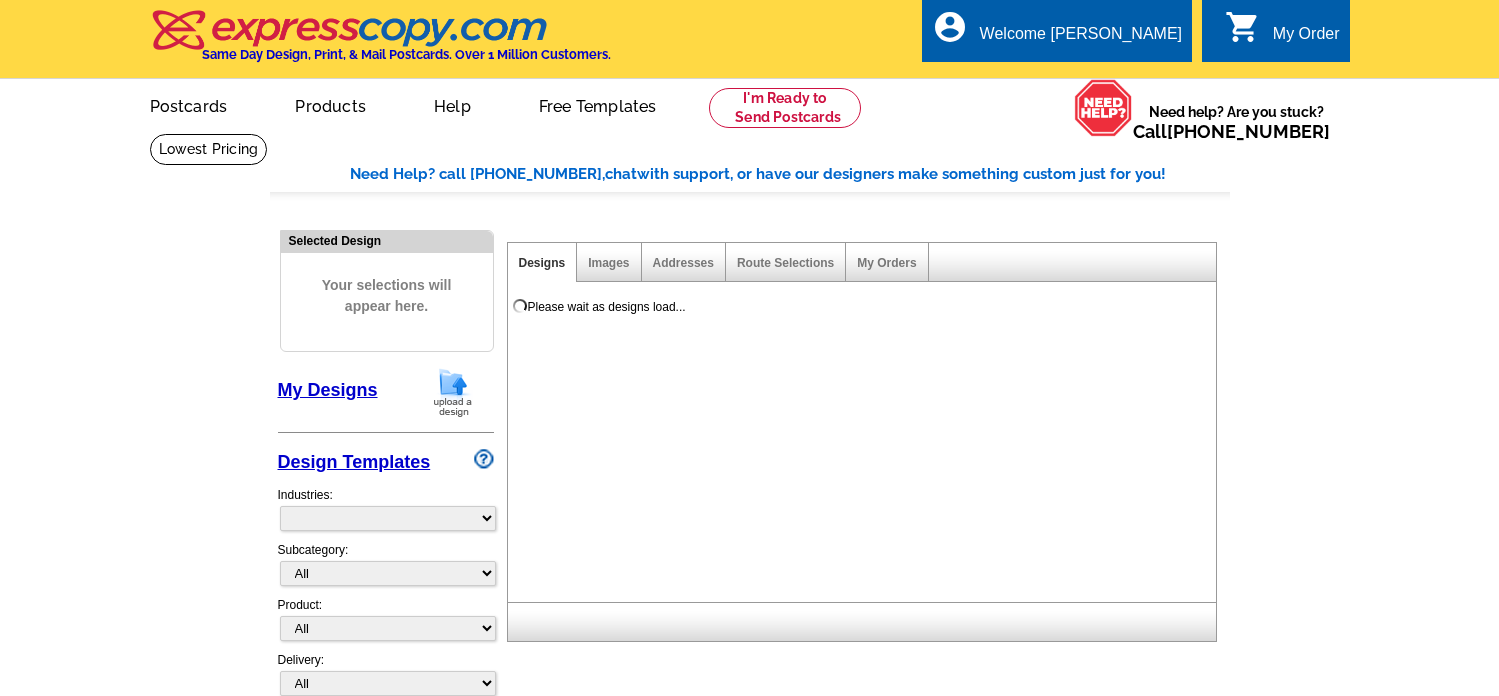 scroll, scrollTop: 0, scrollLeft: 0, axis: both 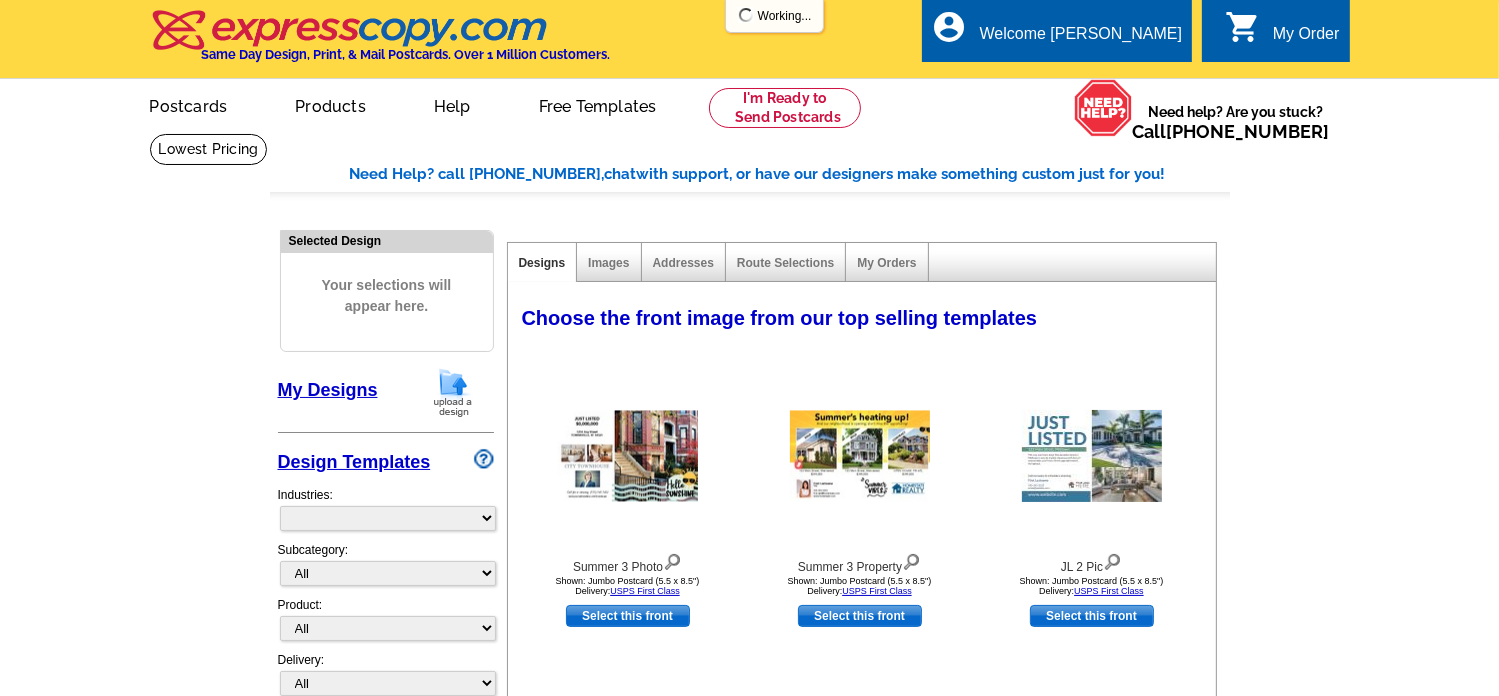 select on "785" 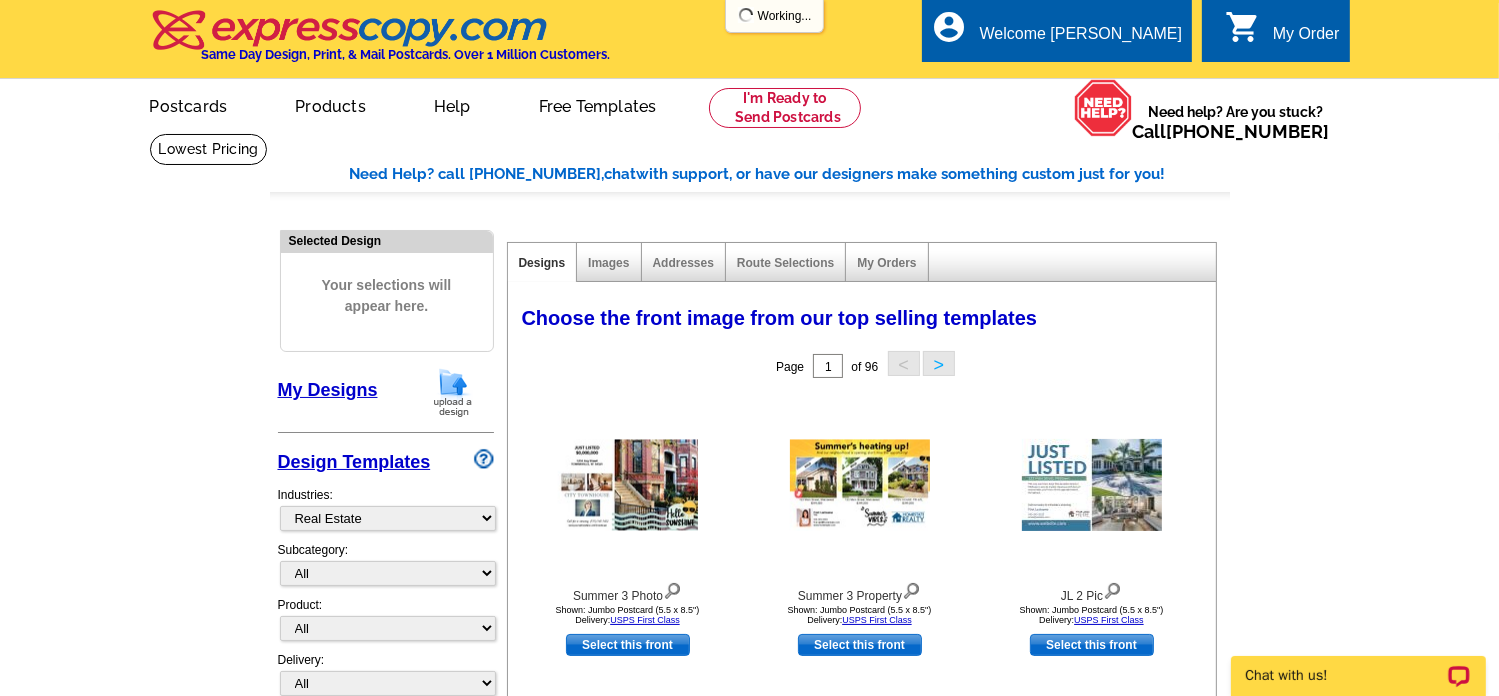 scroll, scrollTop: 0, scrollLeft: 0, axis: both 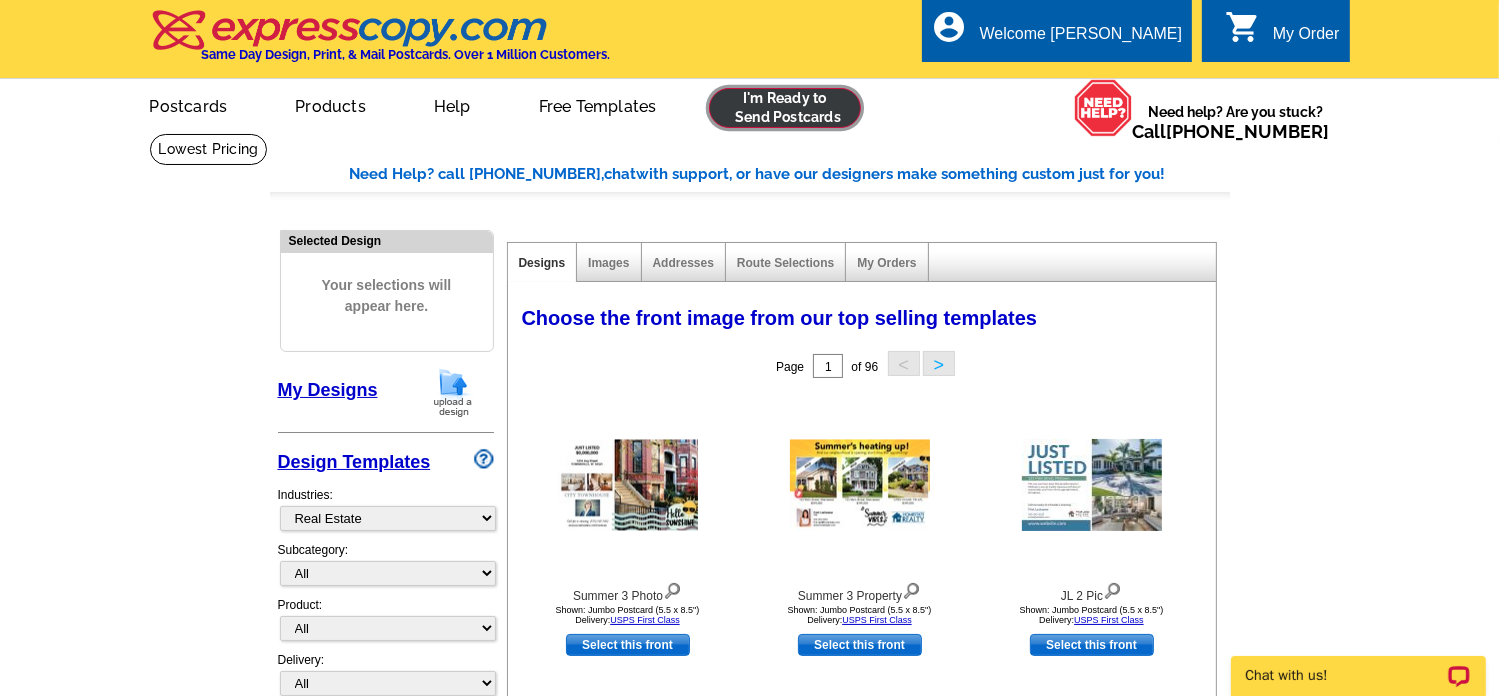 click at bounding box center [785, 108] 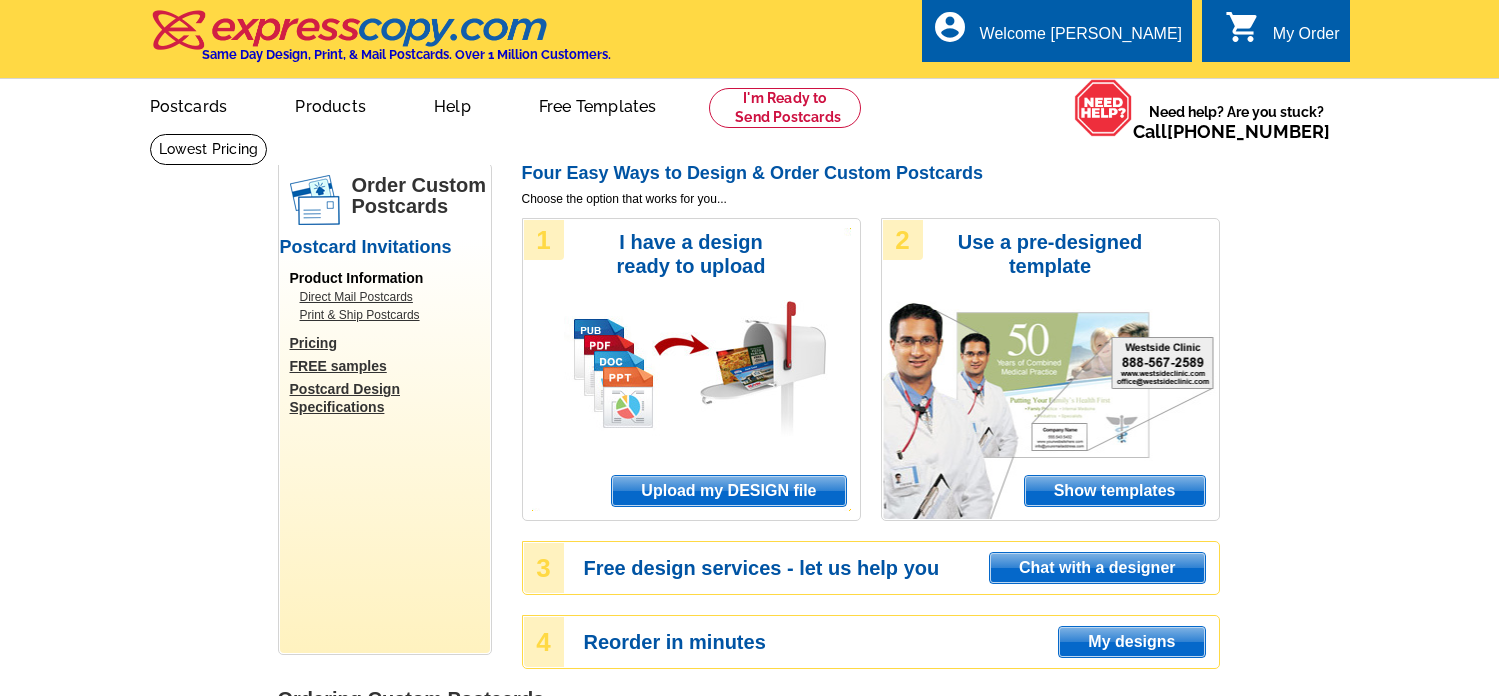 scroll, scrollTop: 0, scrollLeft: 0, axis: both 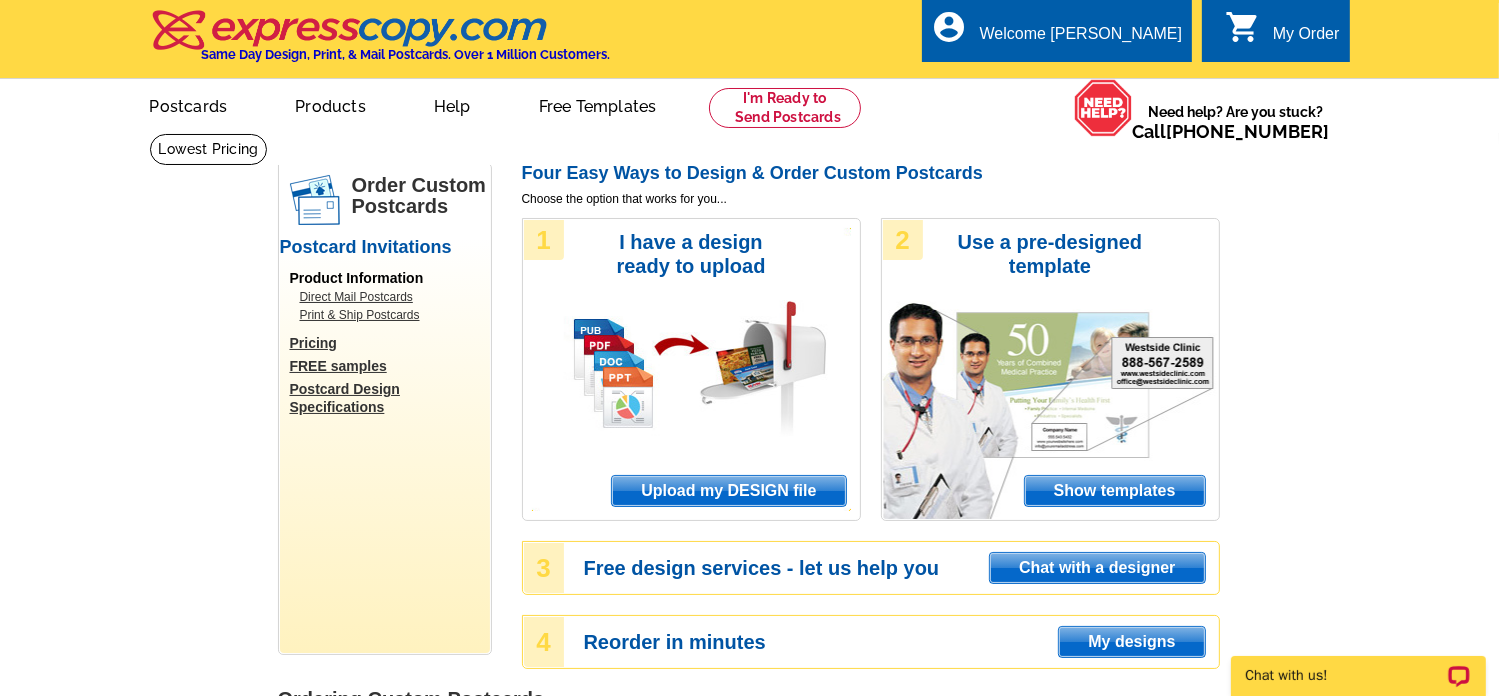 click on "Upload my DESIGN file" at bounding box center (728, 491) 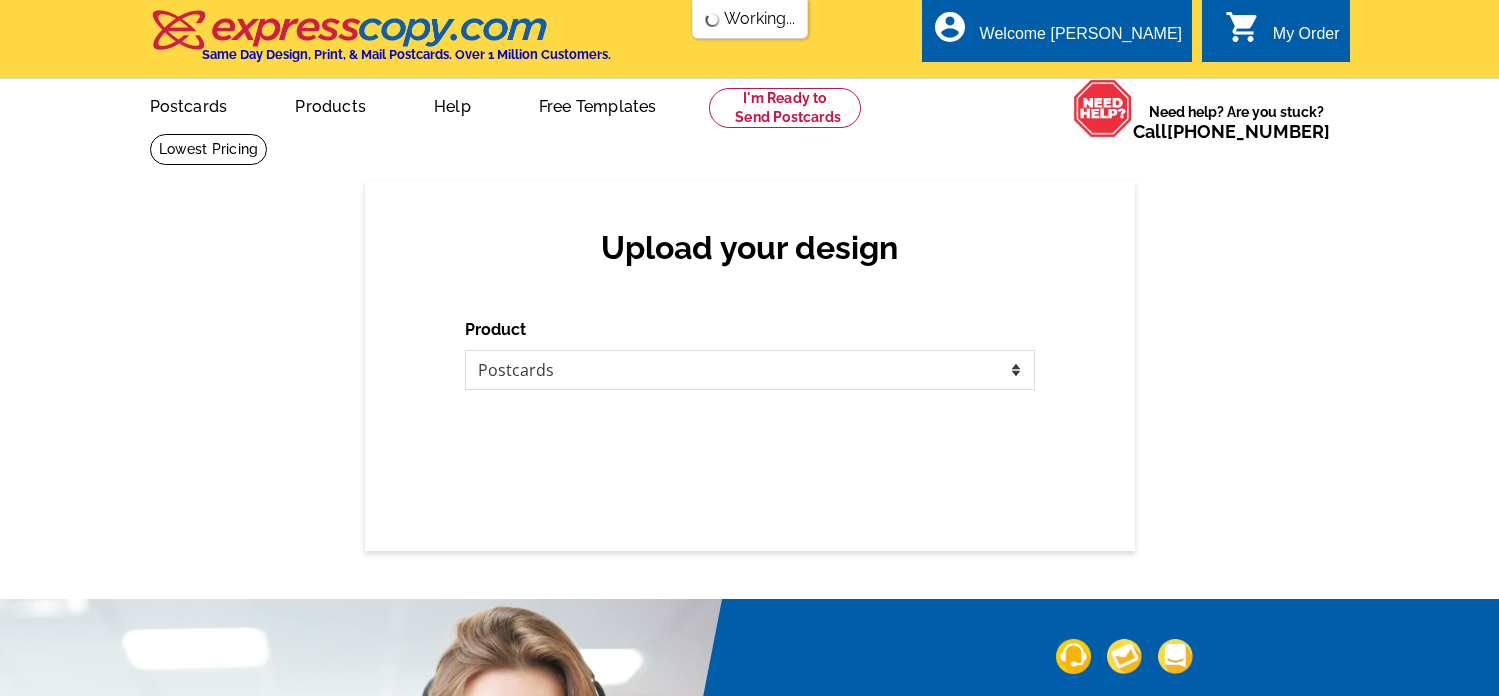 scroll, scrollTop: 0, scrollLeft: 0, axis: both 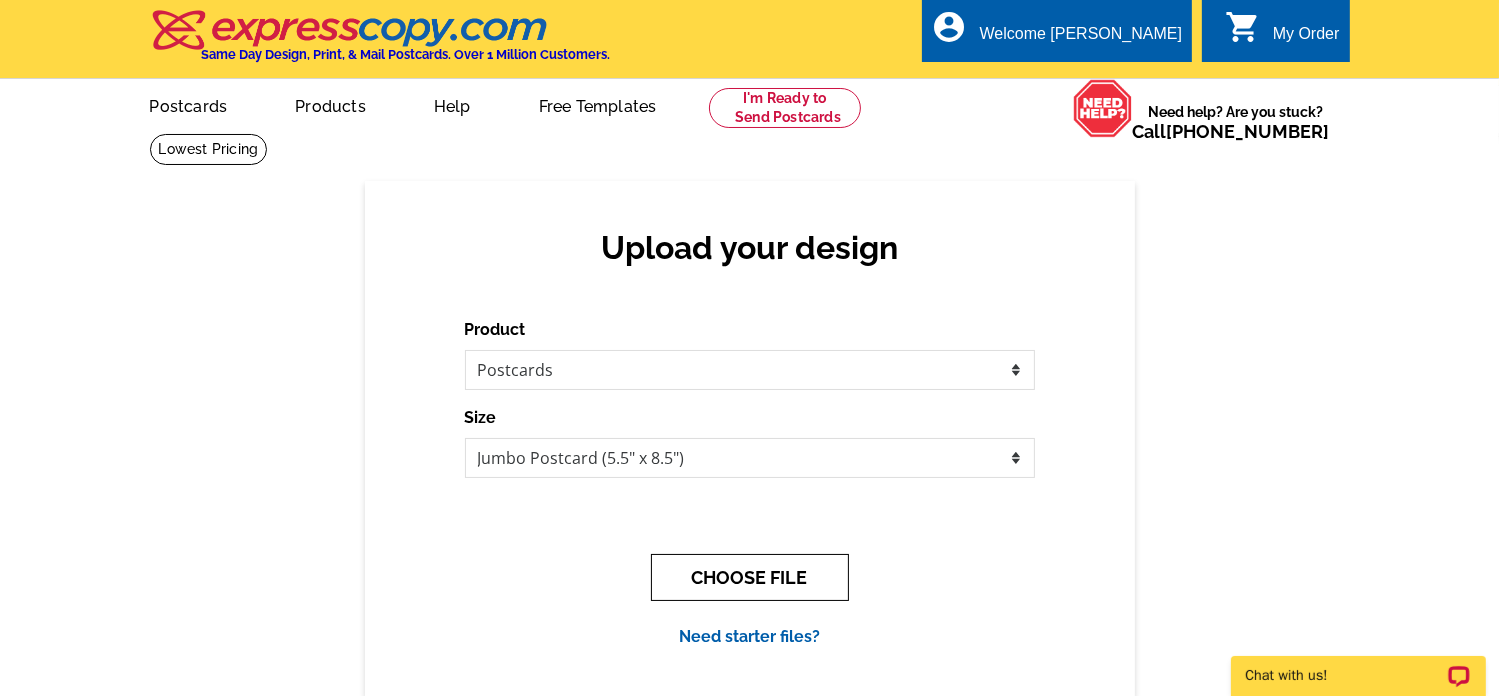 click on "CHOOSE FILE" at bounding box center (750, 577) 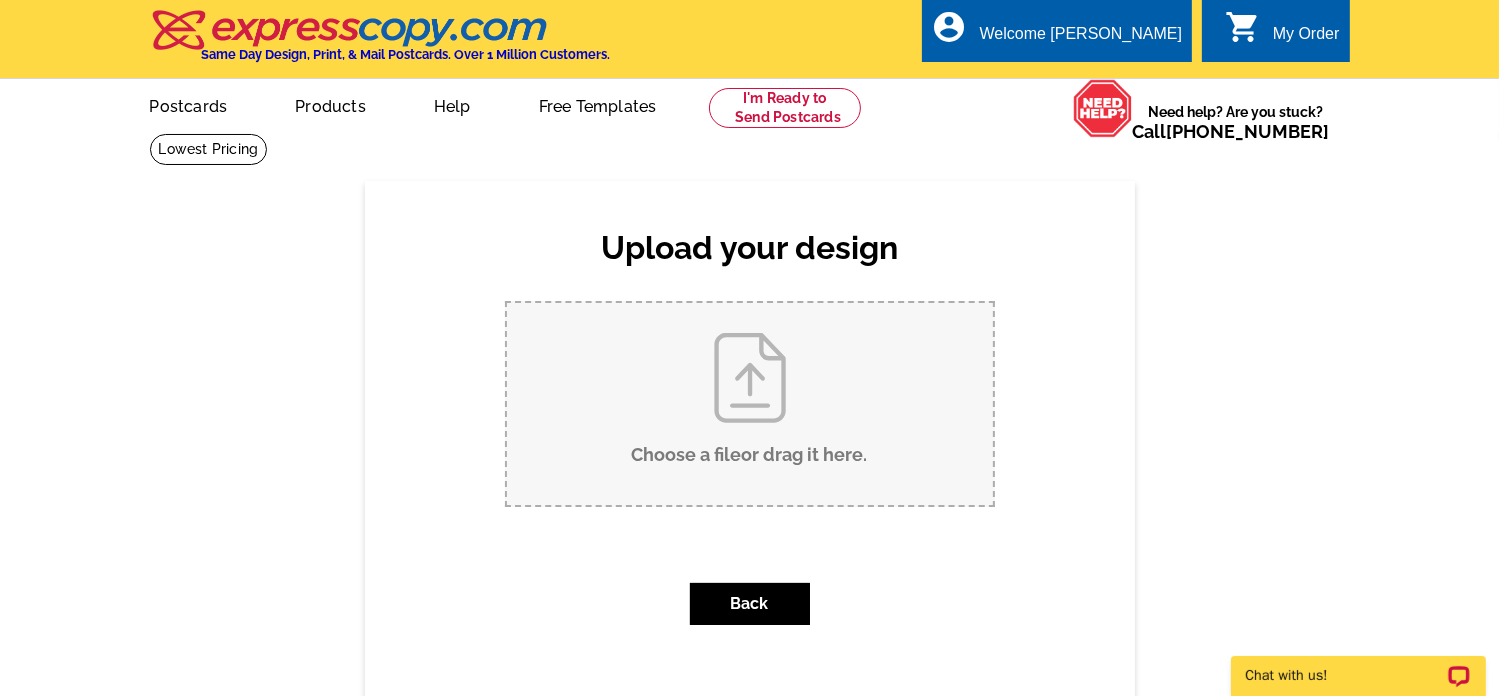 click on "Choose a file  or drag it here ." at bounding box center [750, 404] 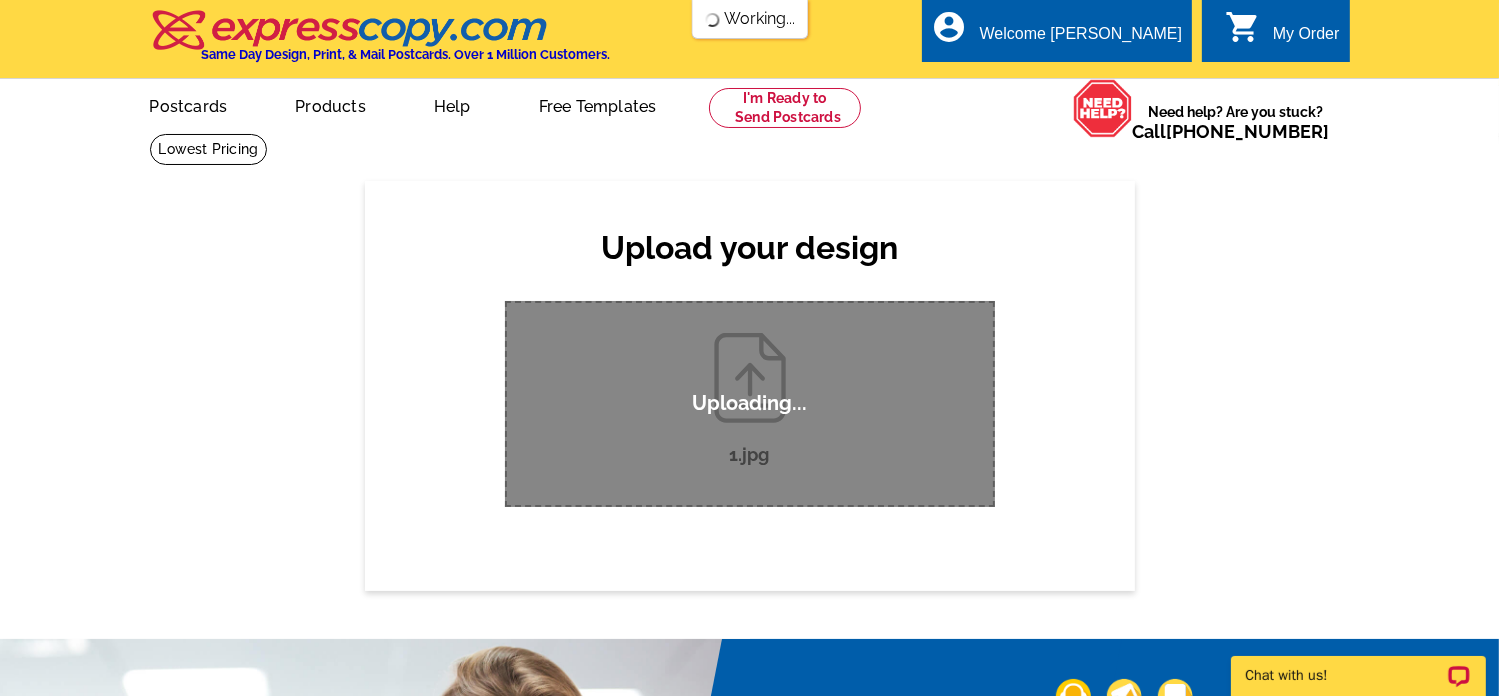 scroll, scrollTop: 0, scrollLeft: 0, axis: both 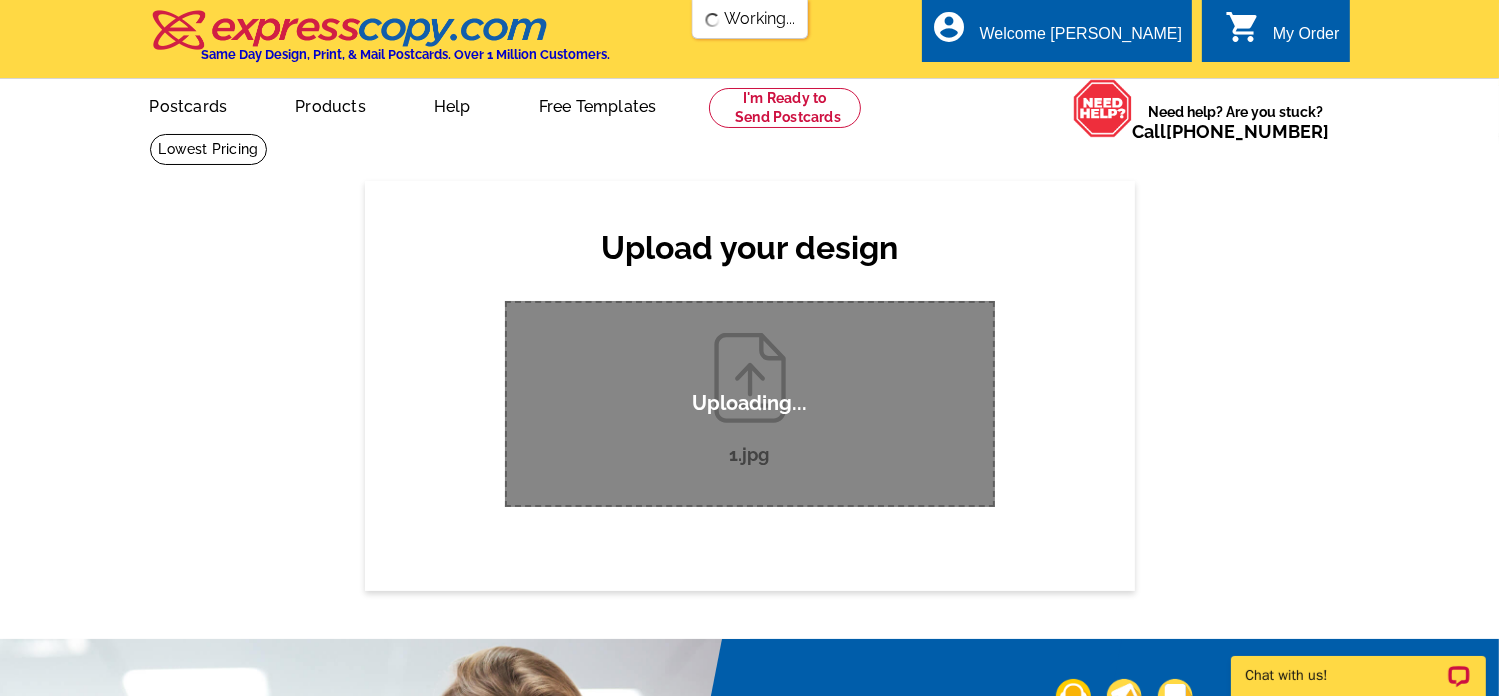 type 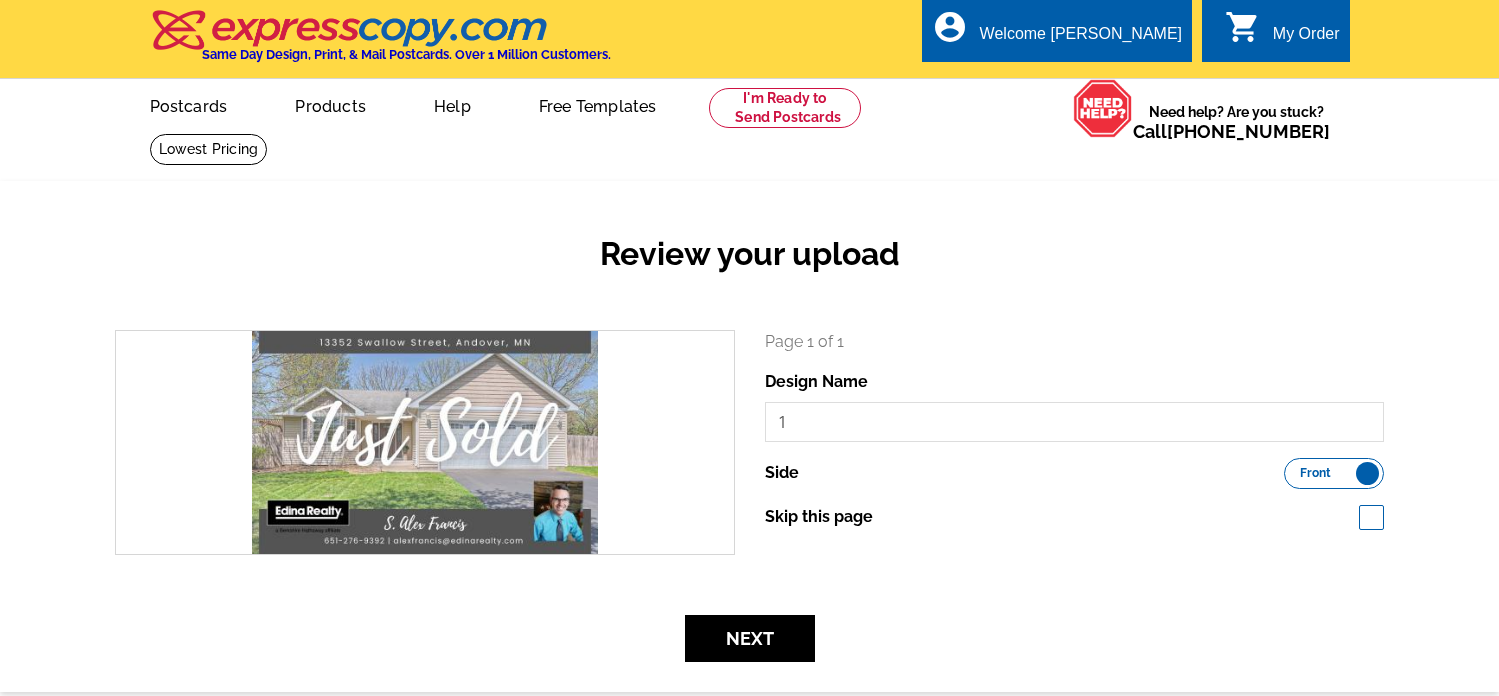 scroll, scrollTop: 0, scrollLeft: 0, axis: both 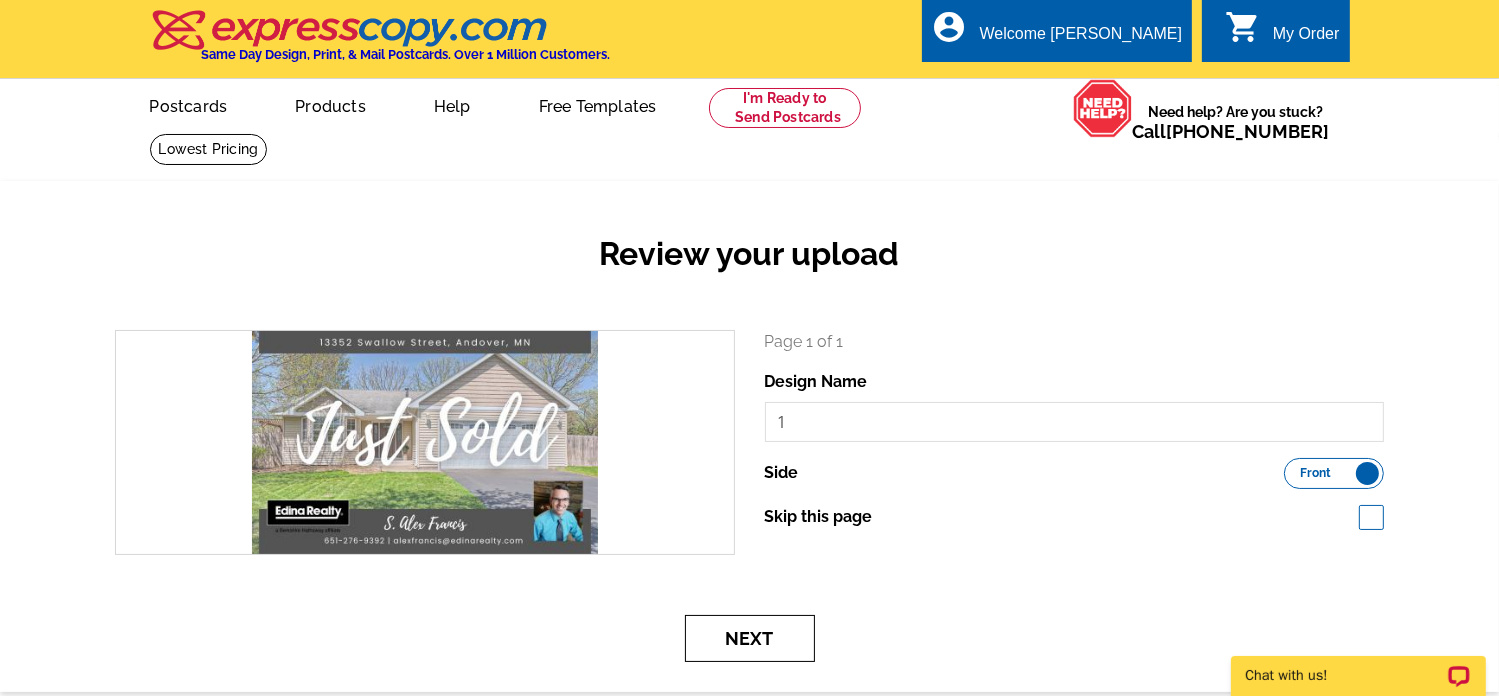 click on "Next" at bounding box center (750, 638) 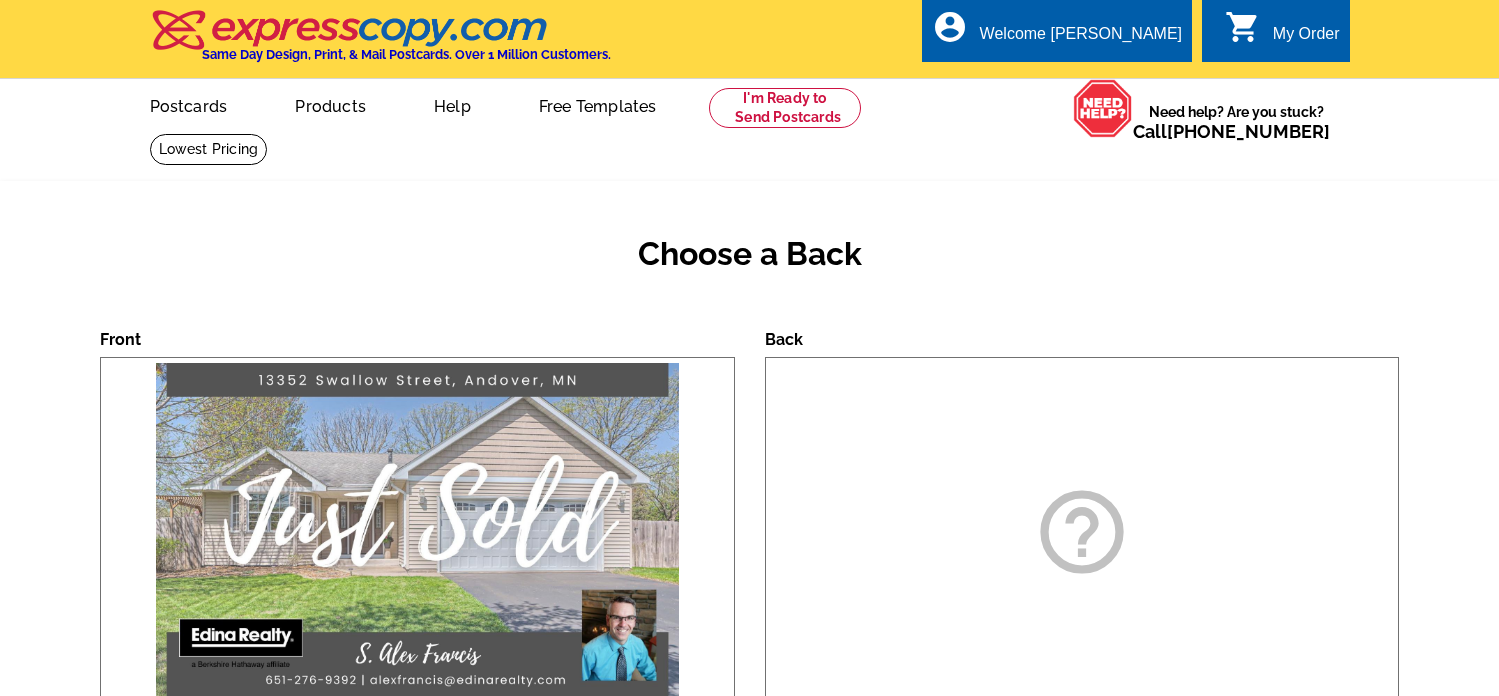 scroll, scrollTop: 0, scrollLeft: 0, axis: both 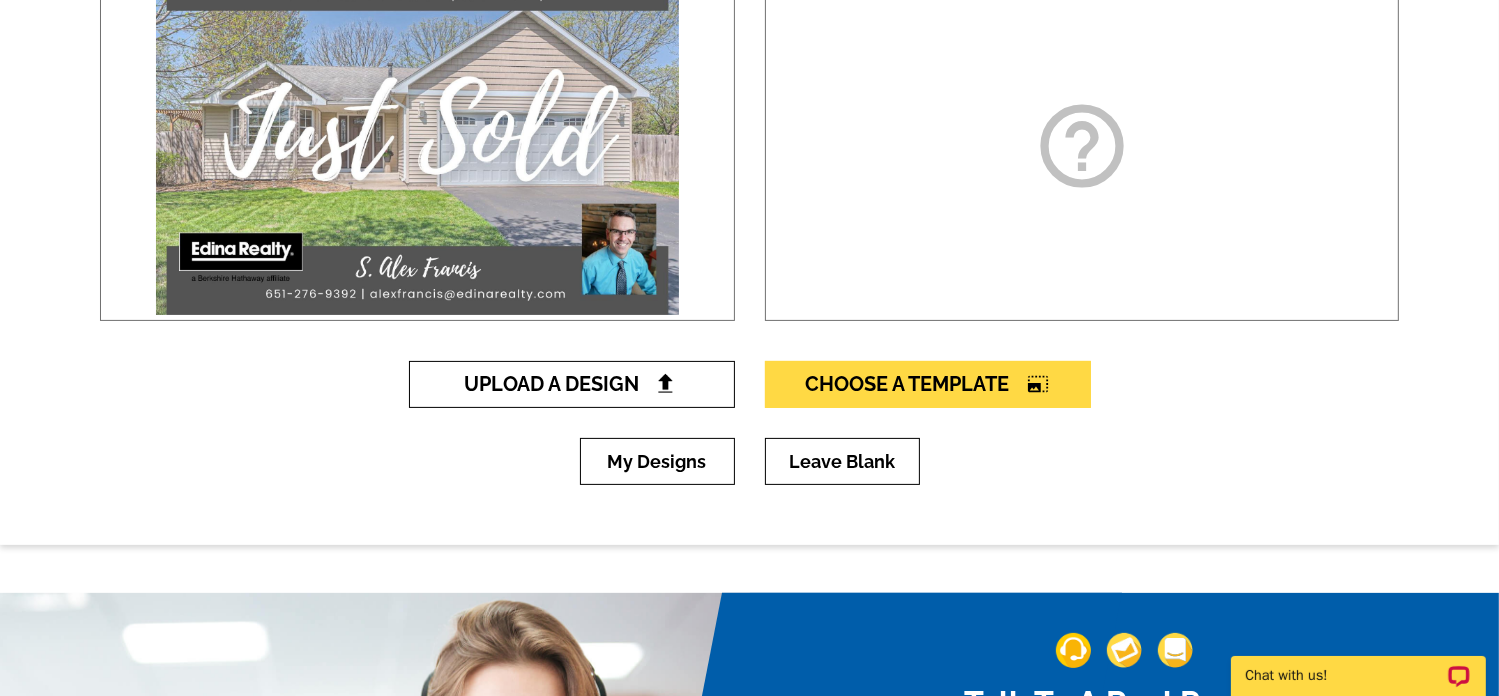 click on "Upload A Design" at bounding box center [571, 384] 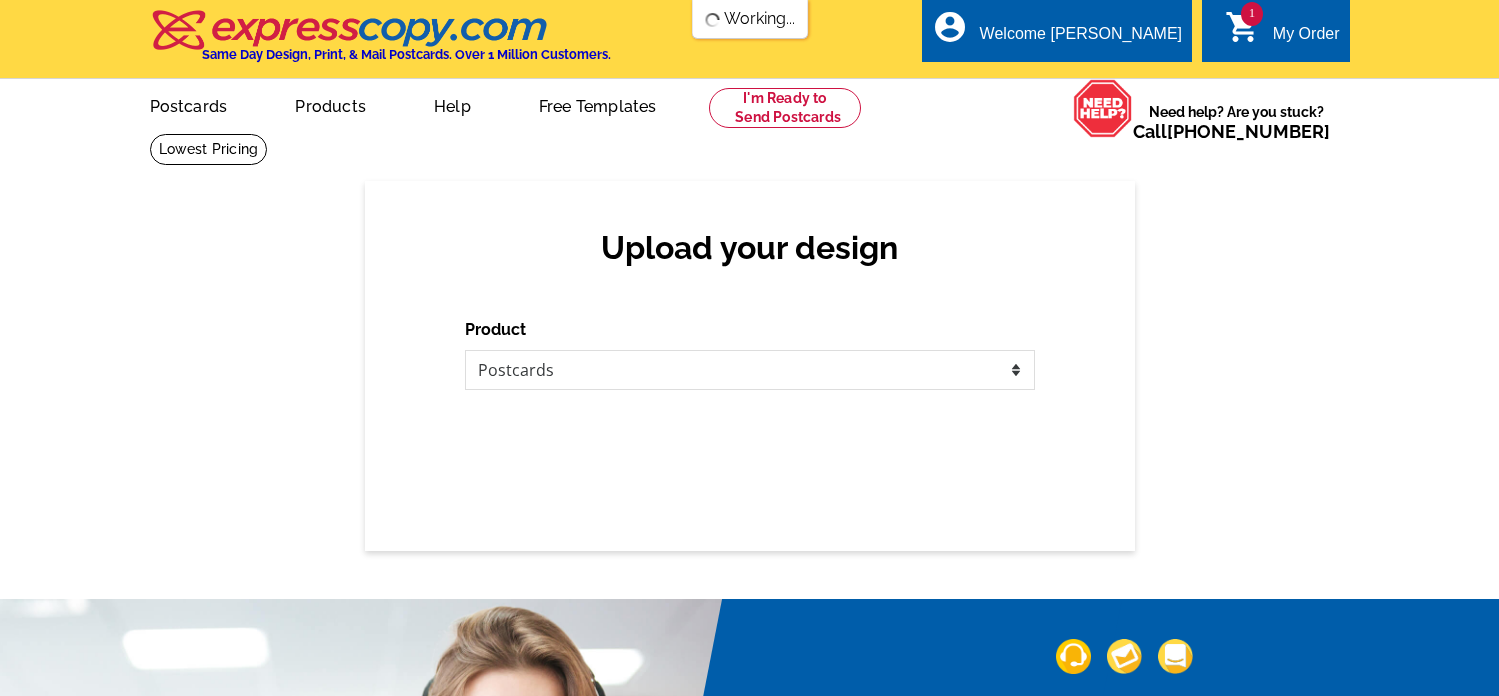 scroll, scrollTop: 0, scrollLeft: 0, axis: both 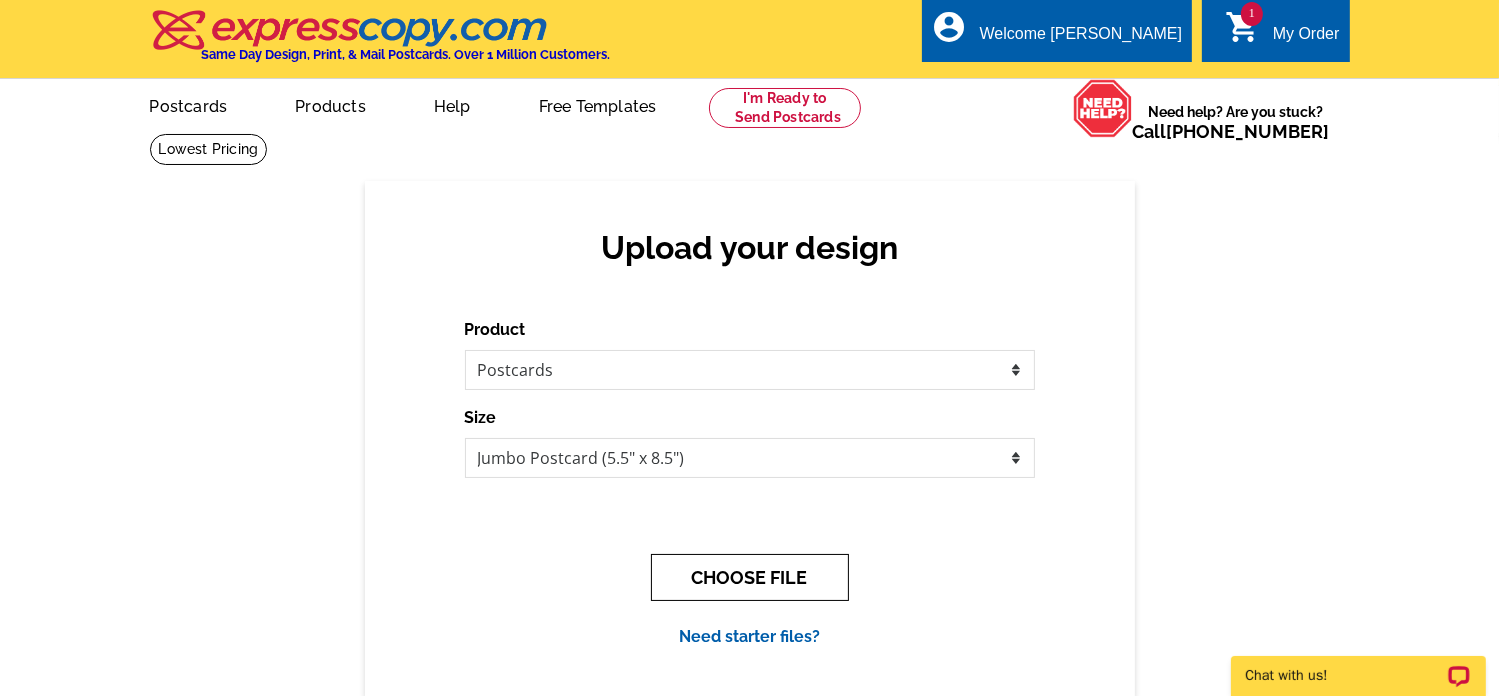 click on "CHOOSE FILE" at bounding box center (750, 577) 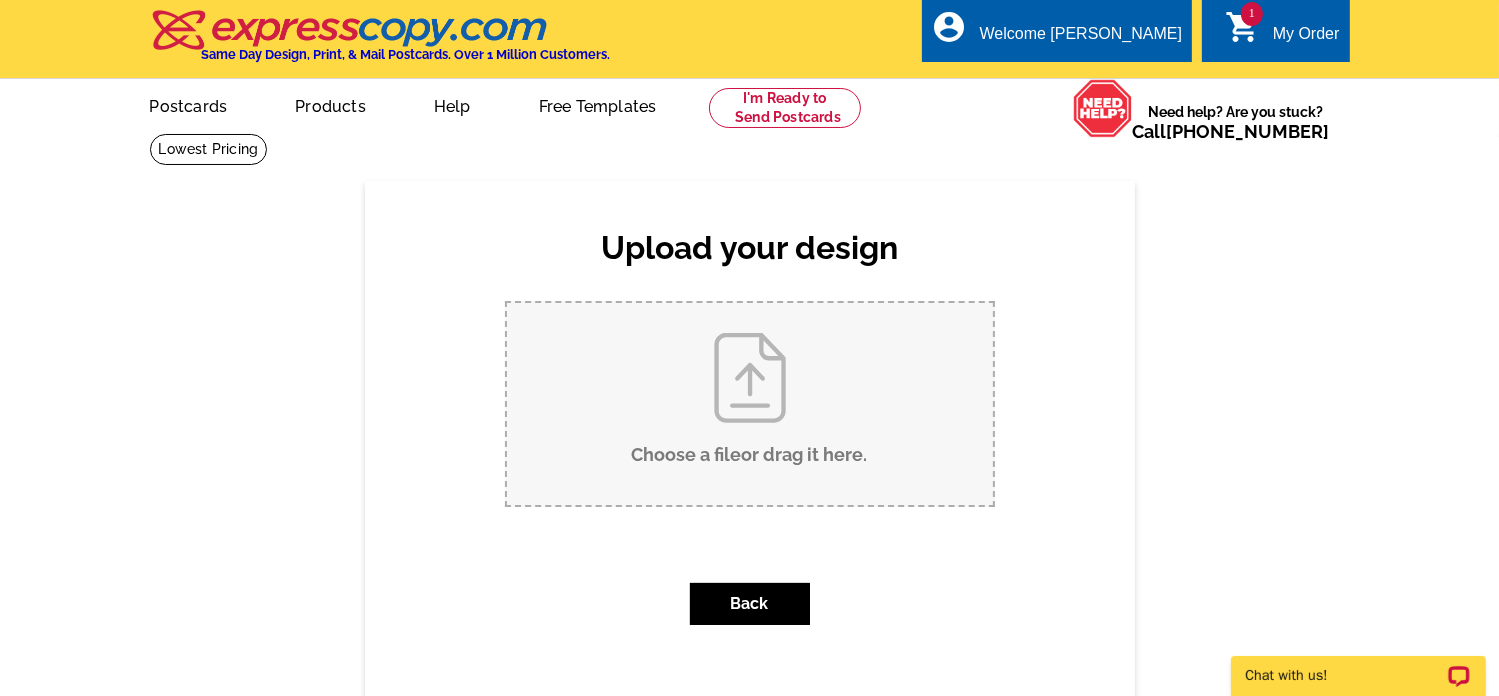 click on "Choose a file  or drag it here ." at bounding box center (750, 404) 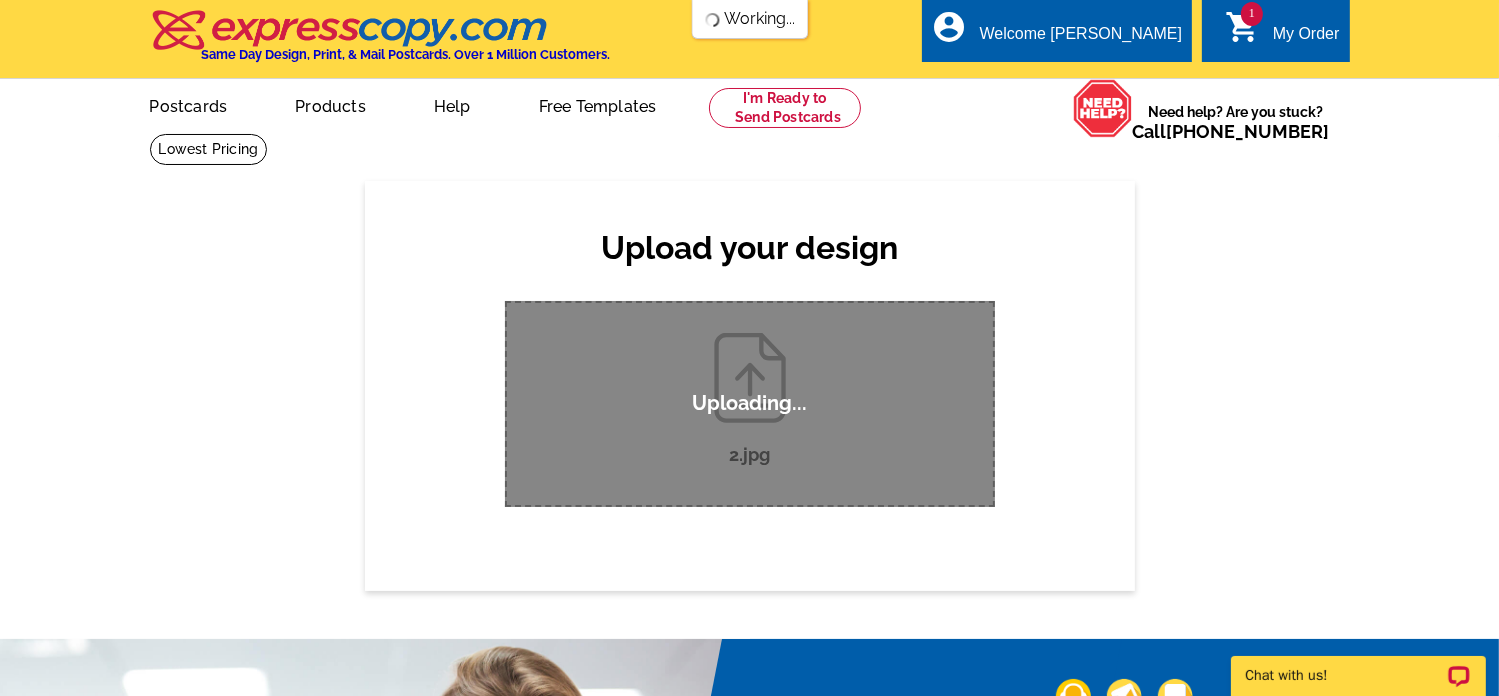 scroll, scrollTop: 0, scrollLeft: 0, axis: both 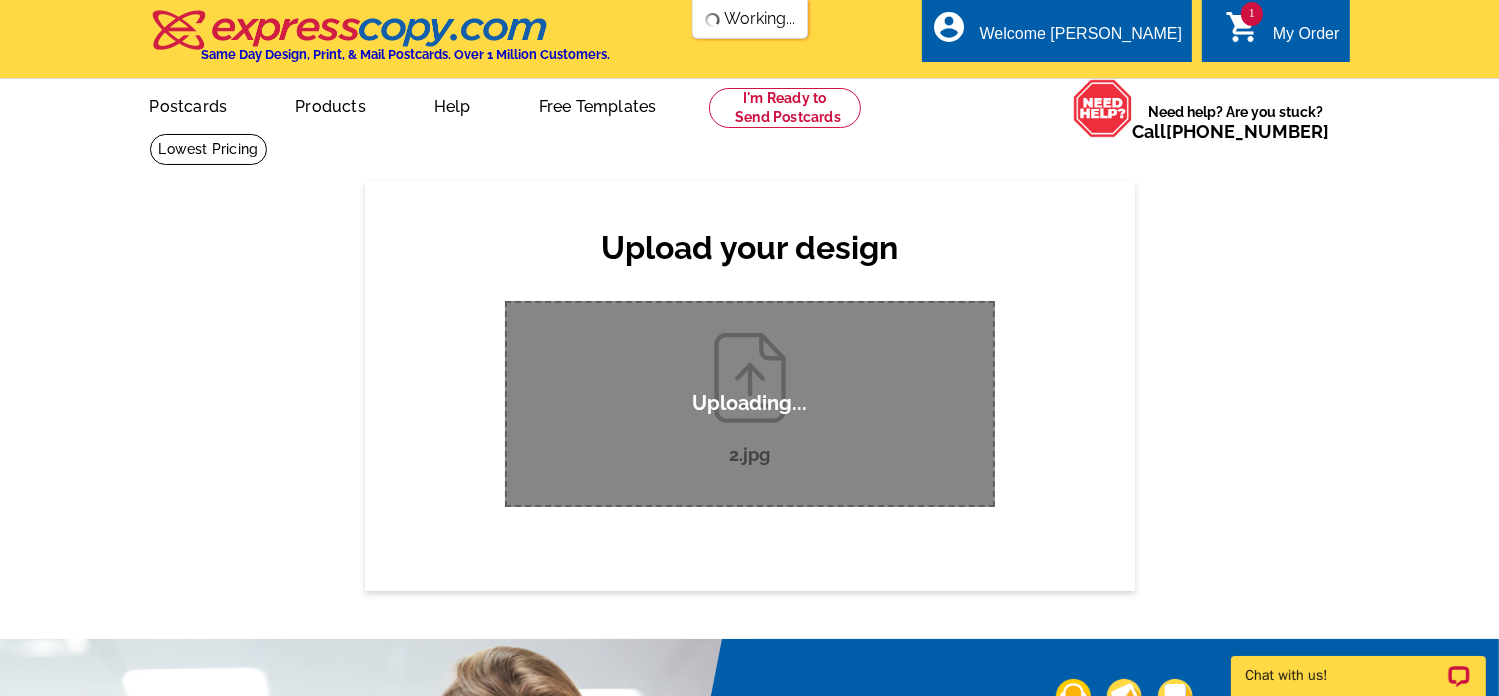 type 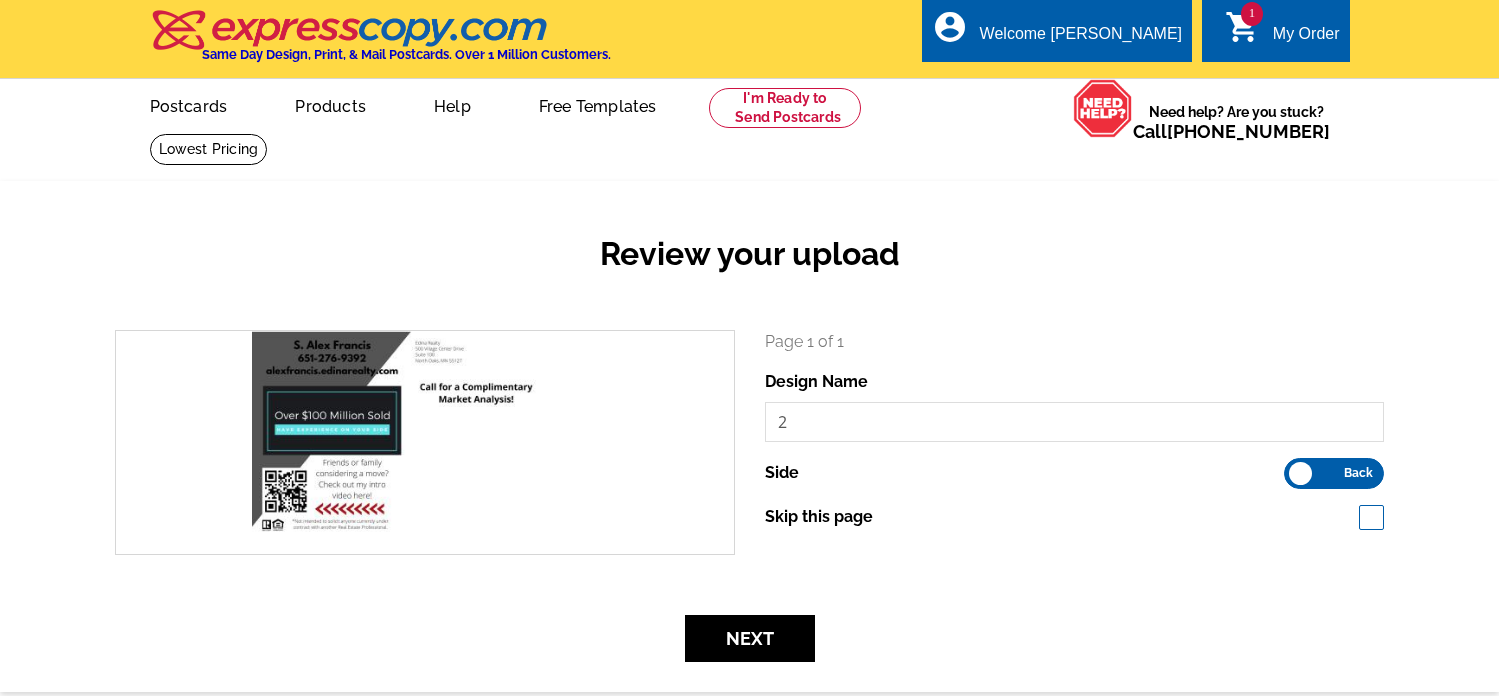 scroll, scrollTop: 0, scrollLeft: 0, axis: both 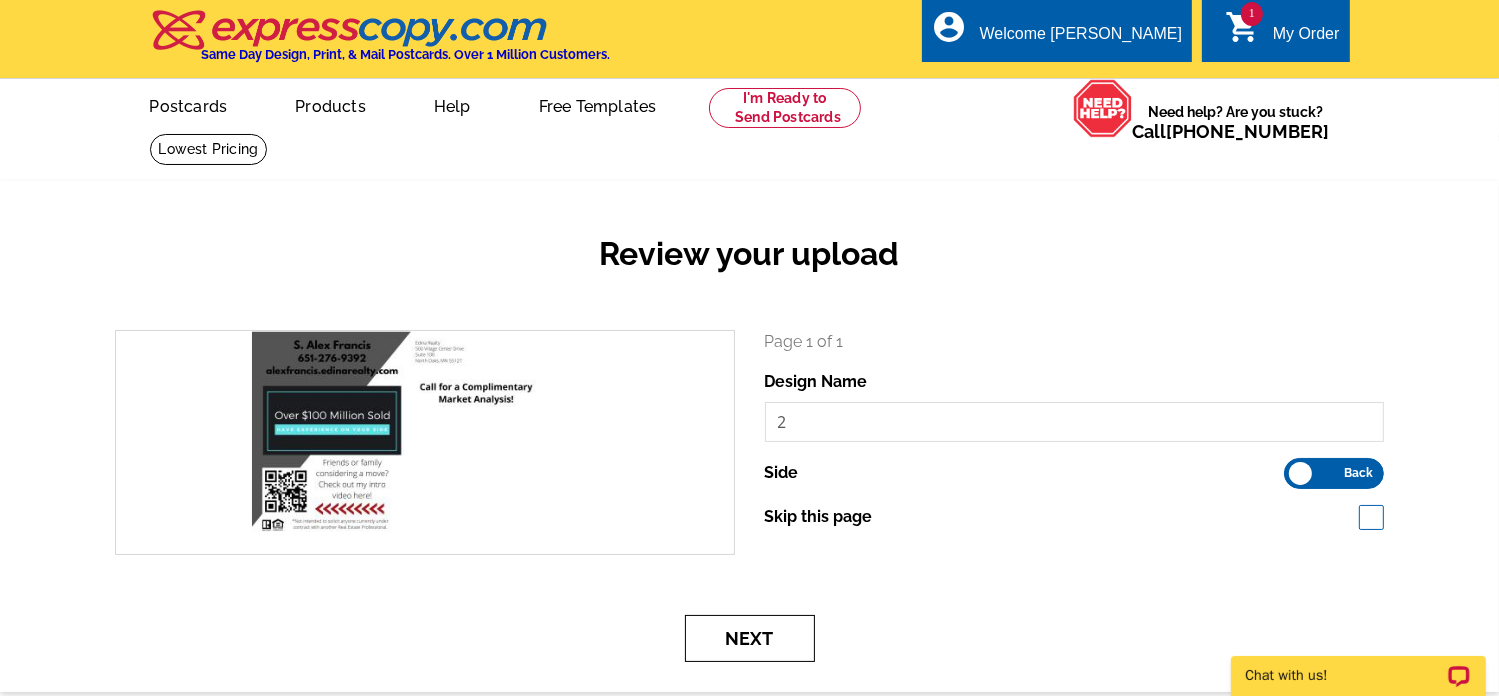 click on "Next" at bounding box center [750, 638] 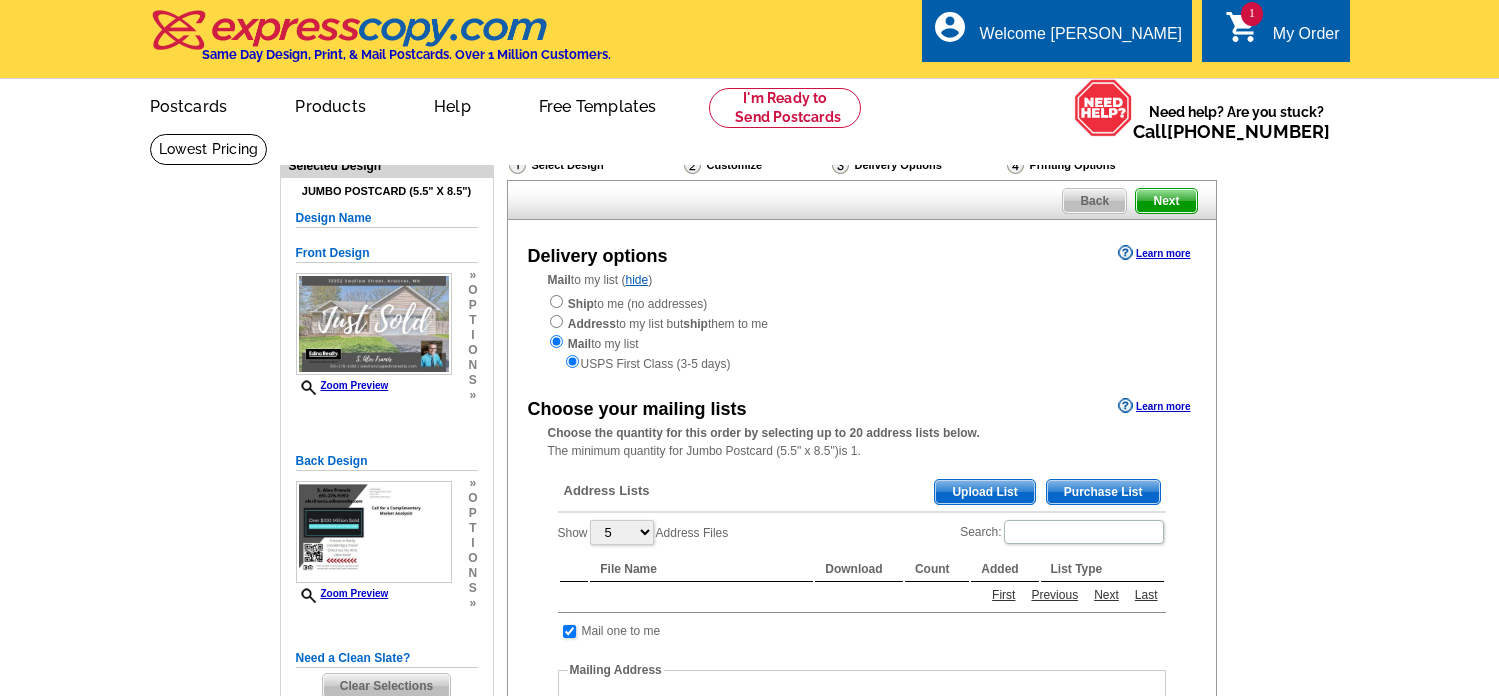 scroll, scrollTop: 0, scrollLeft: 0, axis: both 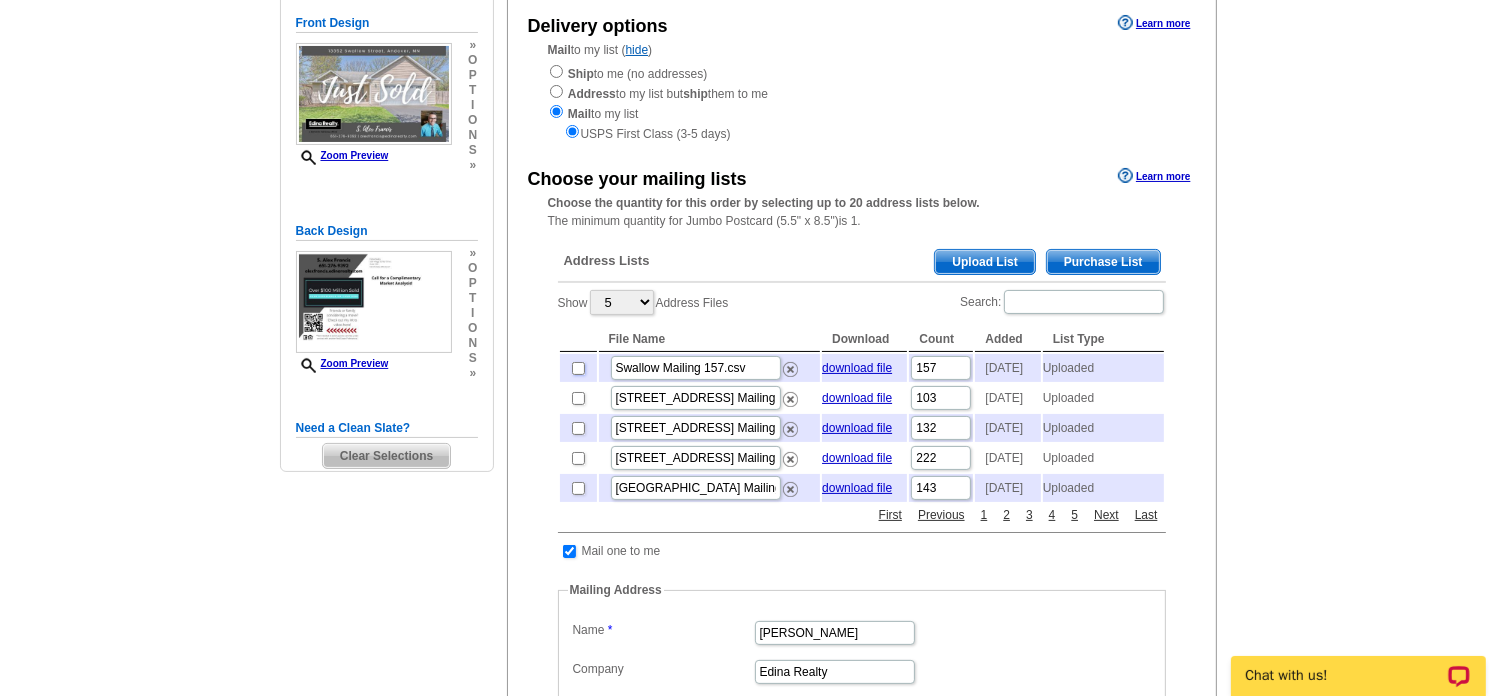 click at bounding box center [578, 368] 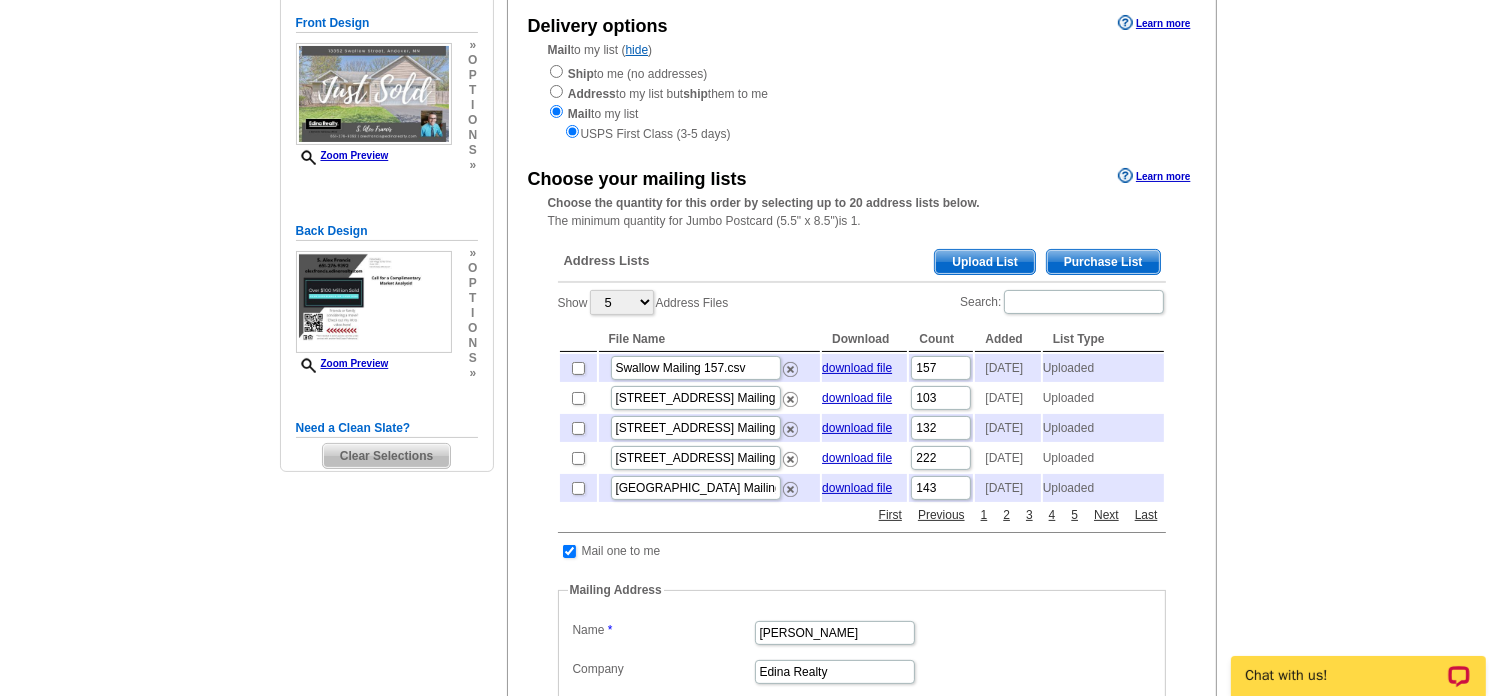 checkbox on "true" 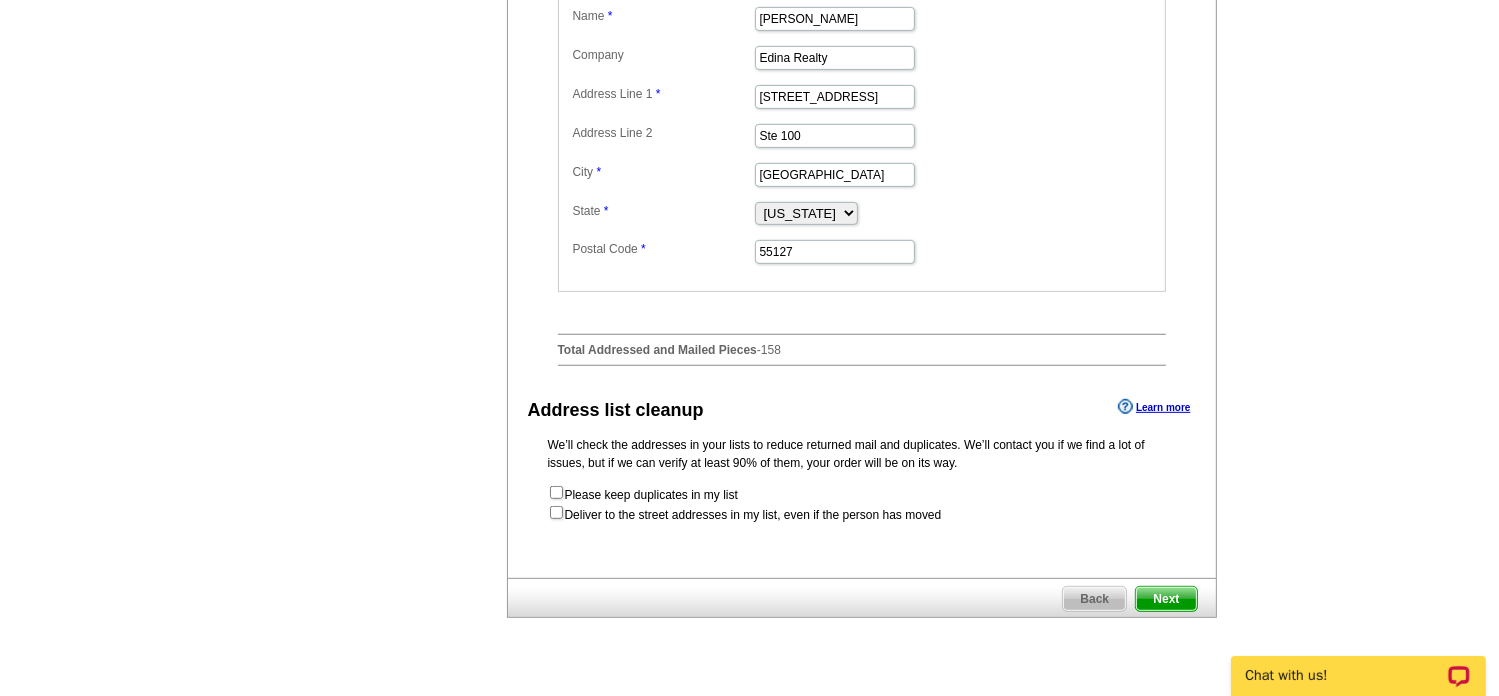 scroll, scrollTop: 847, scrollLeft: 0, axis: vertical 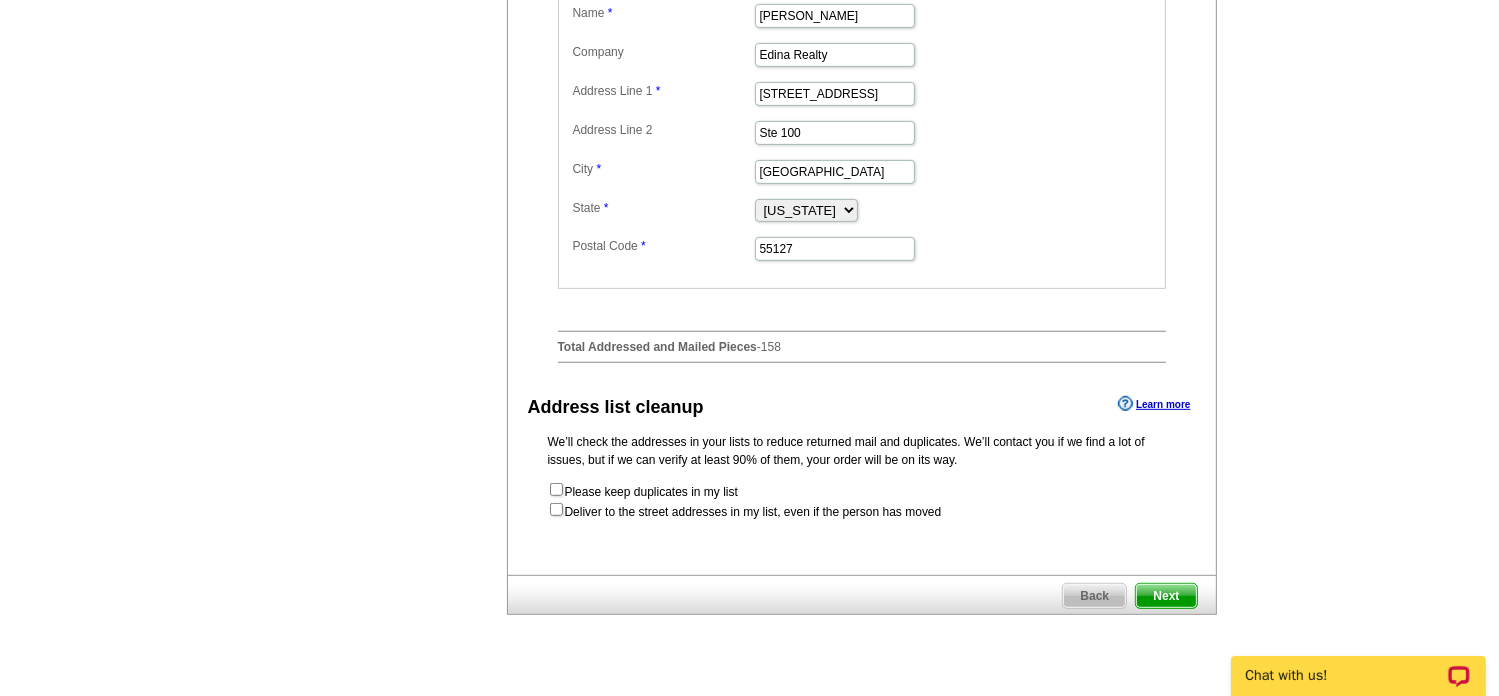 click on "Next" at bounding box center (1166, 596) 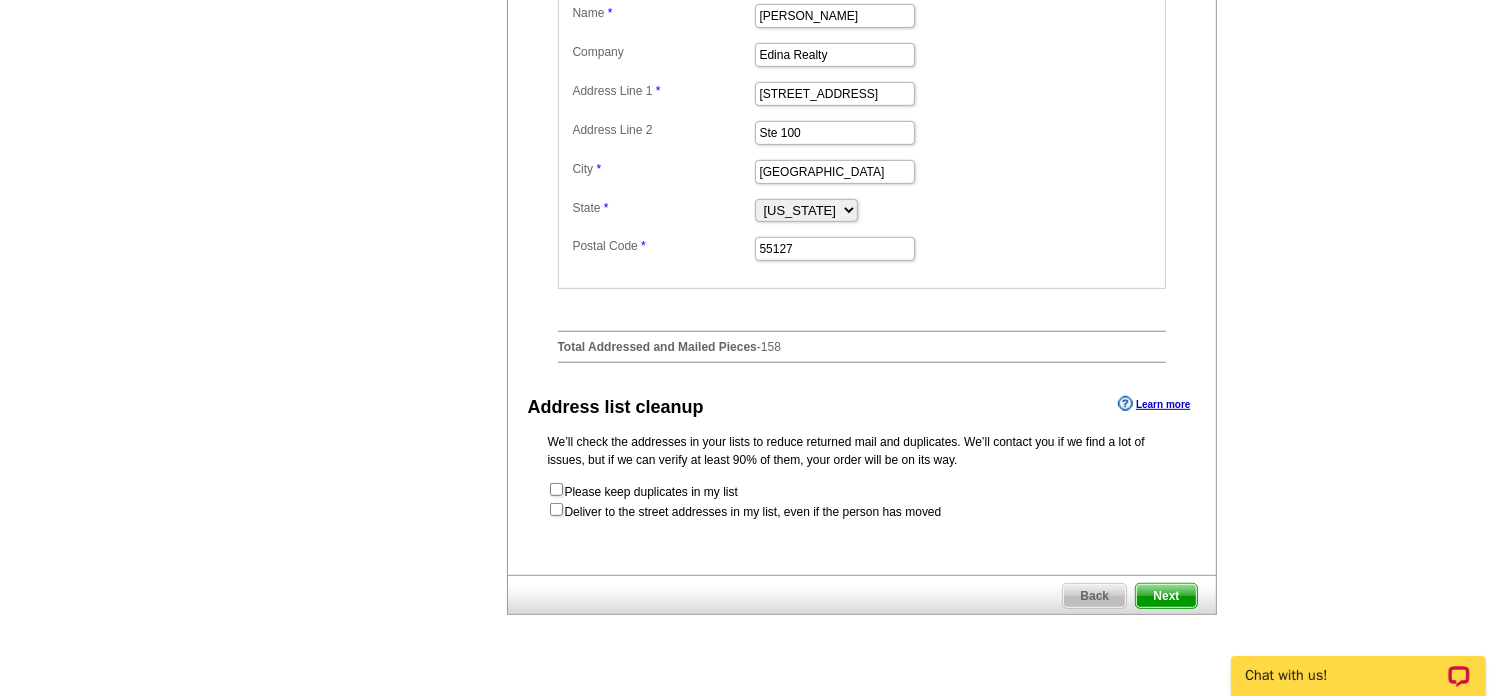 scroll, scrollTop: 0, scrollLeft: 0, axis: both 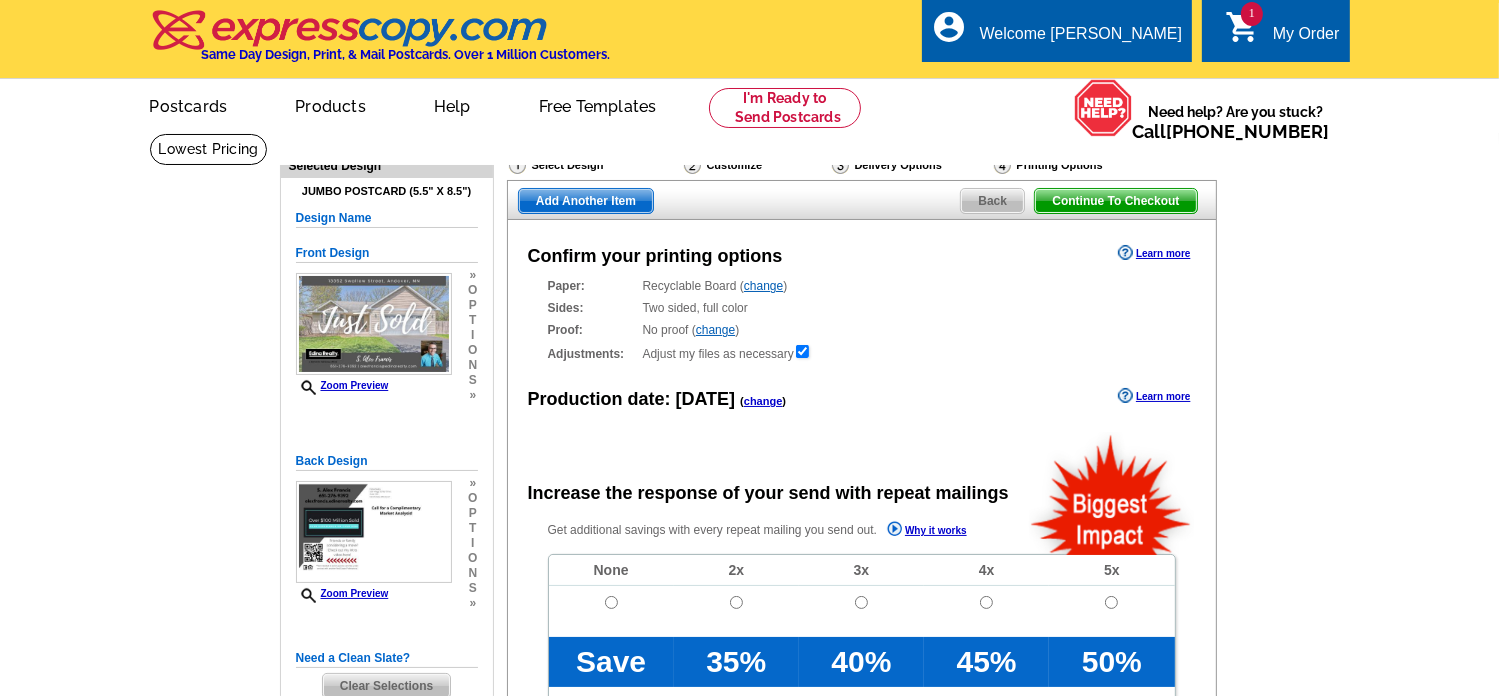 radio on "false" 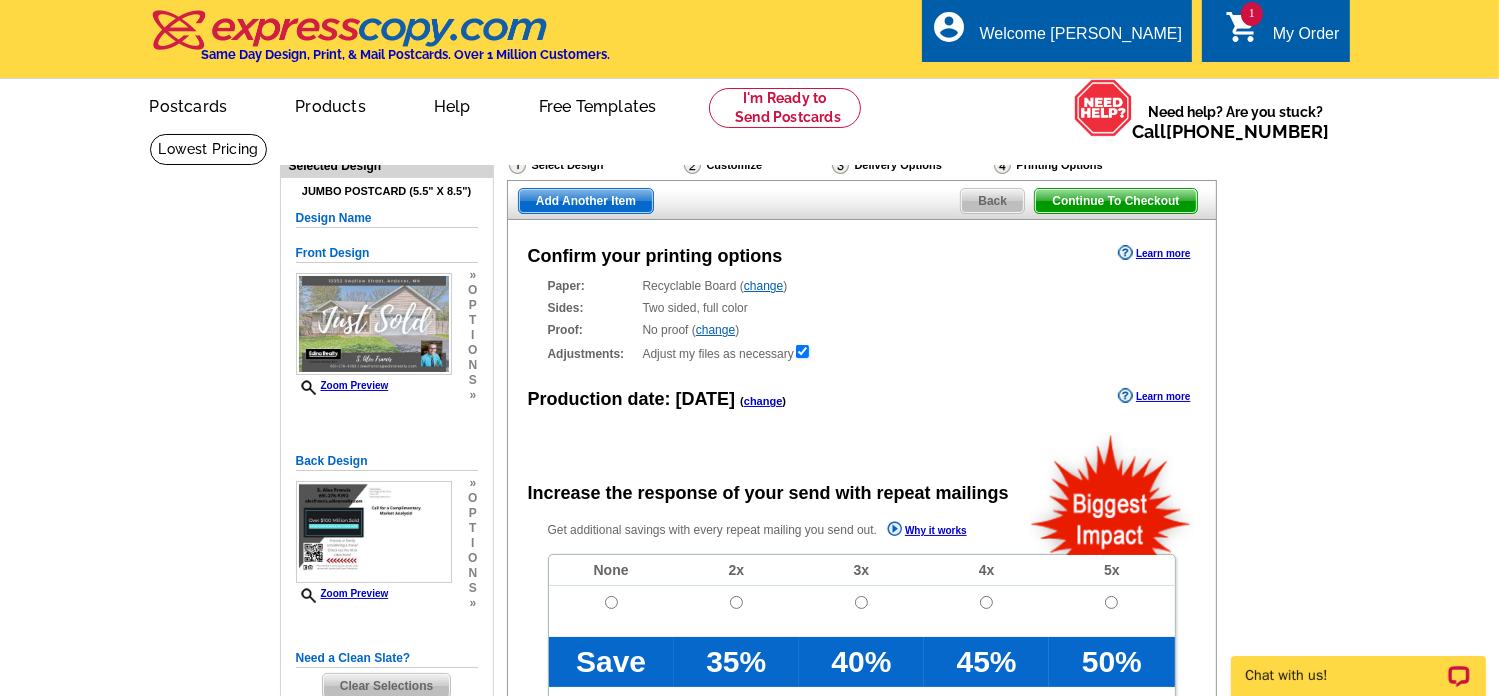 scroll, scrollTop: 0, scrollLeft: 0, axis: both 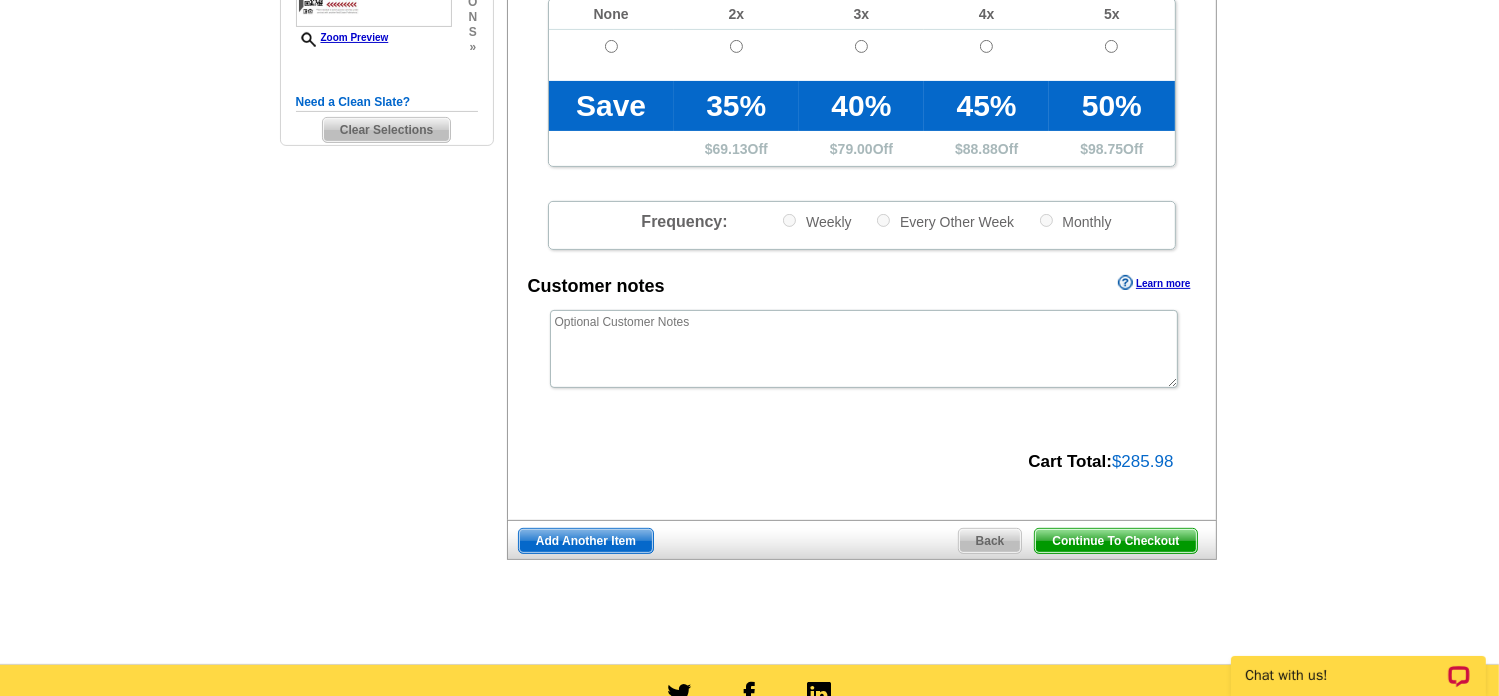 click on "Continue To Checkout" at bounding box center [1115, 541] 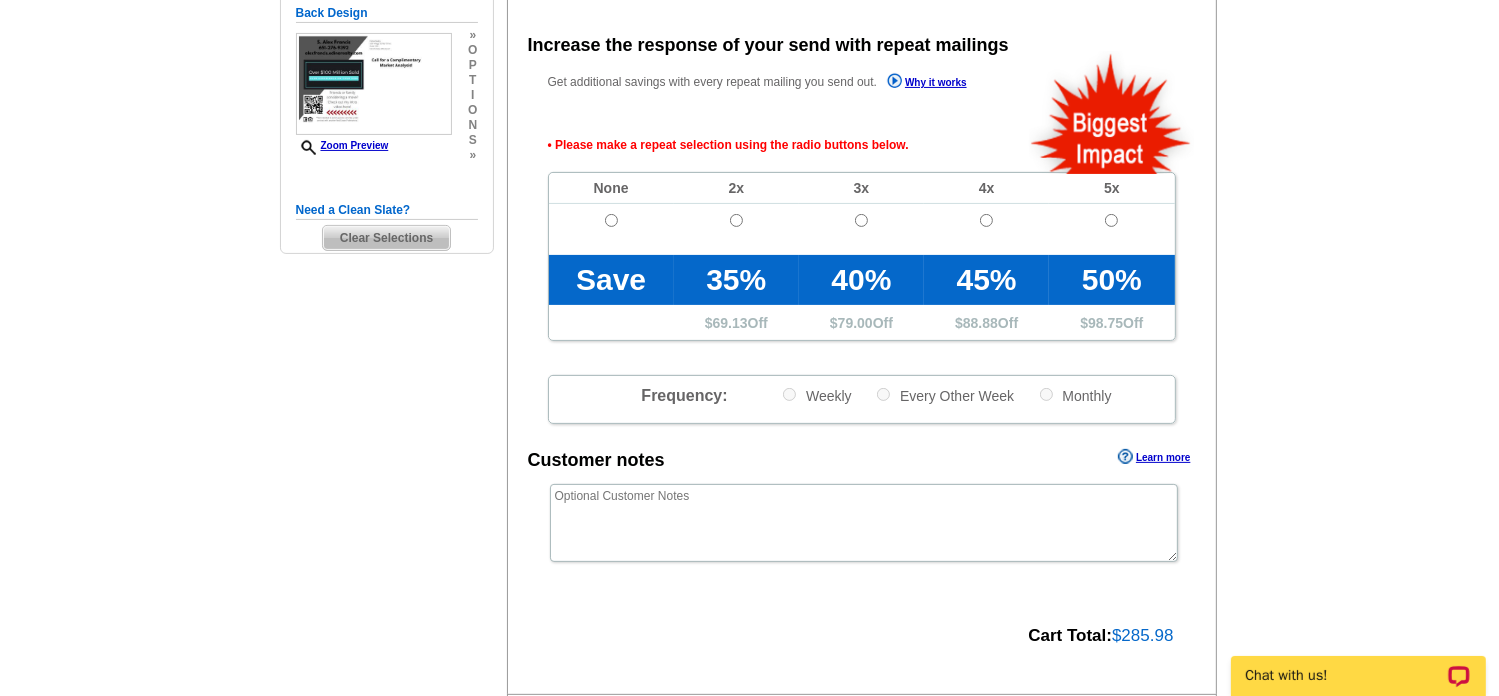 scroll, scrollTop: 448, scrollLeft: 0, axis: vertical 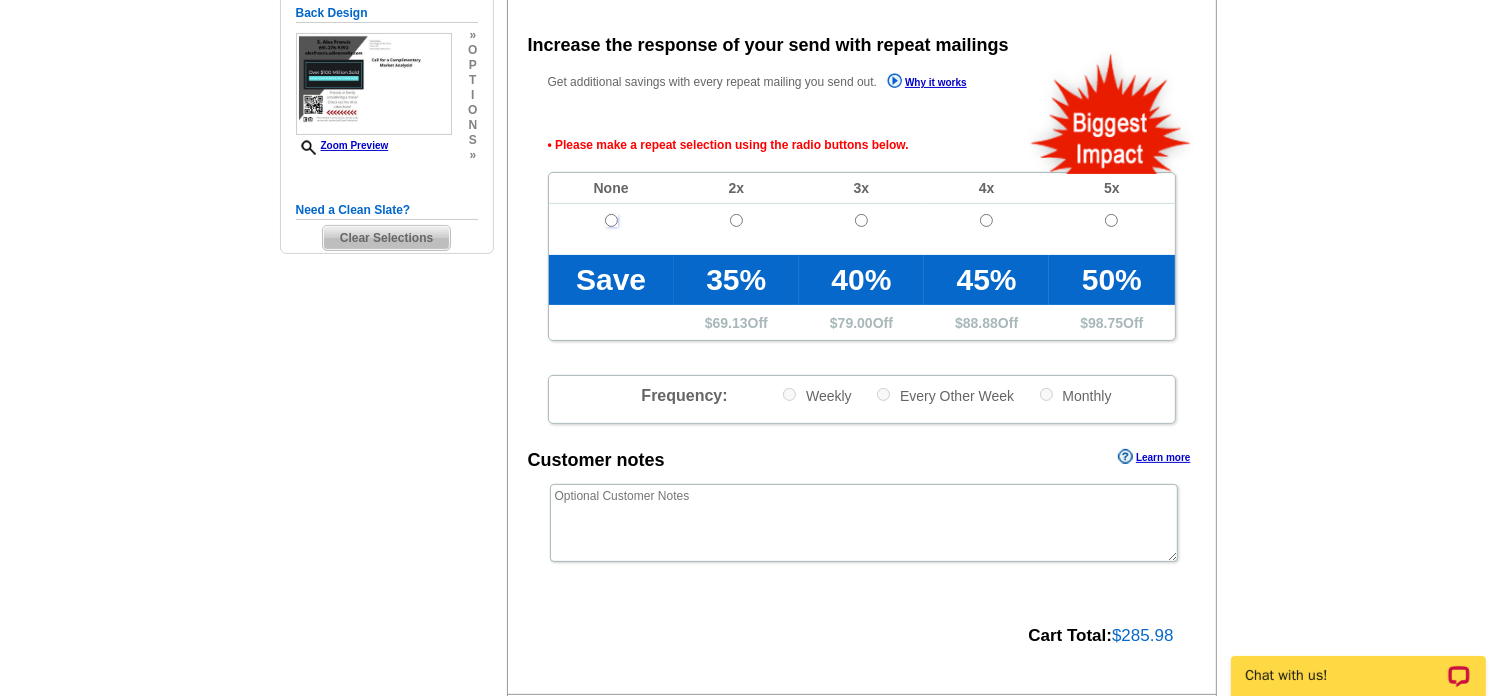 click at bounding box center (611, 220) 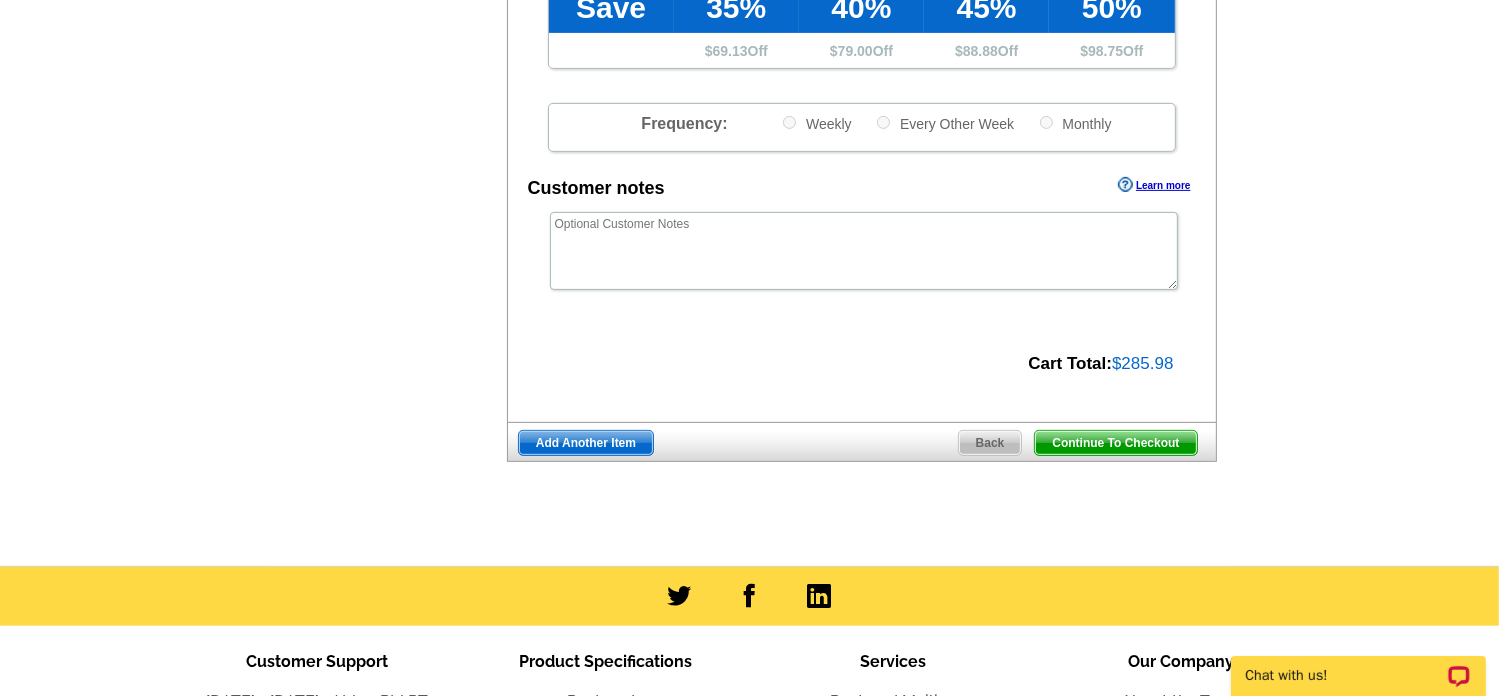 scroll, scrollTop: 740, scrollLeft: 0, axis: vertical 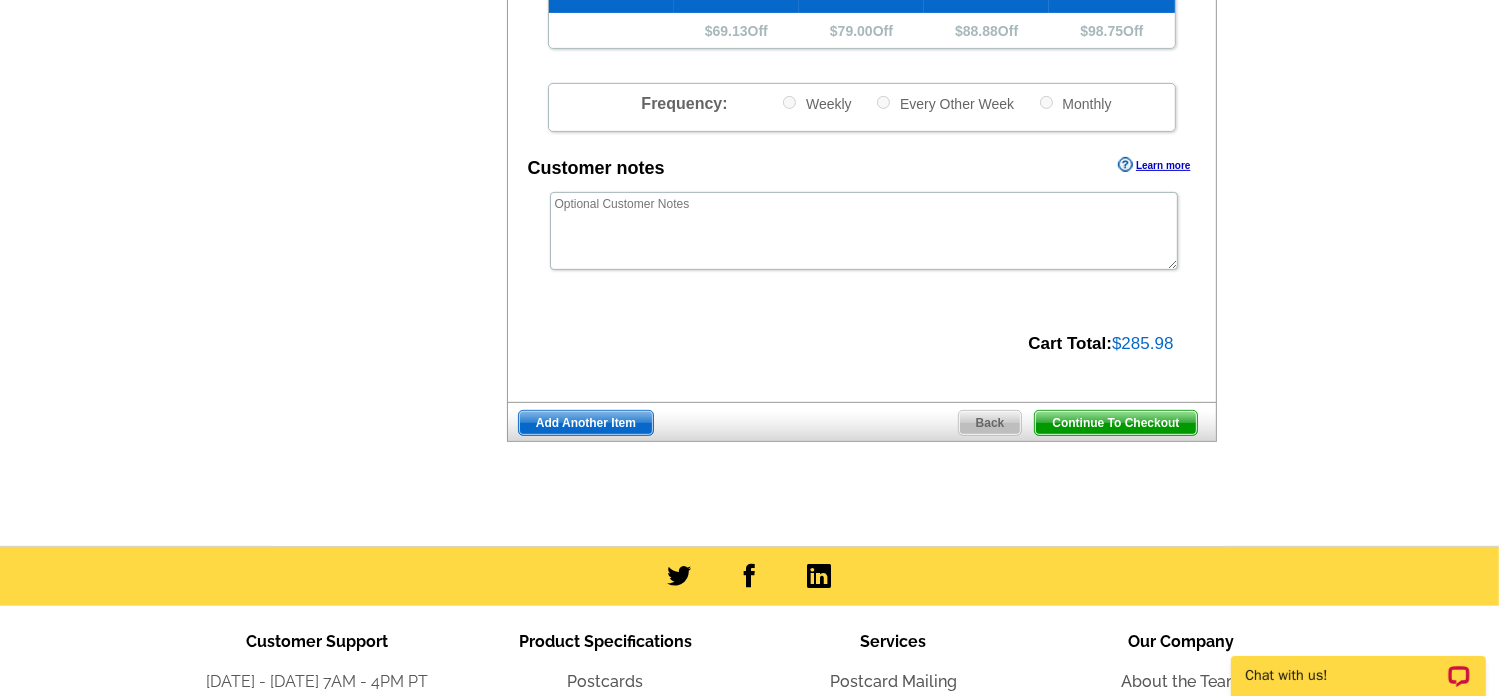 click on "Continue To Checkout" at bounding box center [1115, 423] 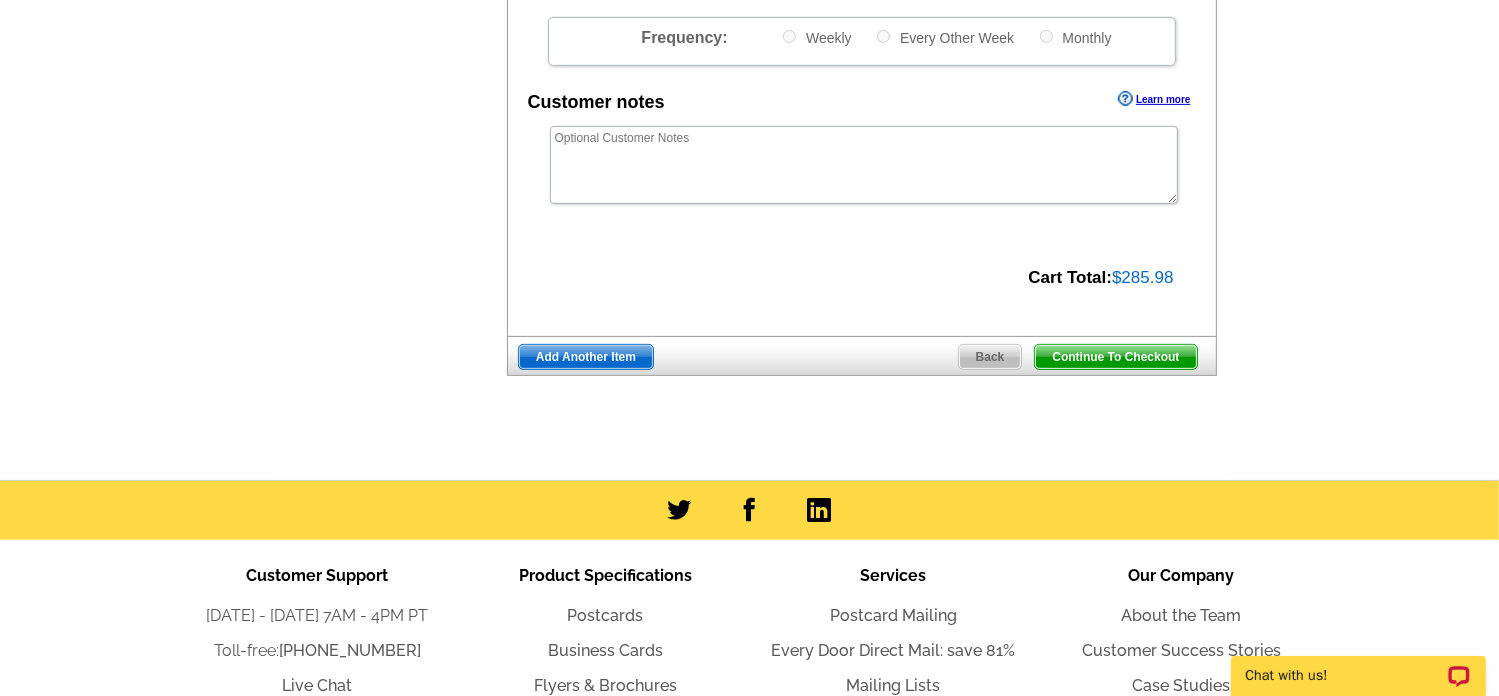 scroll, scrollTop: 673, scrollLeft: 0, axis: vertical 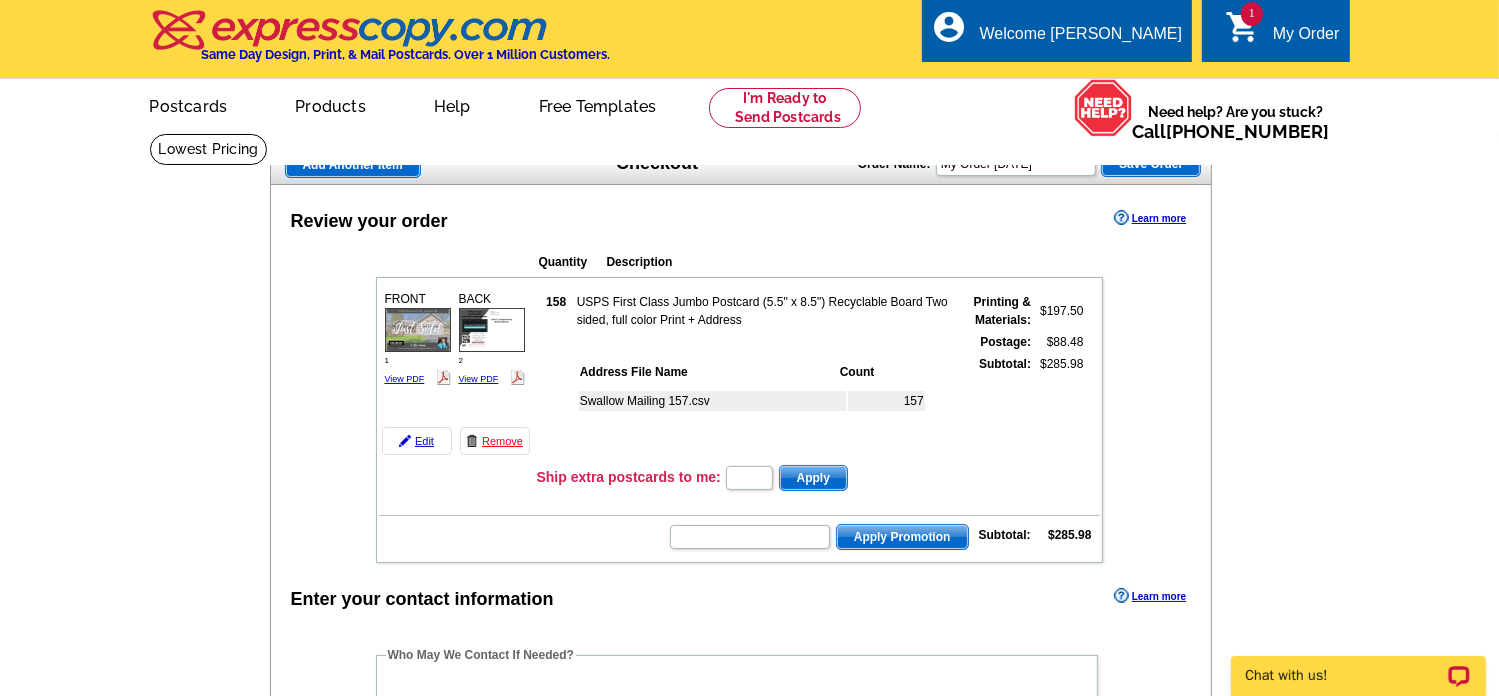 click on "Save Order" at bounding box center (1151, 164) 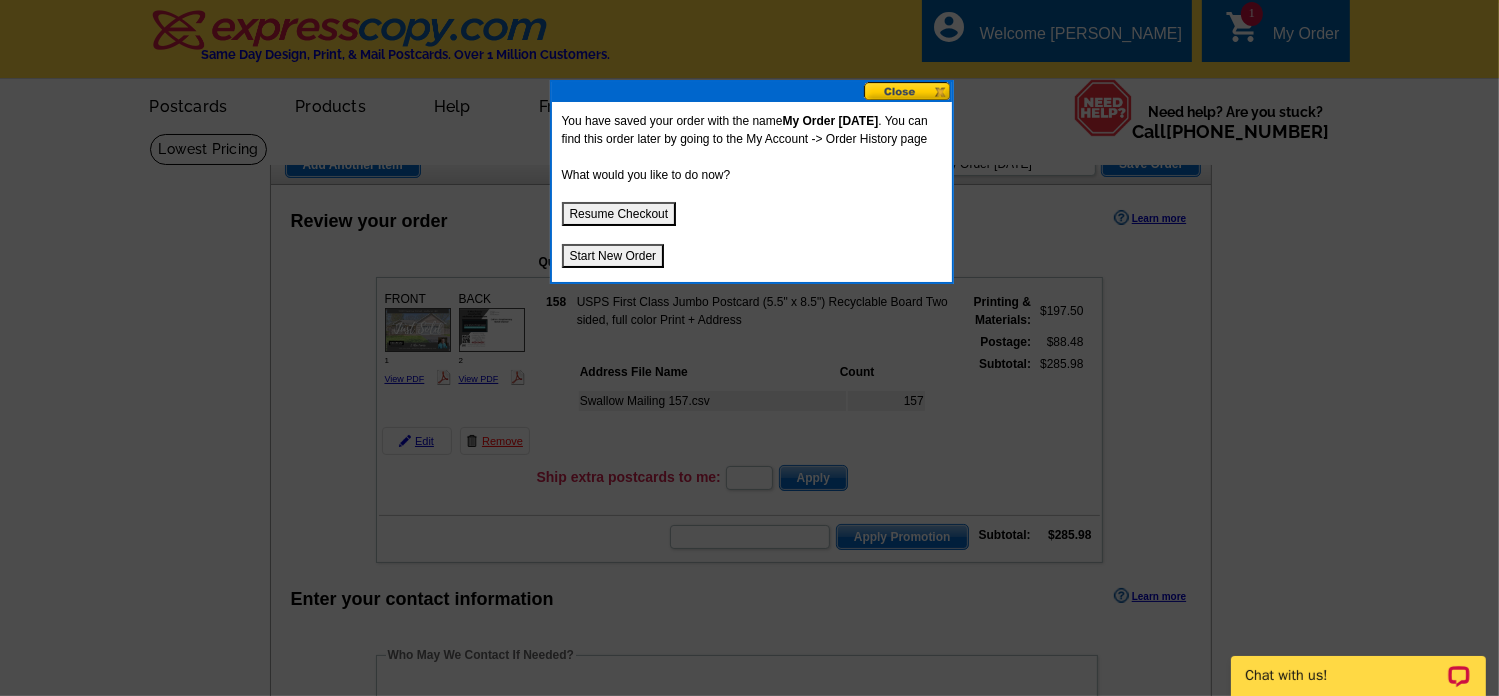 click on "Resume Checkout" at bounding box center (619, 214) 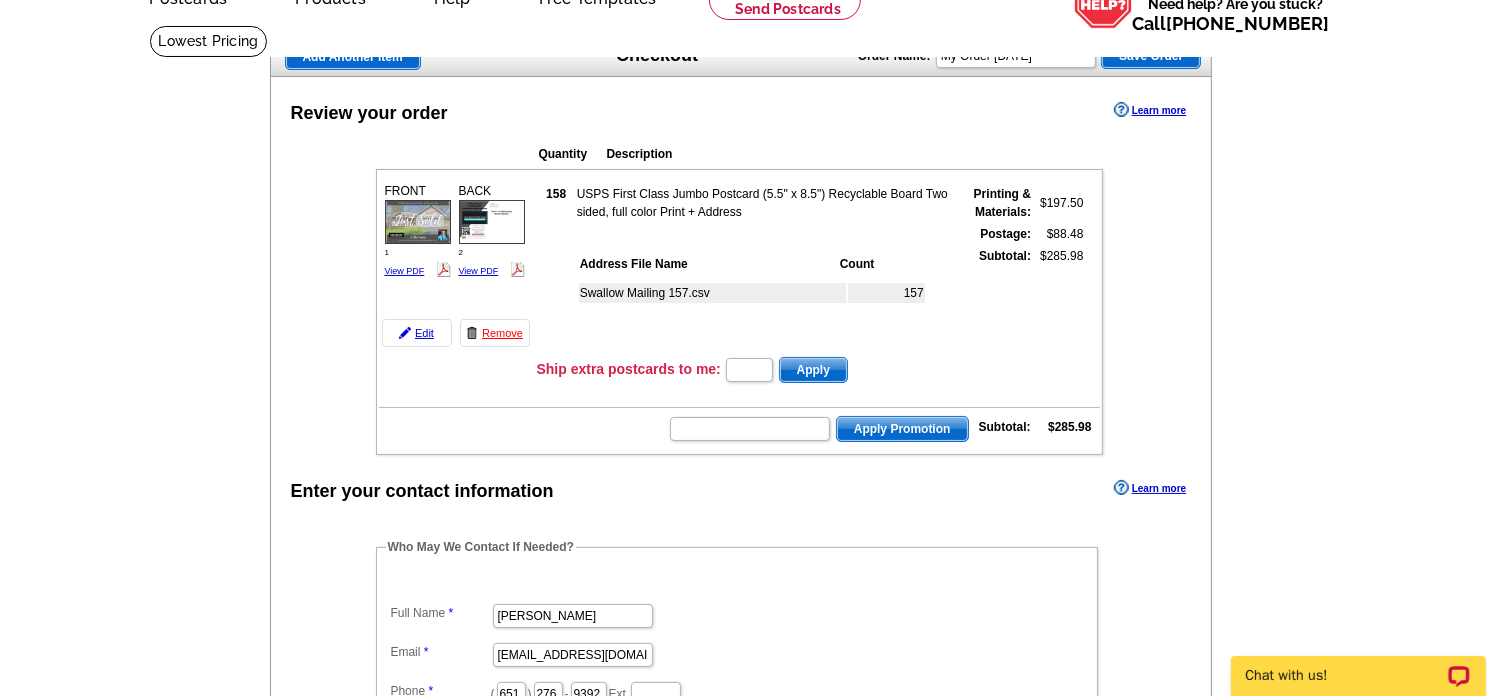 scroll, scrollTop: 0, scrollLeft: 0, axis: both 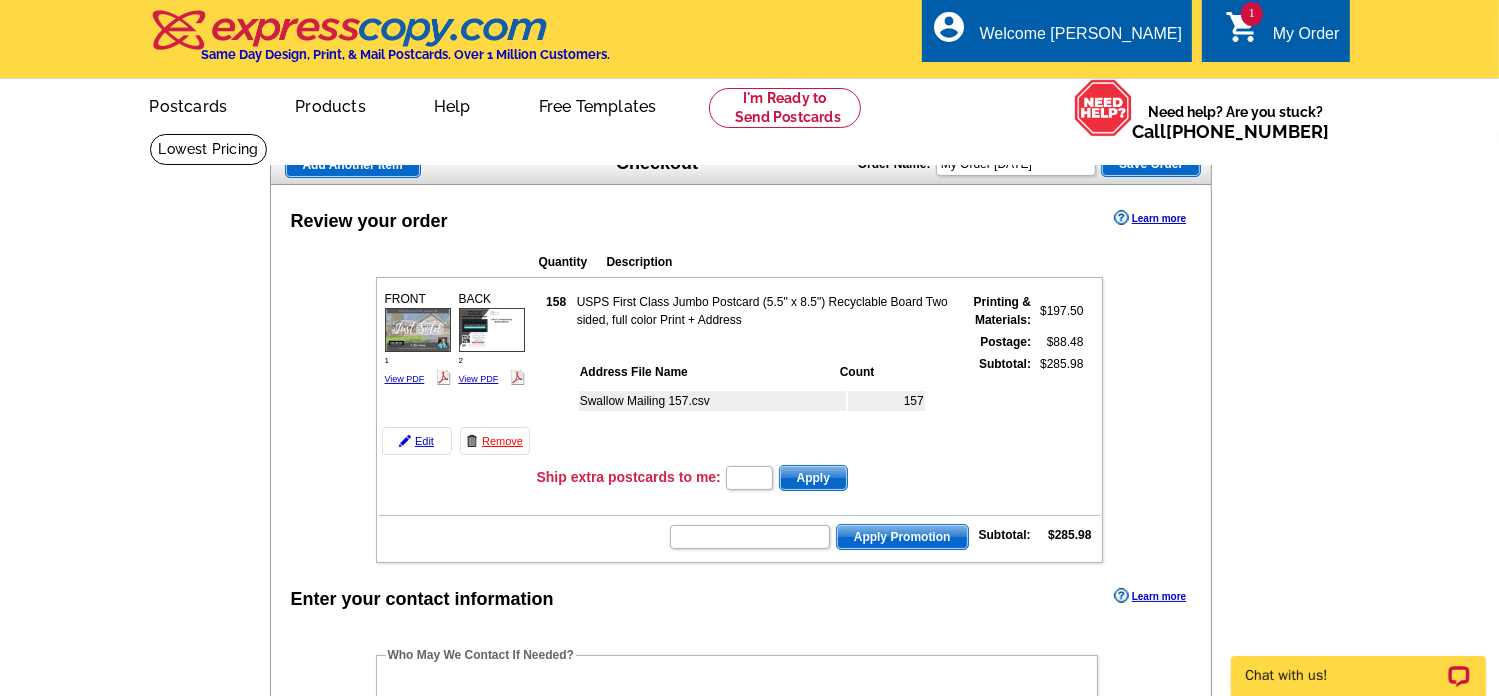 click on "Add Another Item" at bounding box center (353, 165) 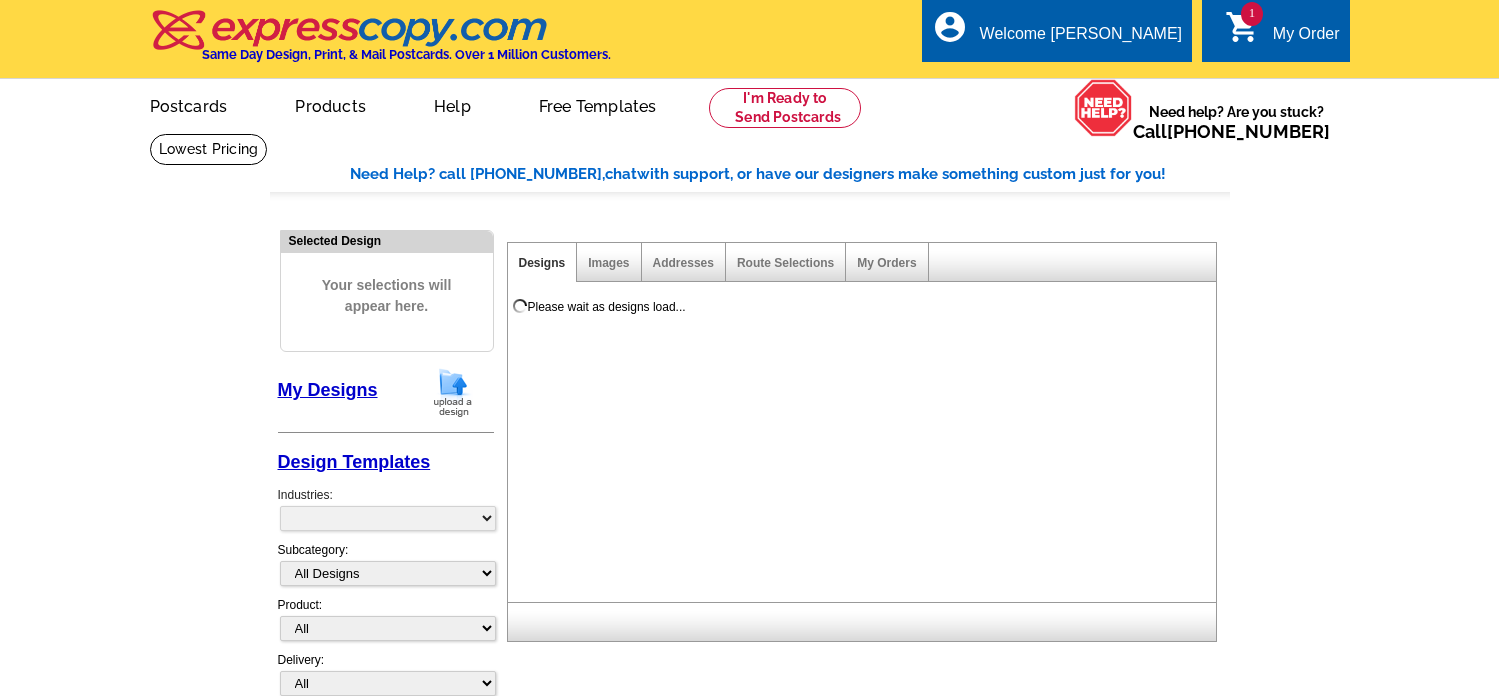 scroll, scrollTop: 0, scrollLeft: 0, axis: both 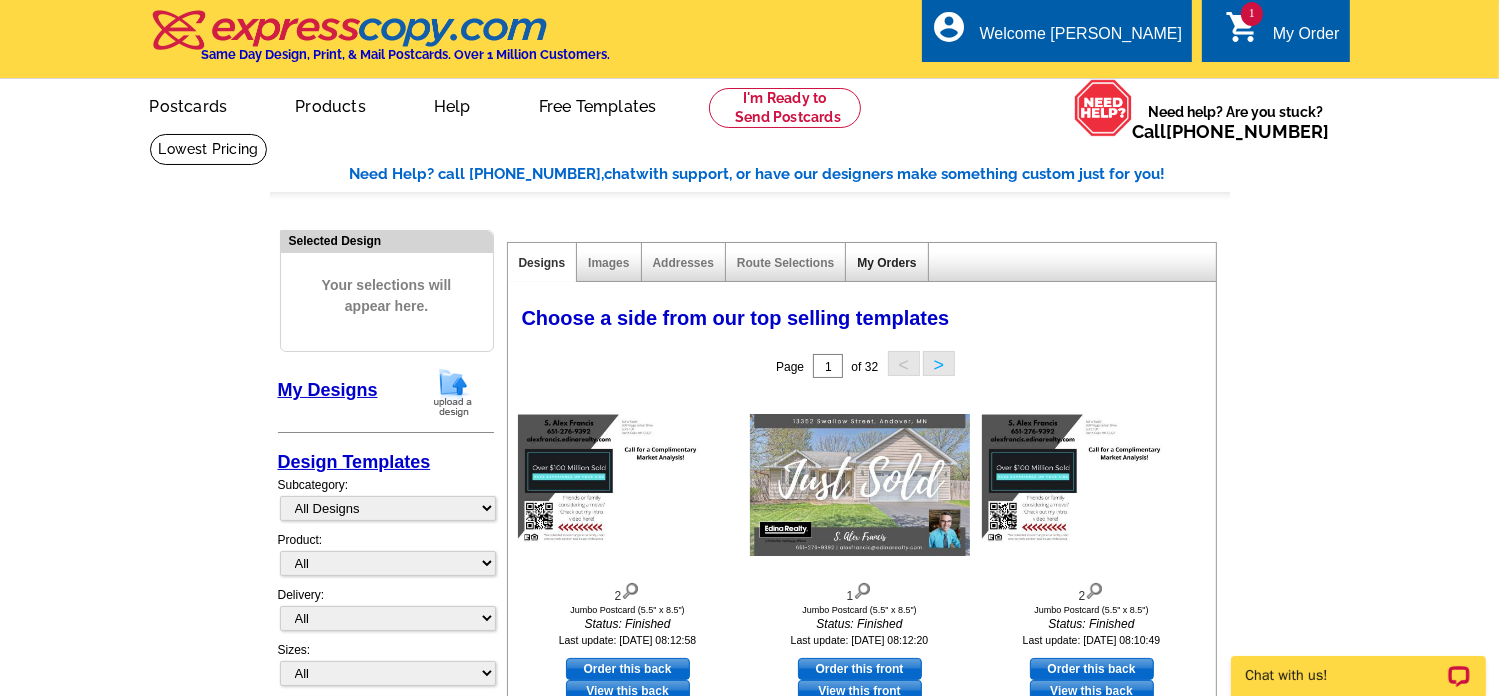 click on "My Orders" at bounding box center (886, 263) 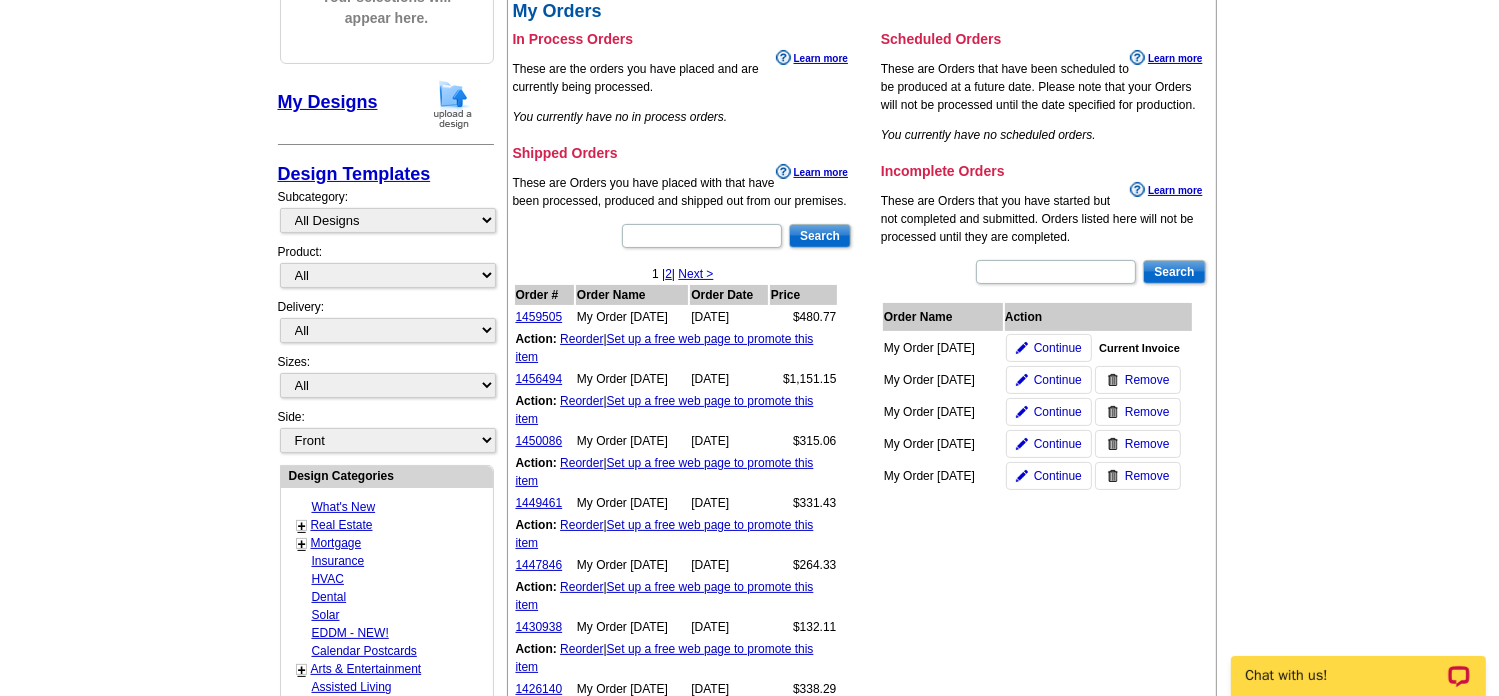 scroll, scrollTop: 290, scrollLeft: 0, axis: vertical 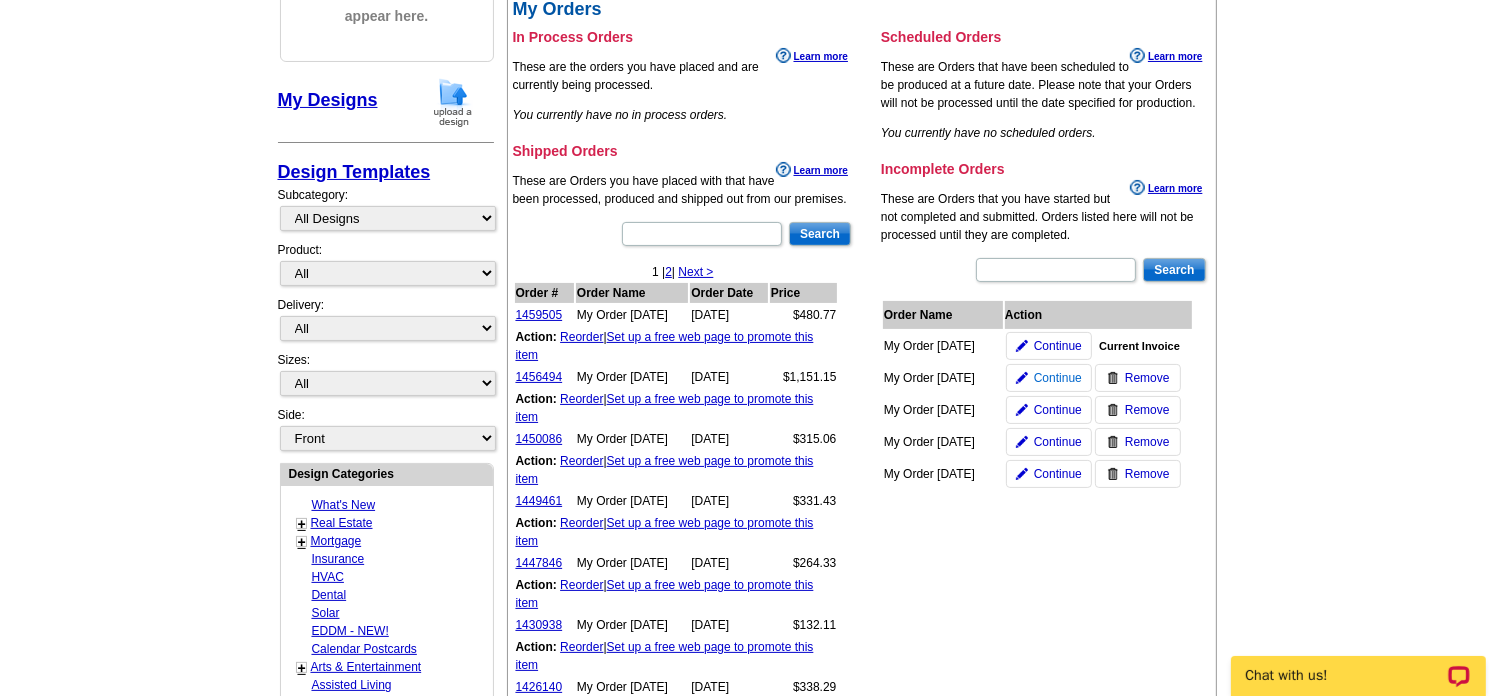 click on "Continue" at bounding box center [1058, 378] 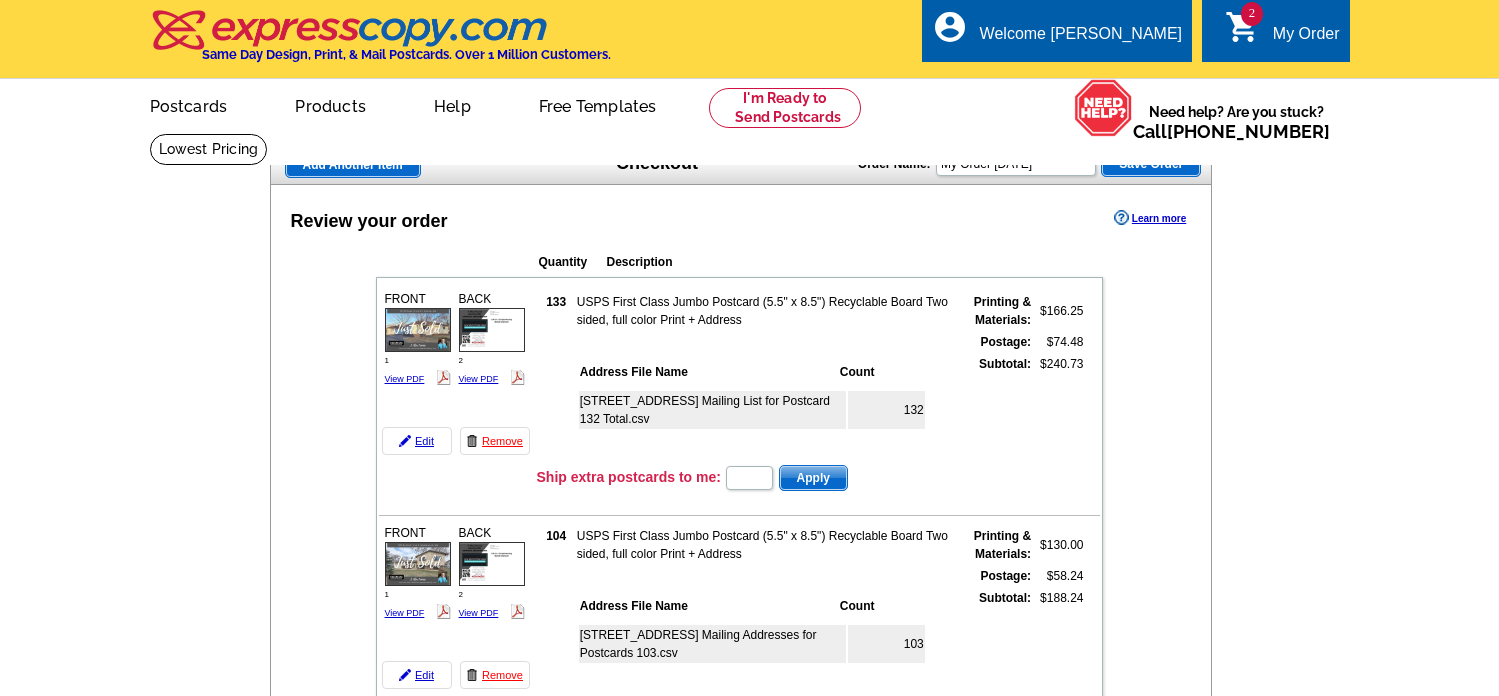 scroll, scrollTop: 0, scrollLeft: 0, axis: both 